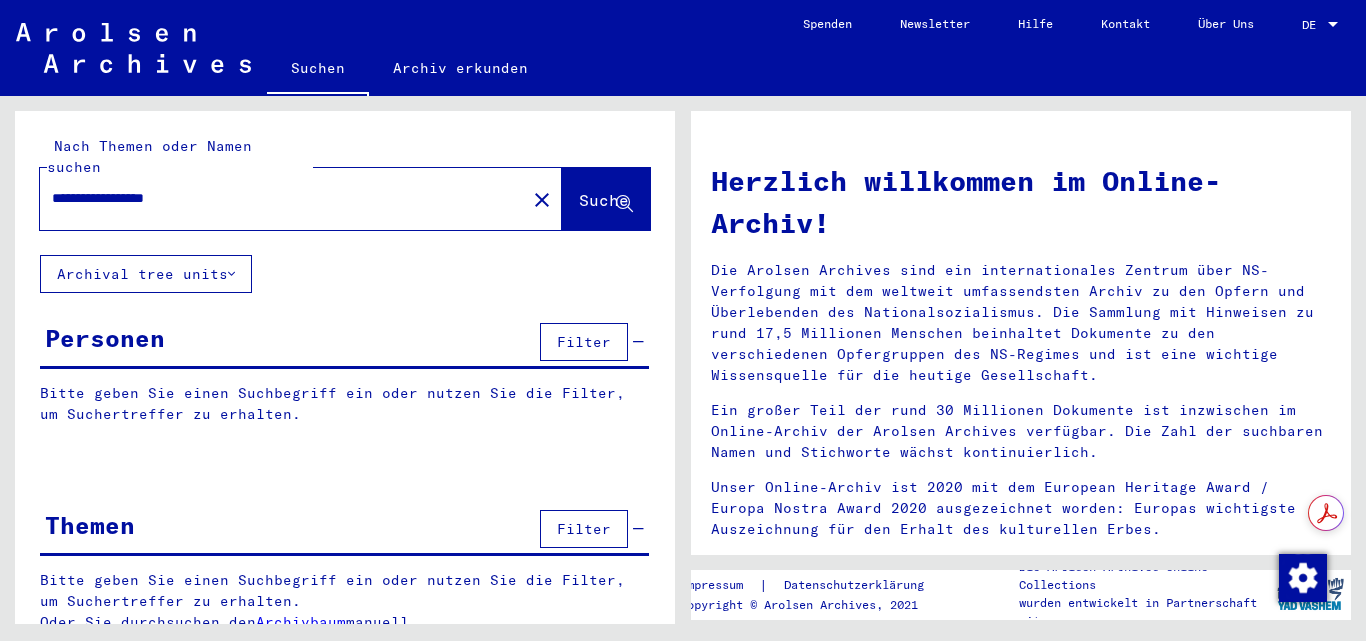 scroll, scrollTop: 0, scrollLeft: 0, axis: both 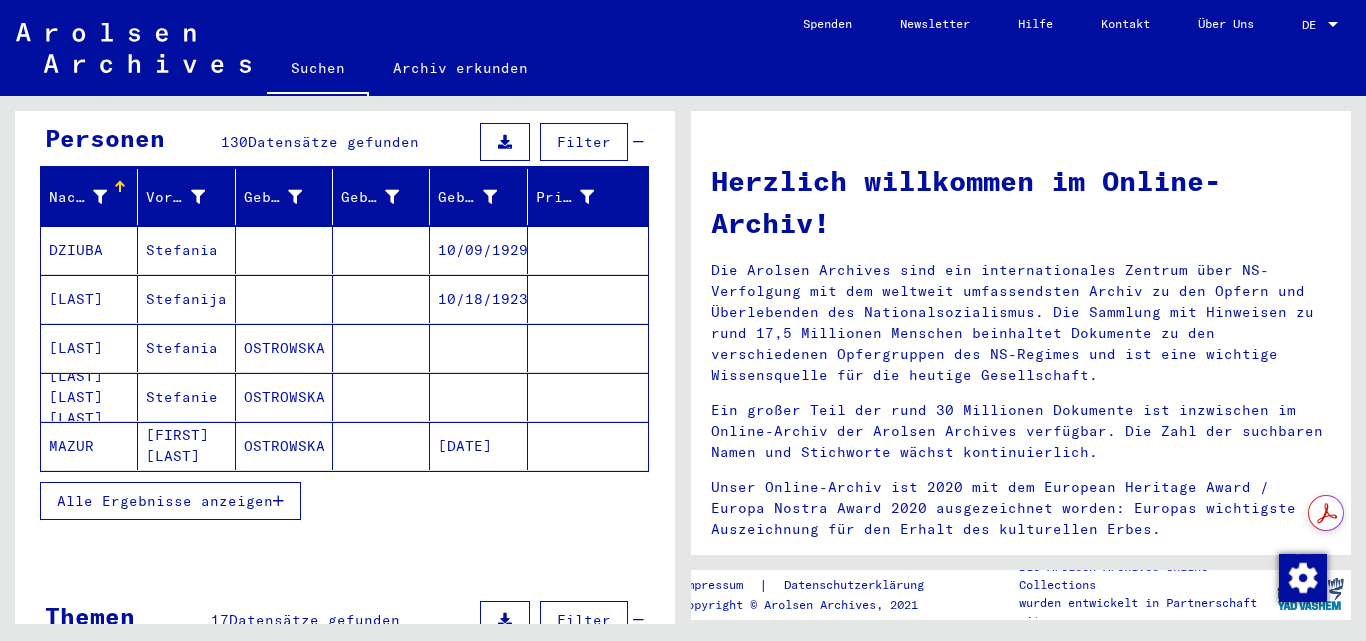 click on "Alle Ergebnisse anzeigen" at bounding box center [165, 501] 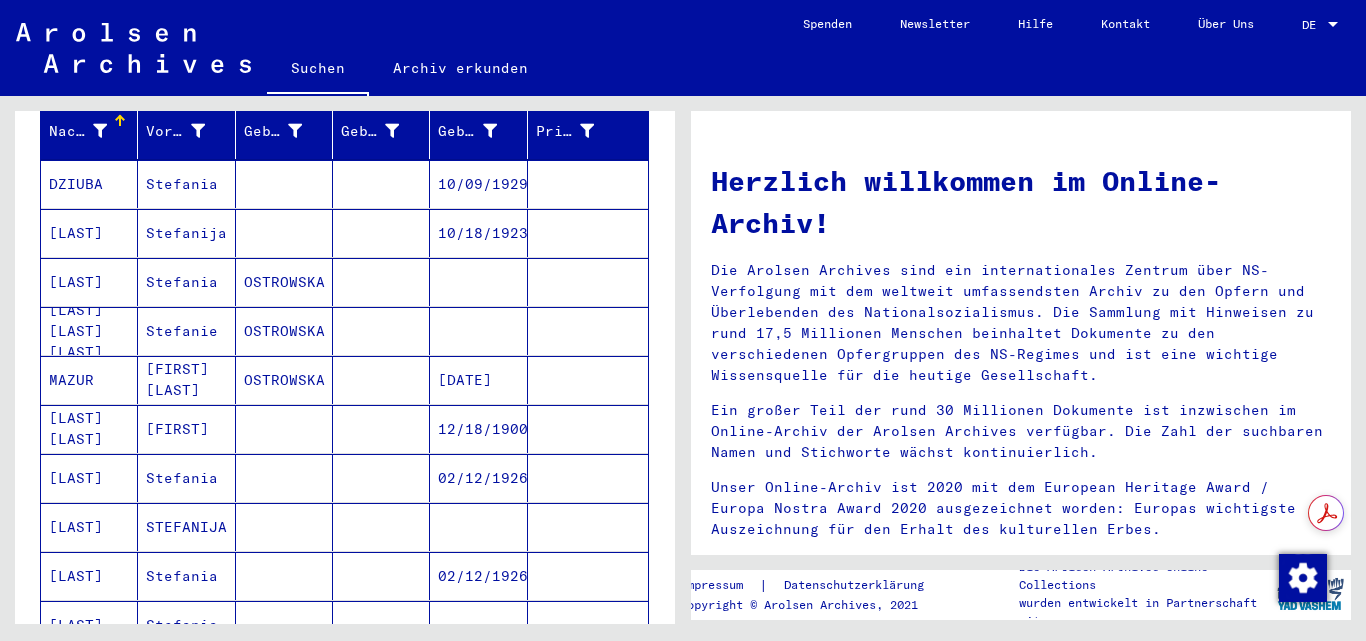 scroll, scrollTop: 300, scrollLeft: 0, axis: vertical 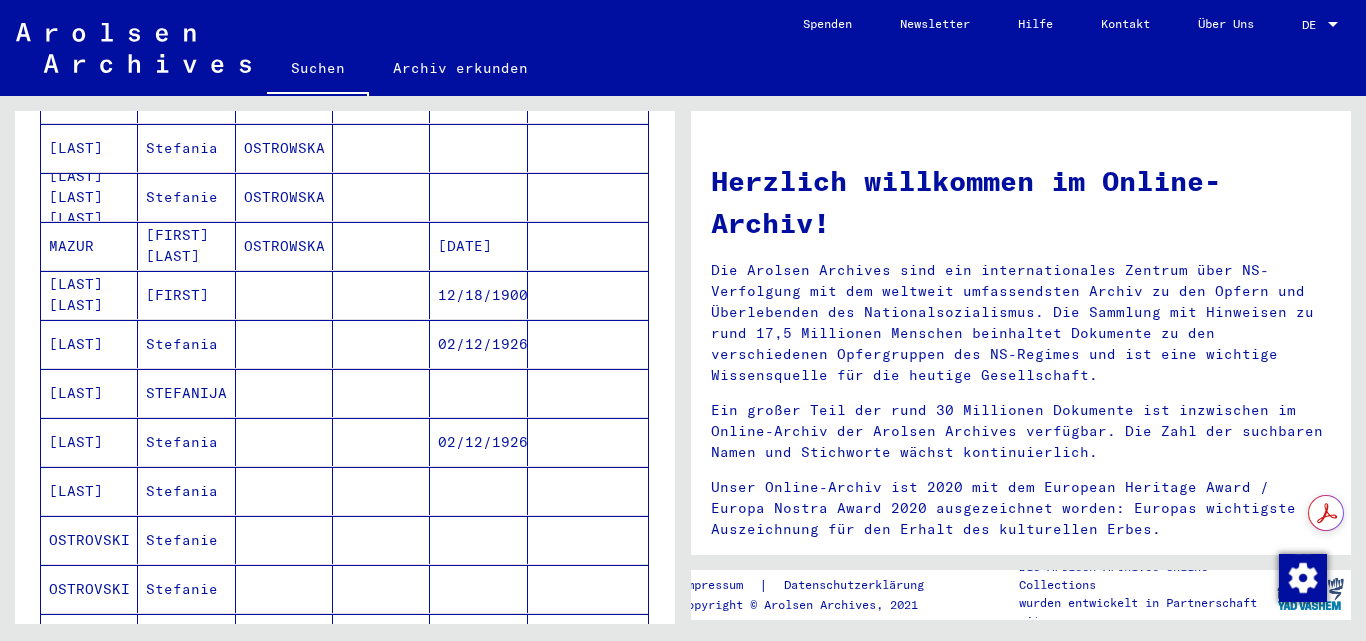 click on "STEFANIJA" at bounding box center (186, 442) 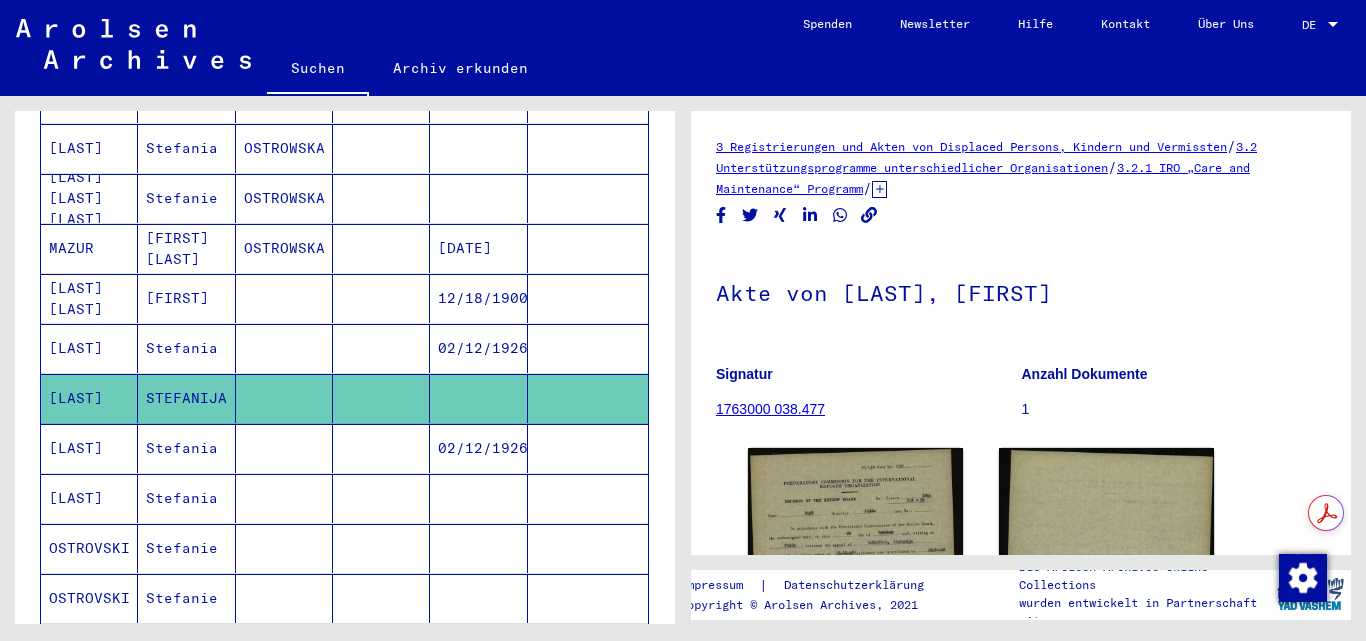 scroll, scrollTop: 0, scrollLeft: 0, axis: both 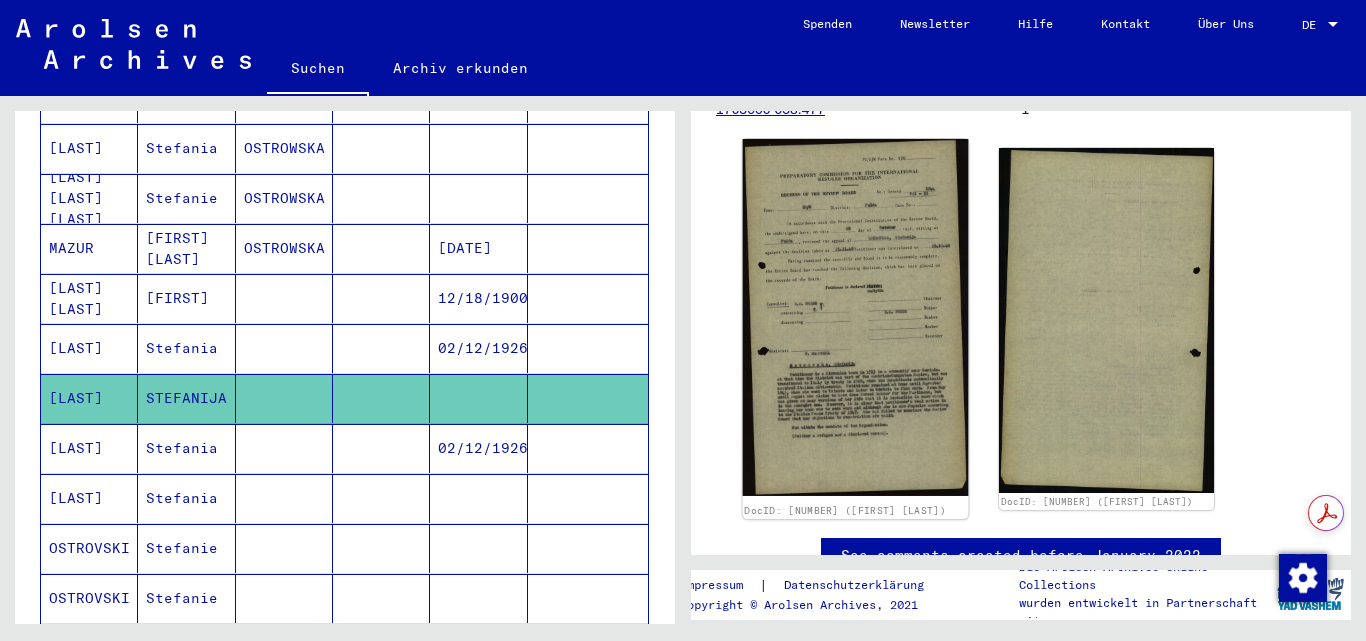 click 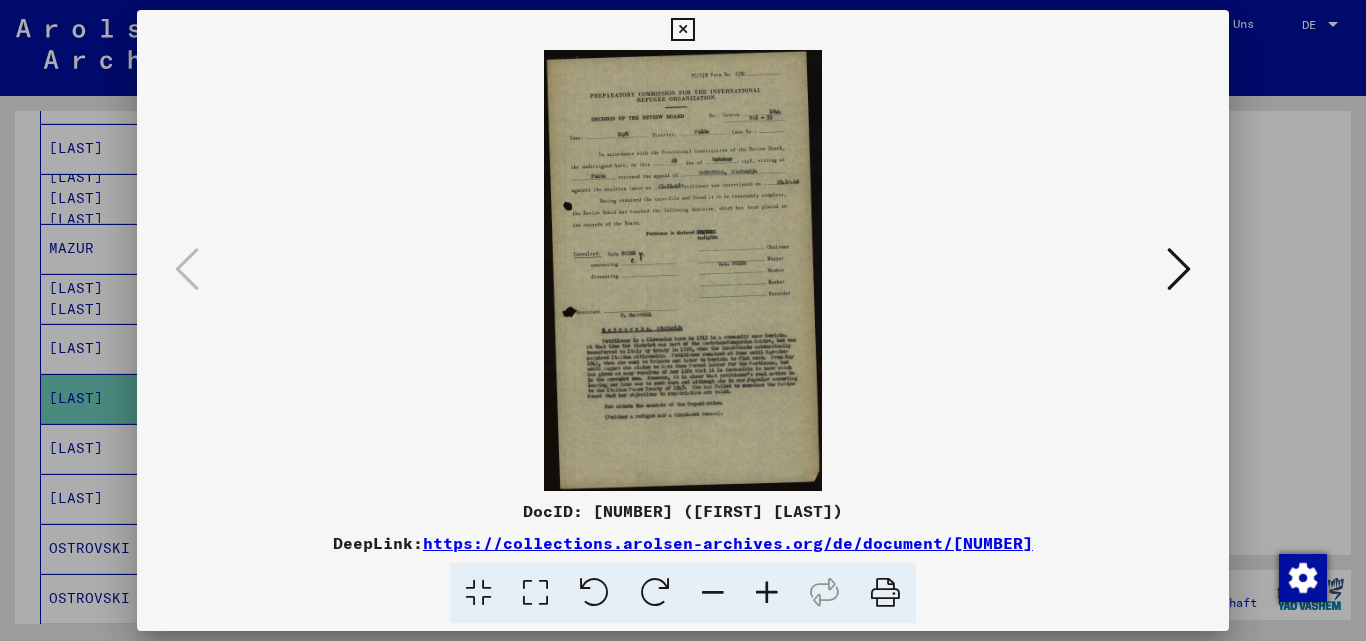 click at bounding box center (767, 593) 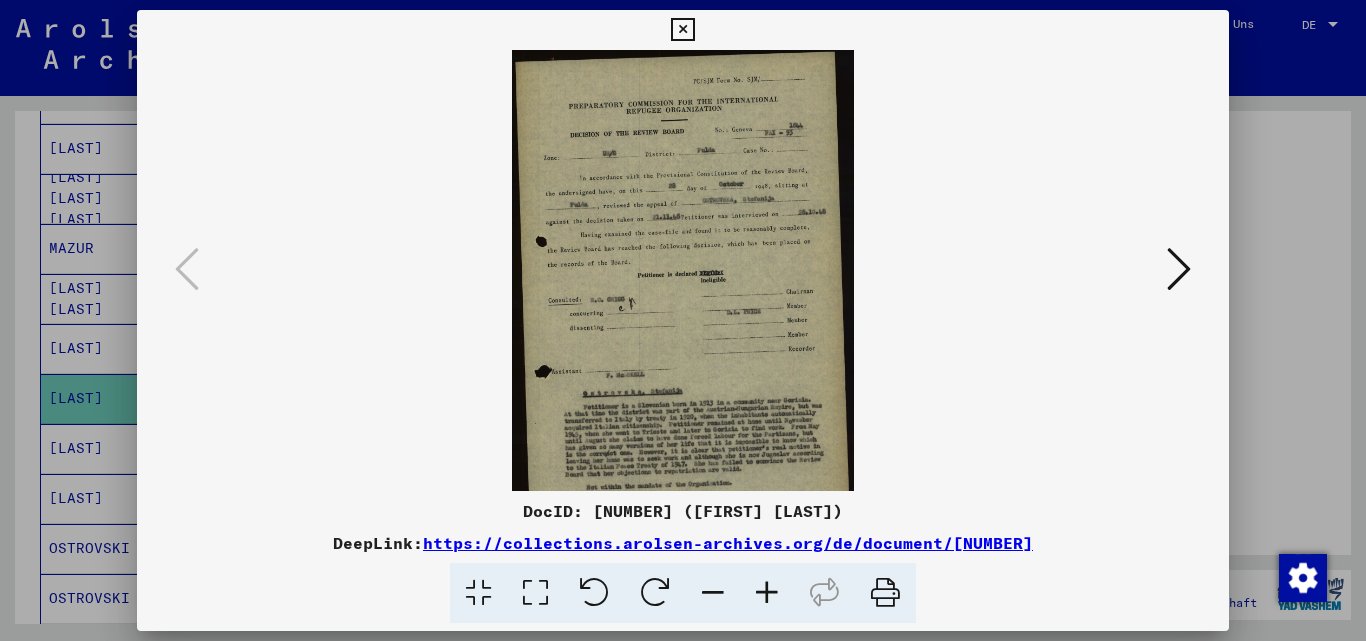click at bounding box center (767, 593) 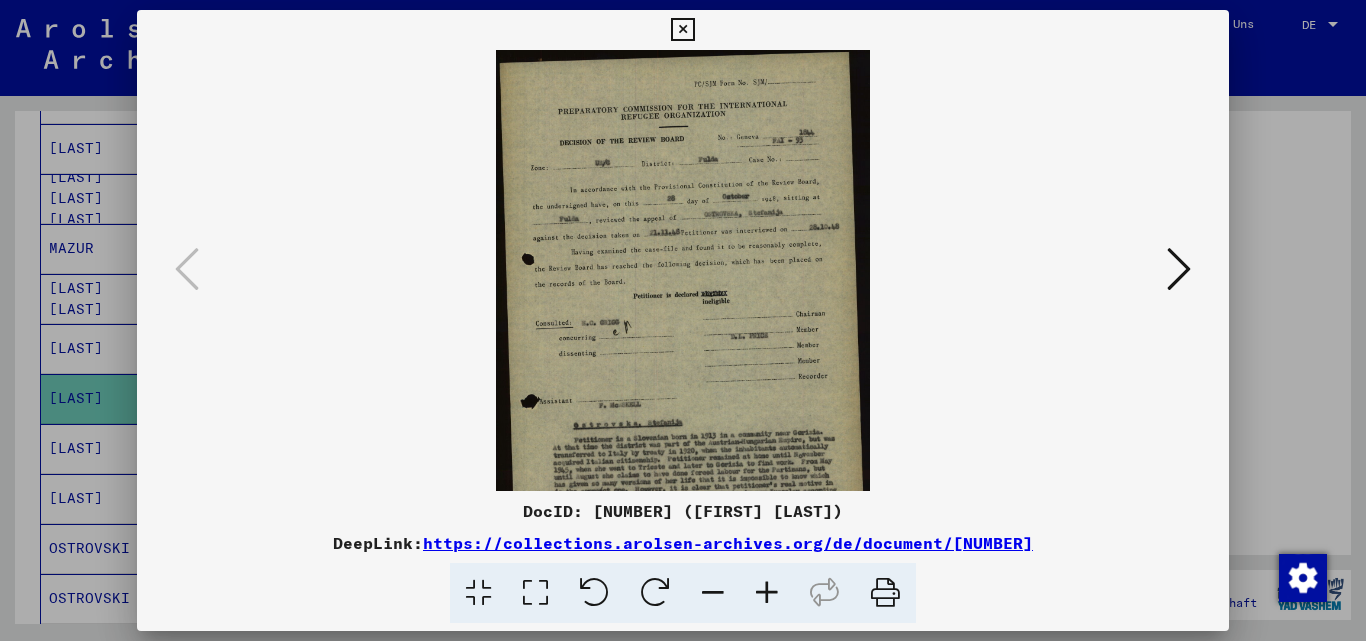 click at bounding box center (767, 593) 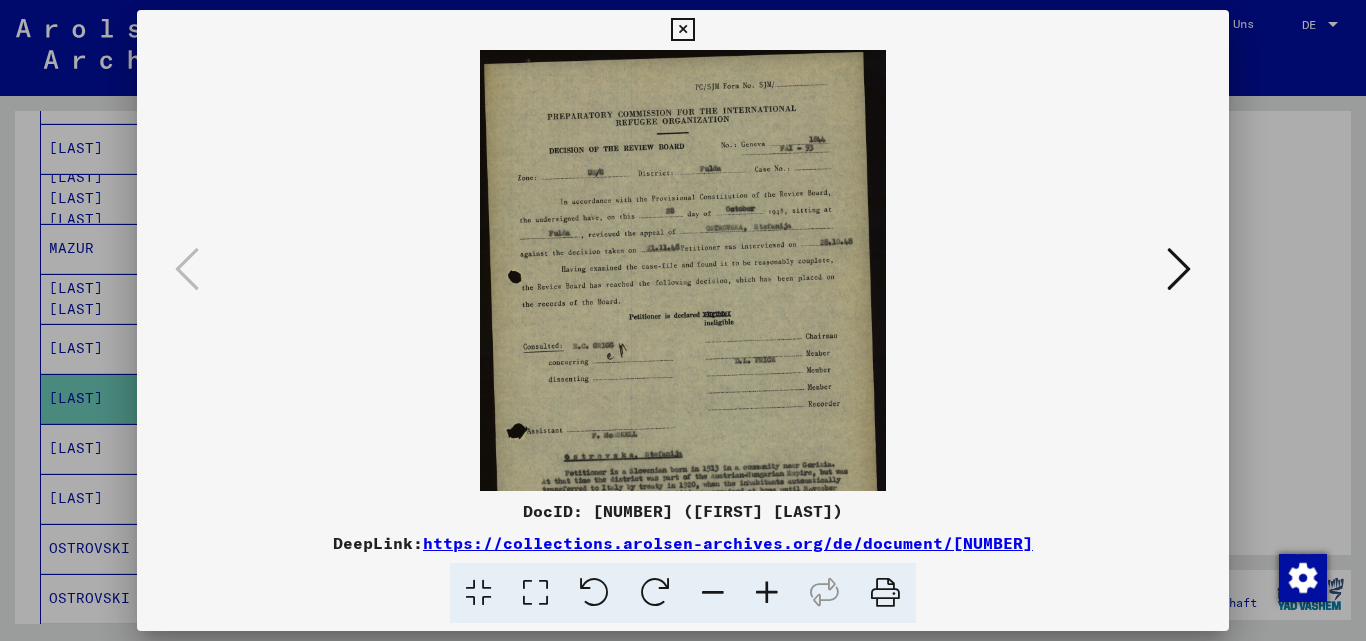 click at bounding box center [767, 593] 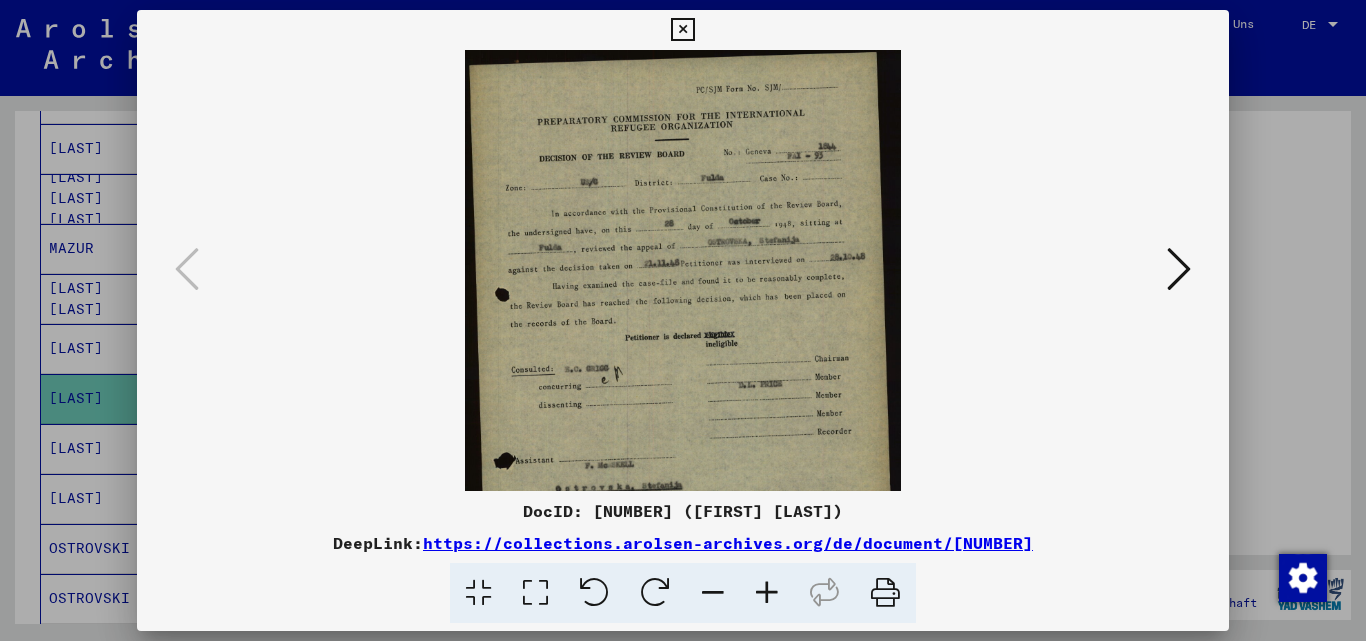 click at bounding box center [767, 593] 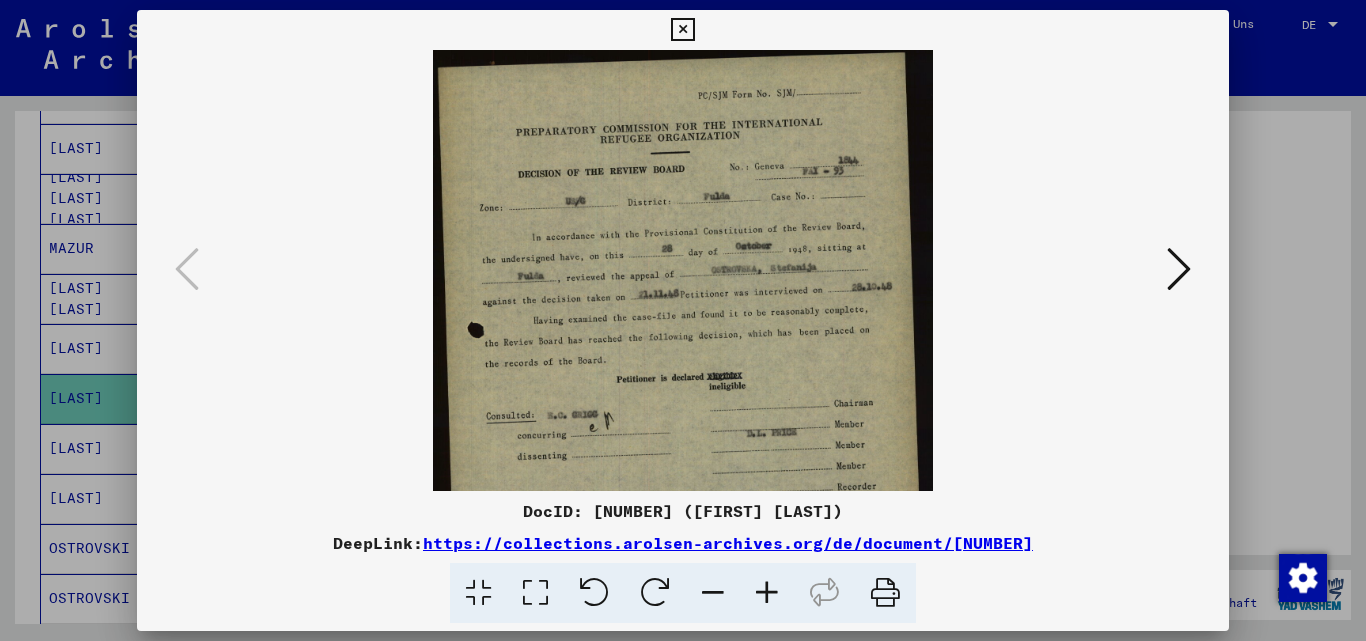 click at bounding box center [767, 593] 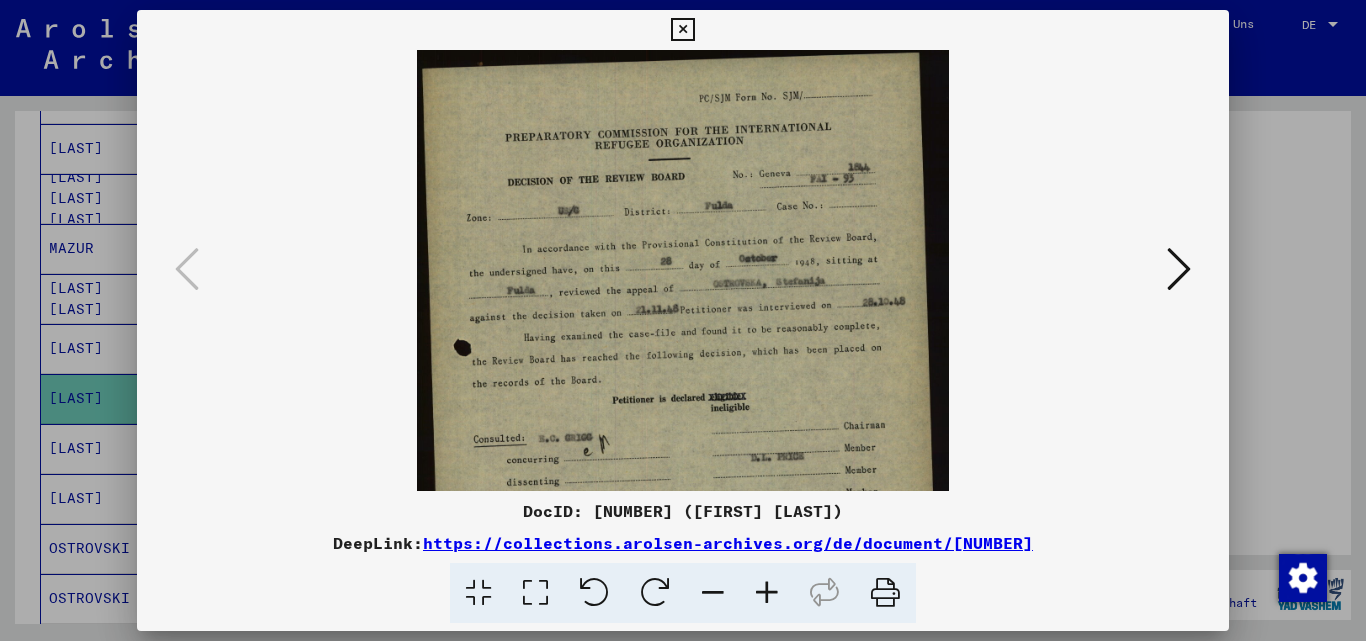 click at bounding box center (767, 593) 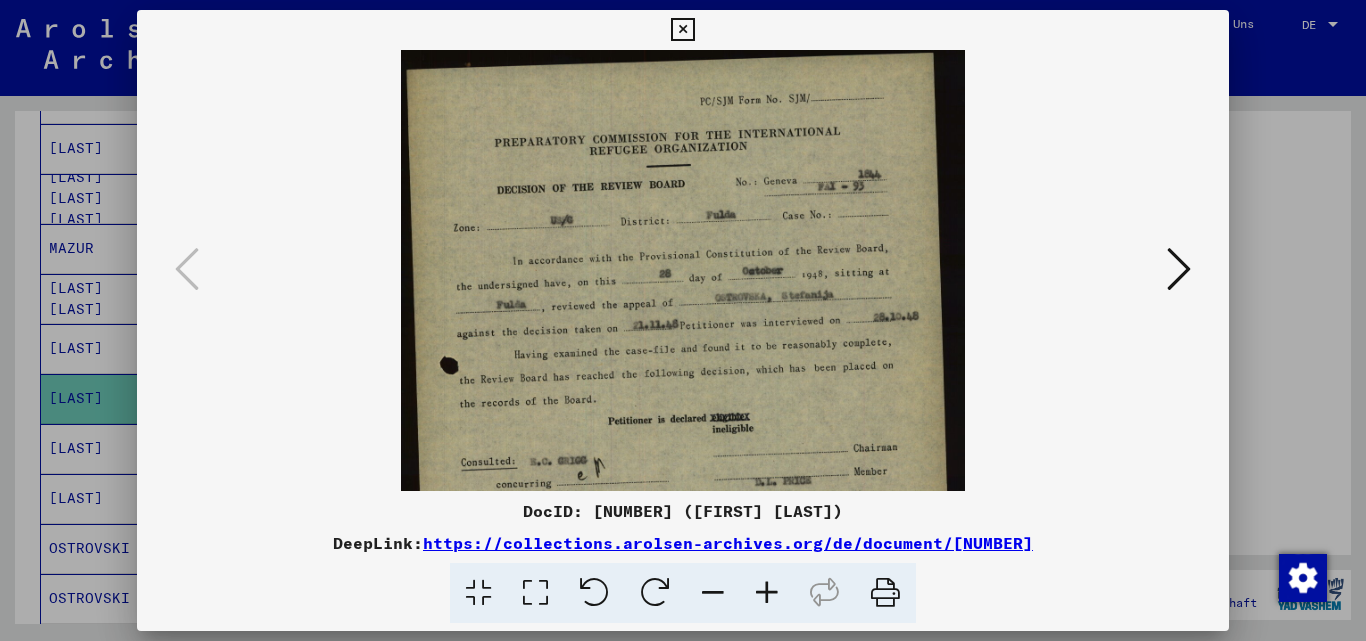 click at bounding box center (767, 593) 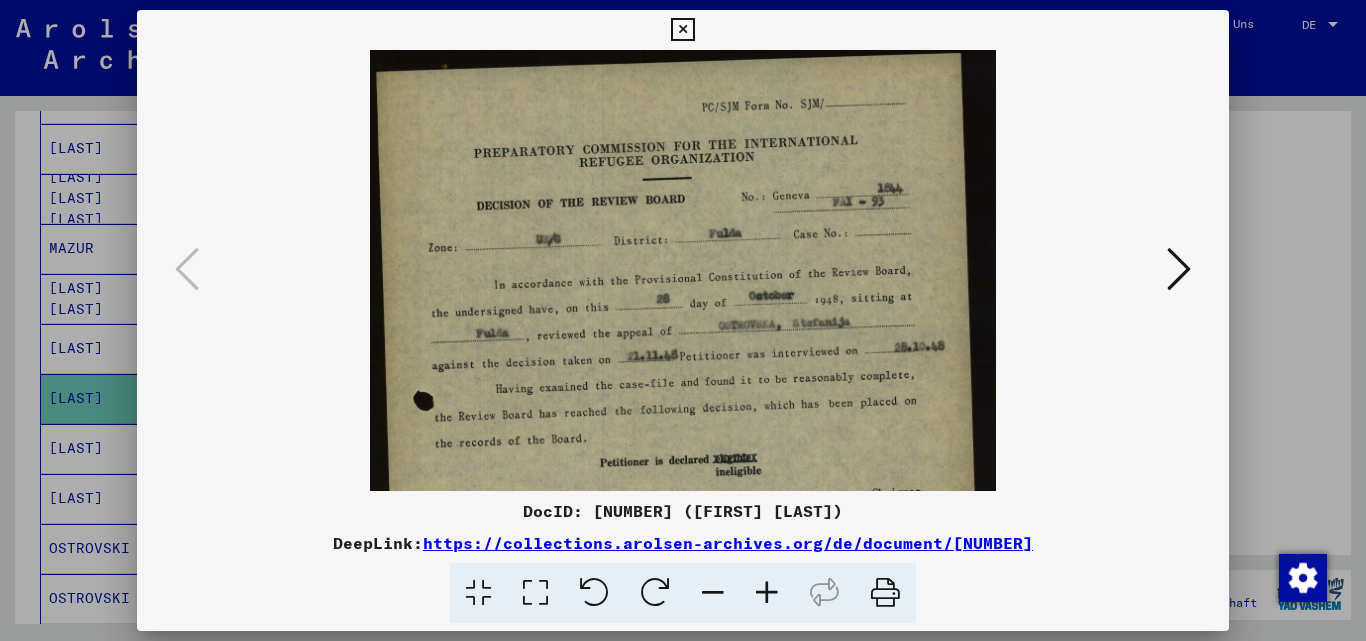 click at bounding box center [767, 593] 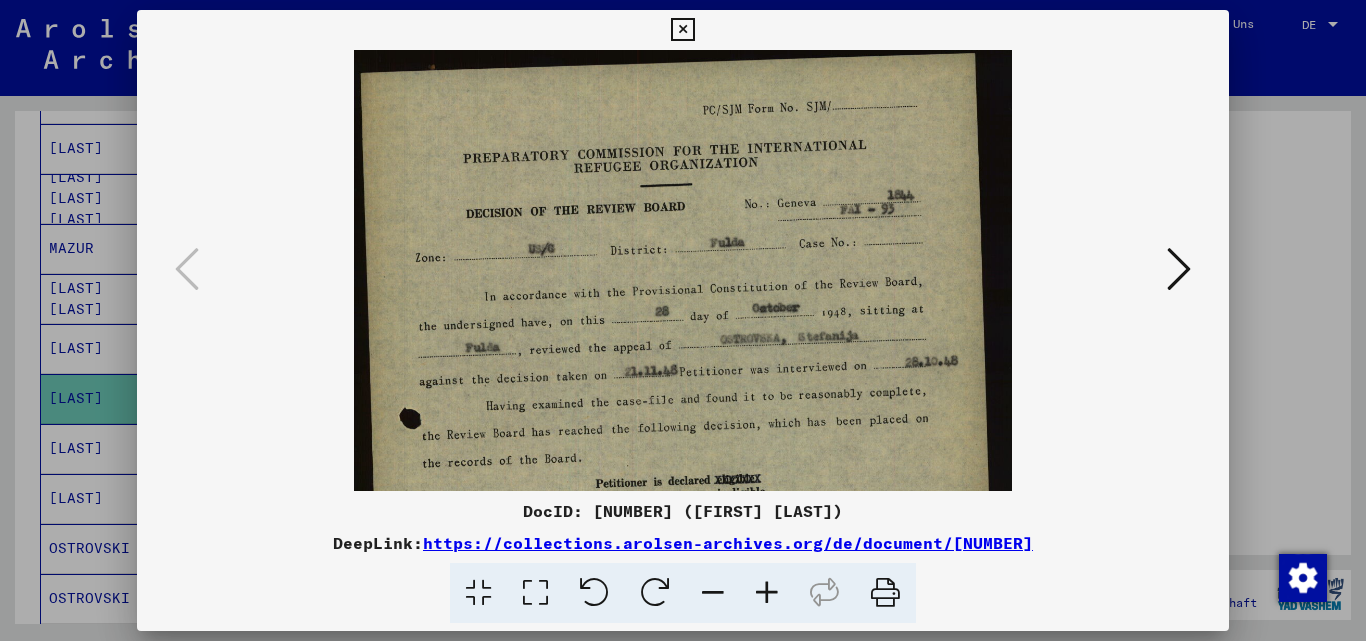 click at bounding box center [767, 593] 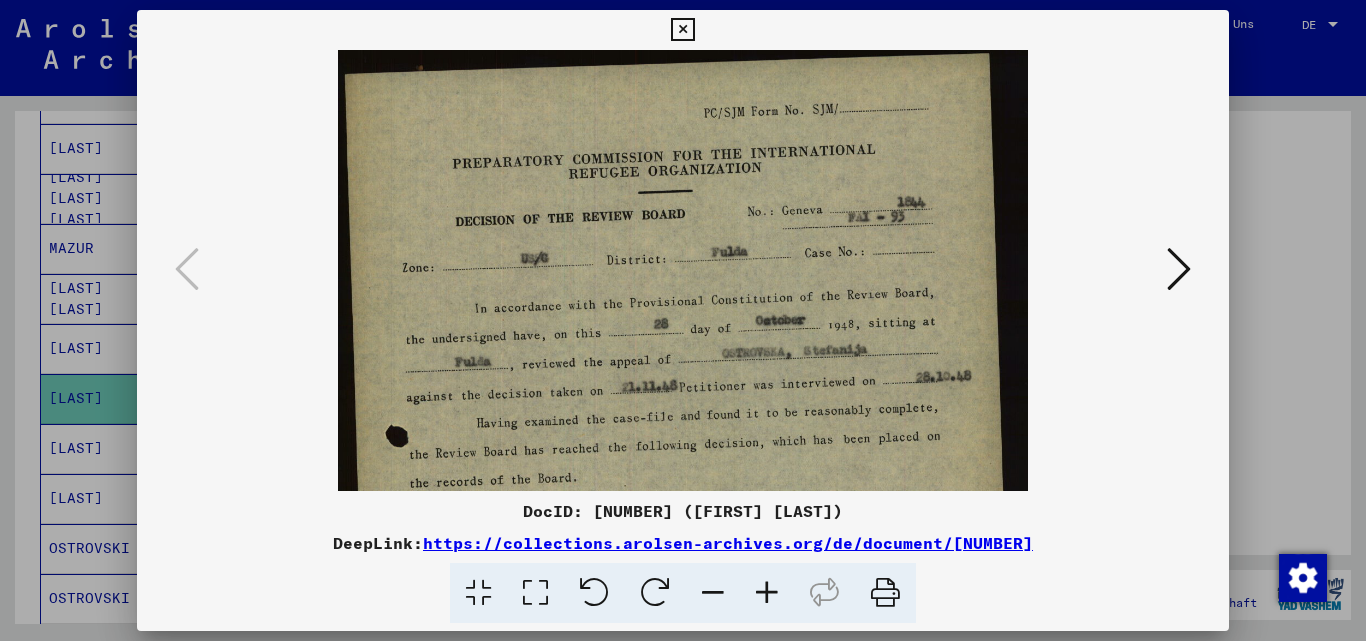 click at bounding box center [767, 593] 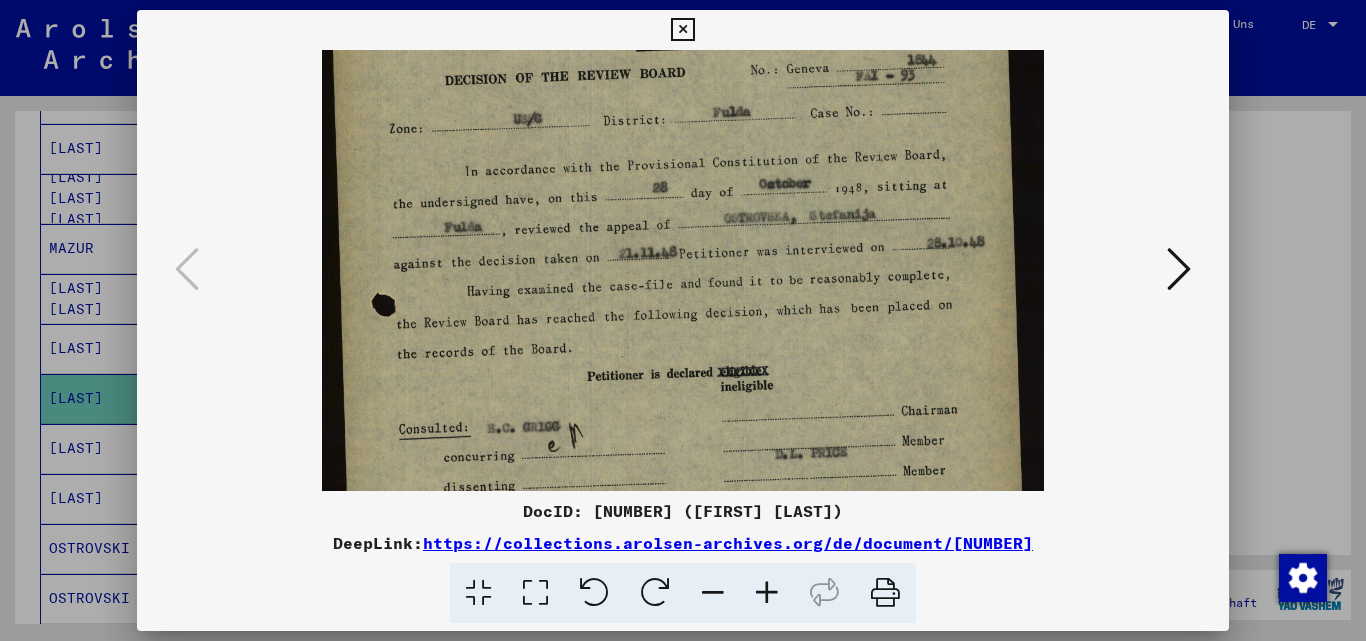 scroll, scrollTop: 177, scrollLeft: 0, axis: vertical 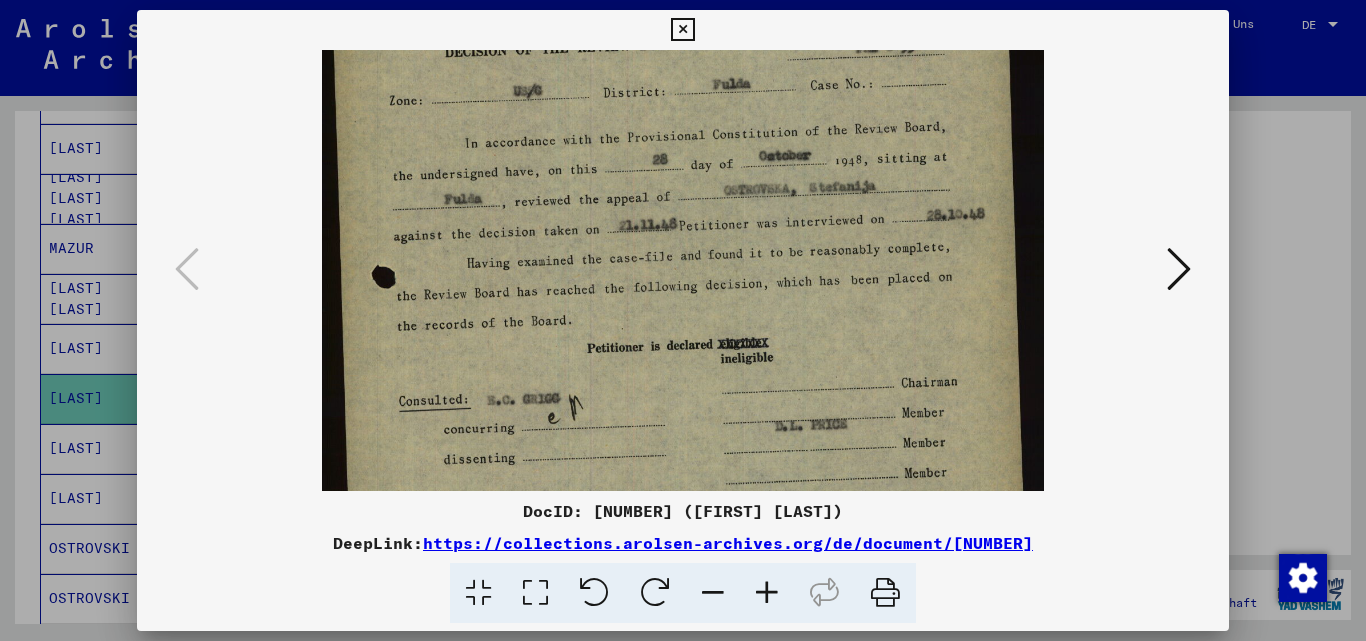 drag, startPoint x: 756, startPoint y: 292, endPoint x: 787, endPoint y: 152, distance: 143.39107 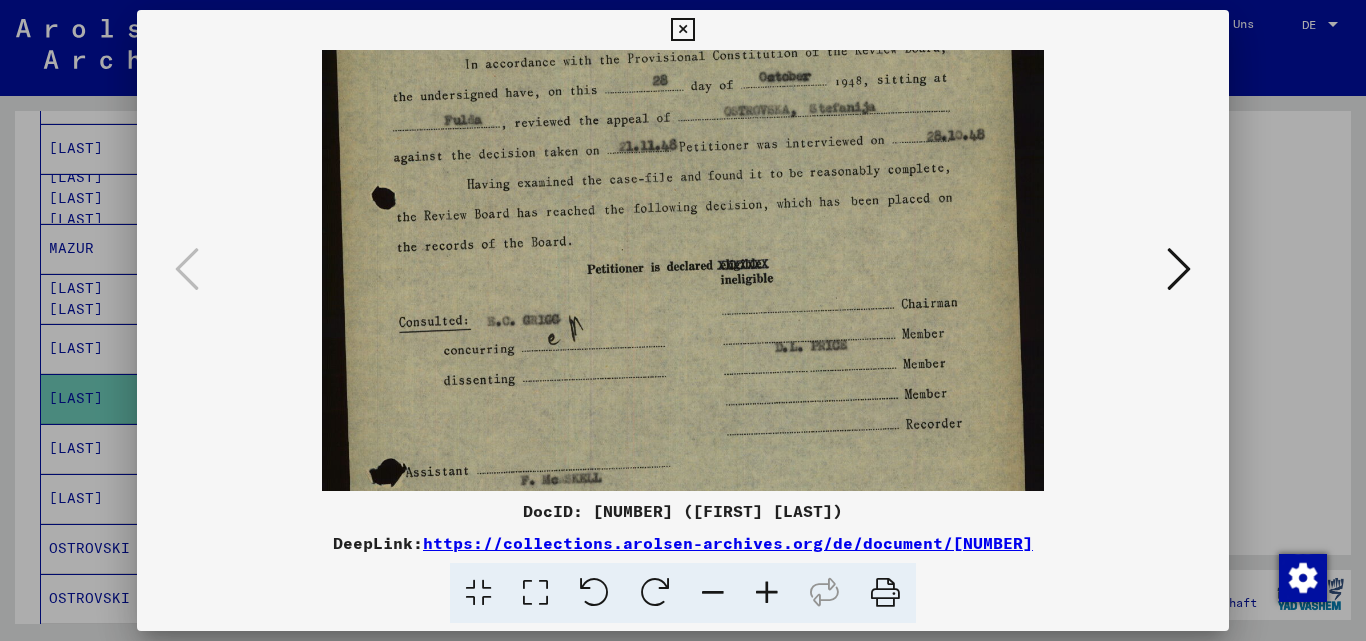 scroll, scrollTop: 263, scrollLeft: 0, axis: vertical 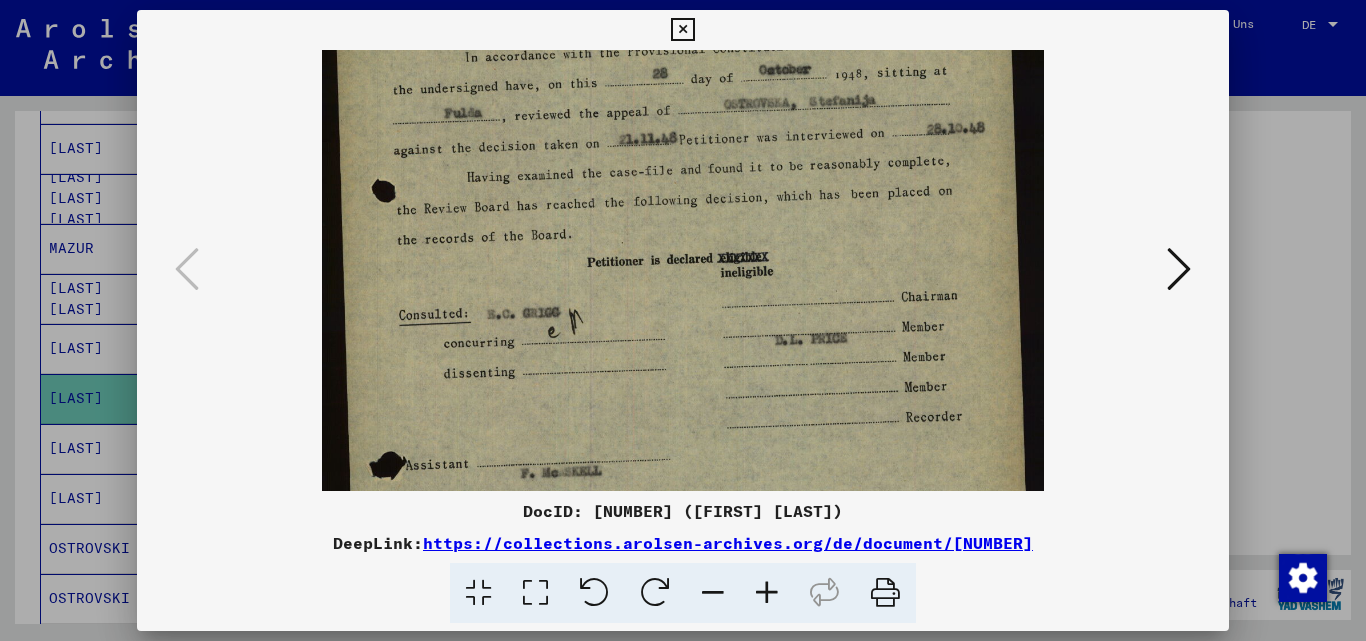 drag, startPoint x: 688, startPoint y: 337, endPoint x: 704, endPoint y: 251, distance: 87.47571 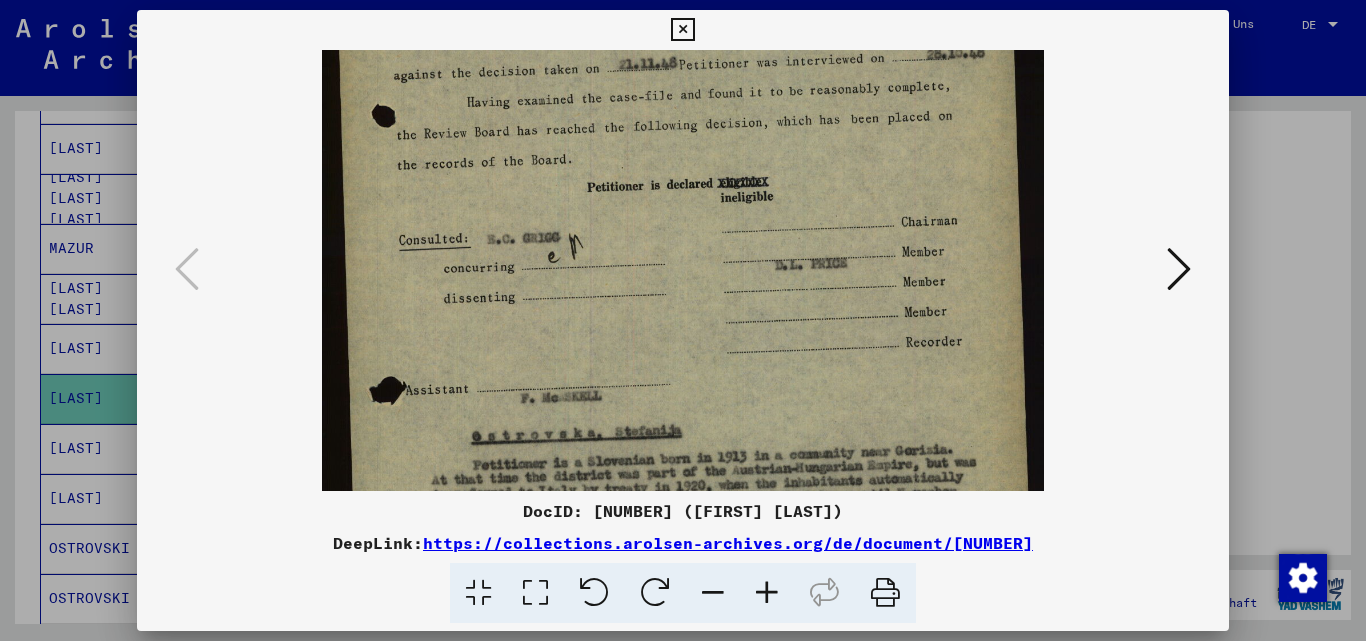 scroll, scrollTop: 339, scrollLeft: 0, axis: vertical 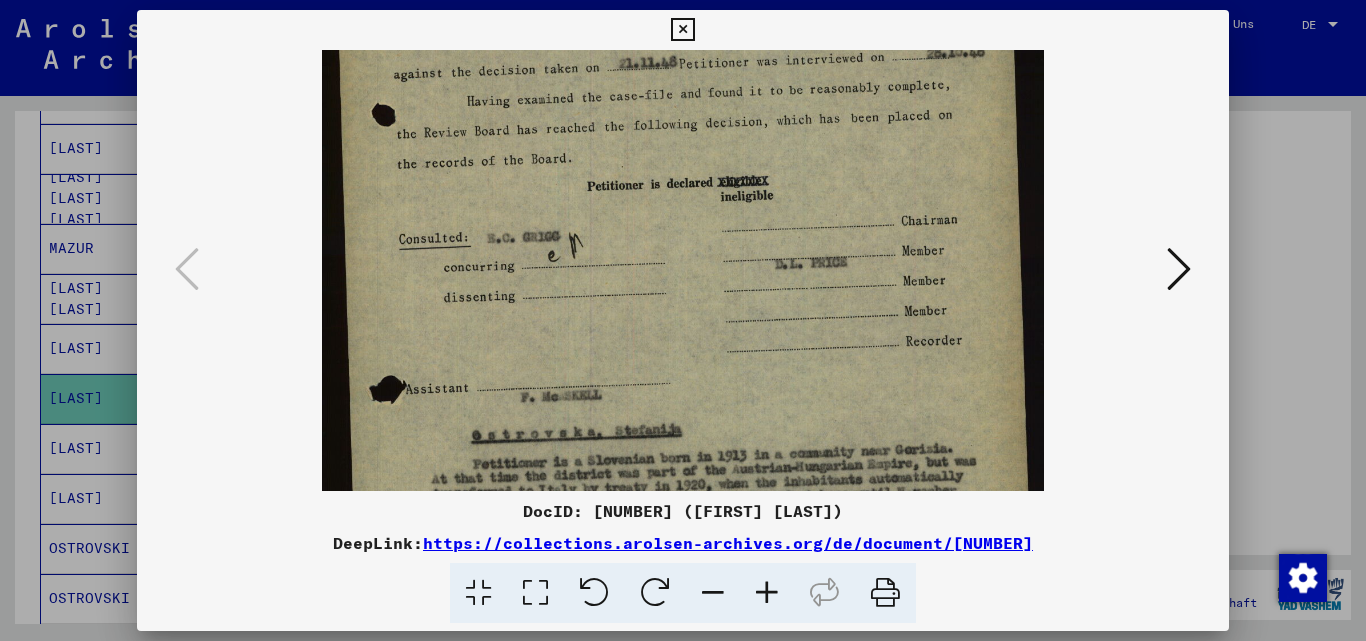 drag, startPoint x: 912, startPoint y: 232, endPoint x: 910, endPoint y: 156, distance: 76.02631 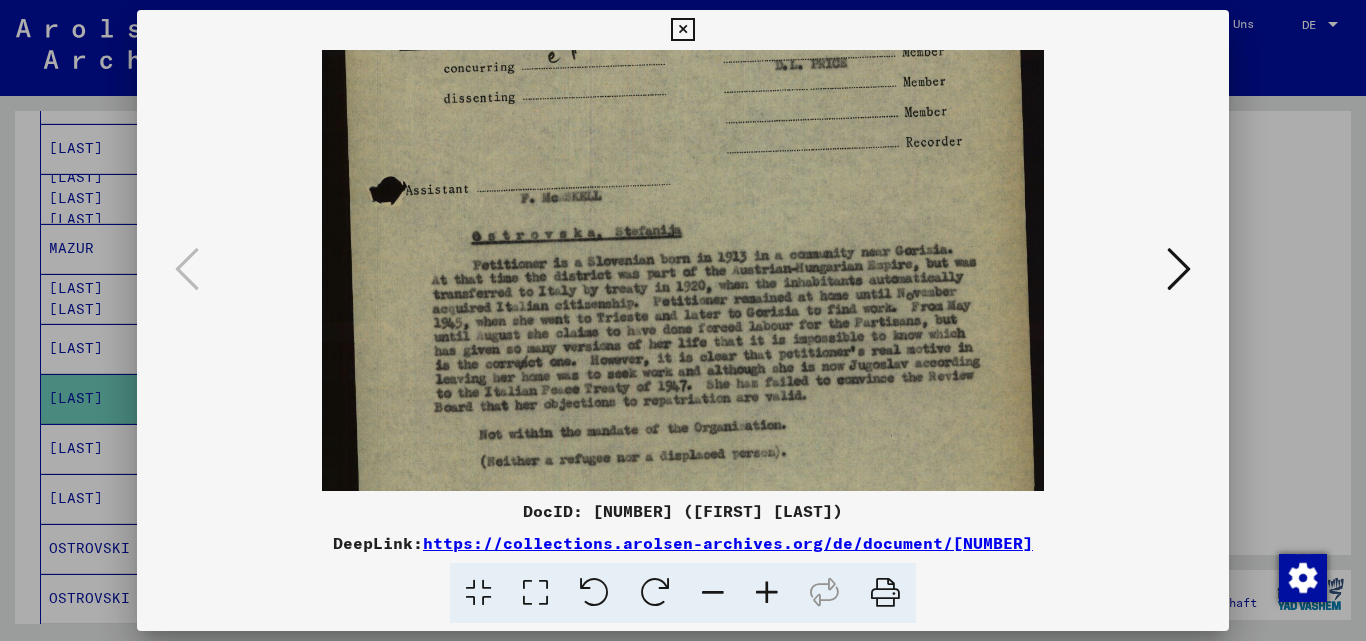 scroll, scrollTop: 540, scrollLeft: 0, axis: vertical 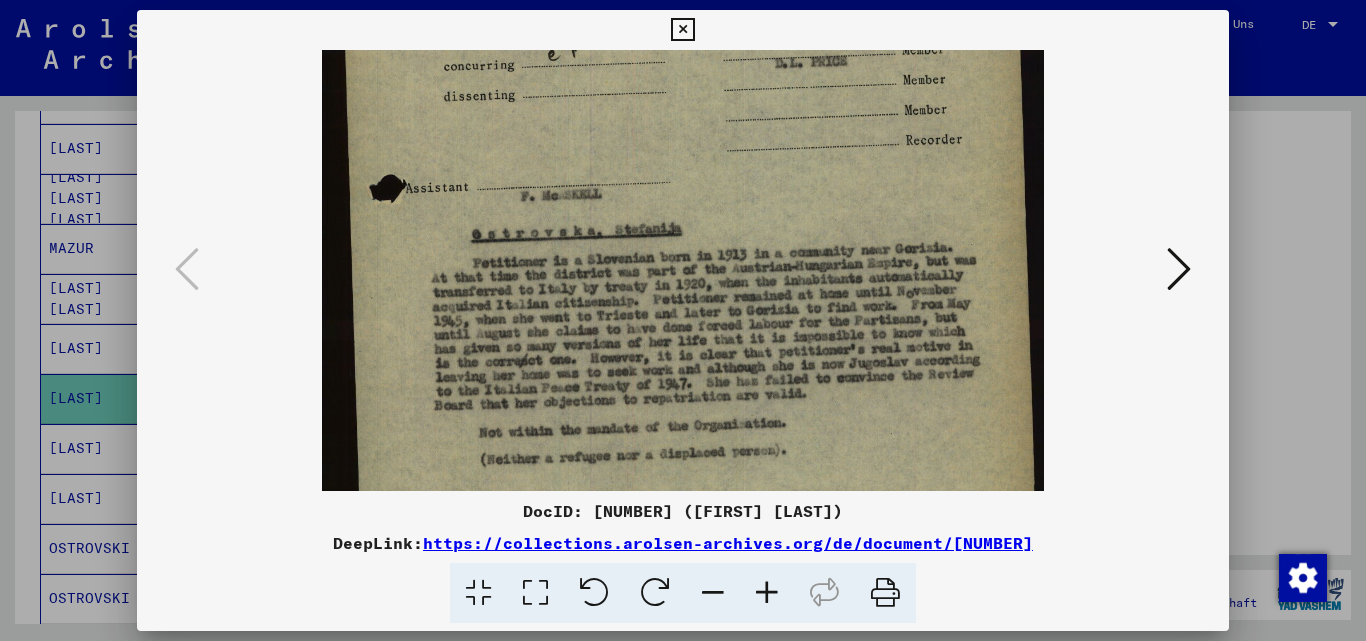 drag, startPoint x: 819, startPoint y: 344, endPoint x: 847, endPoint y: 143, distance: 202.94087 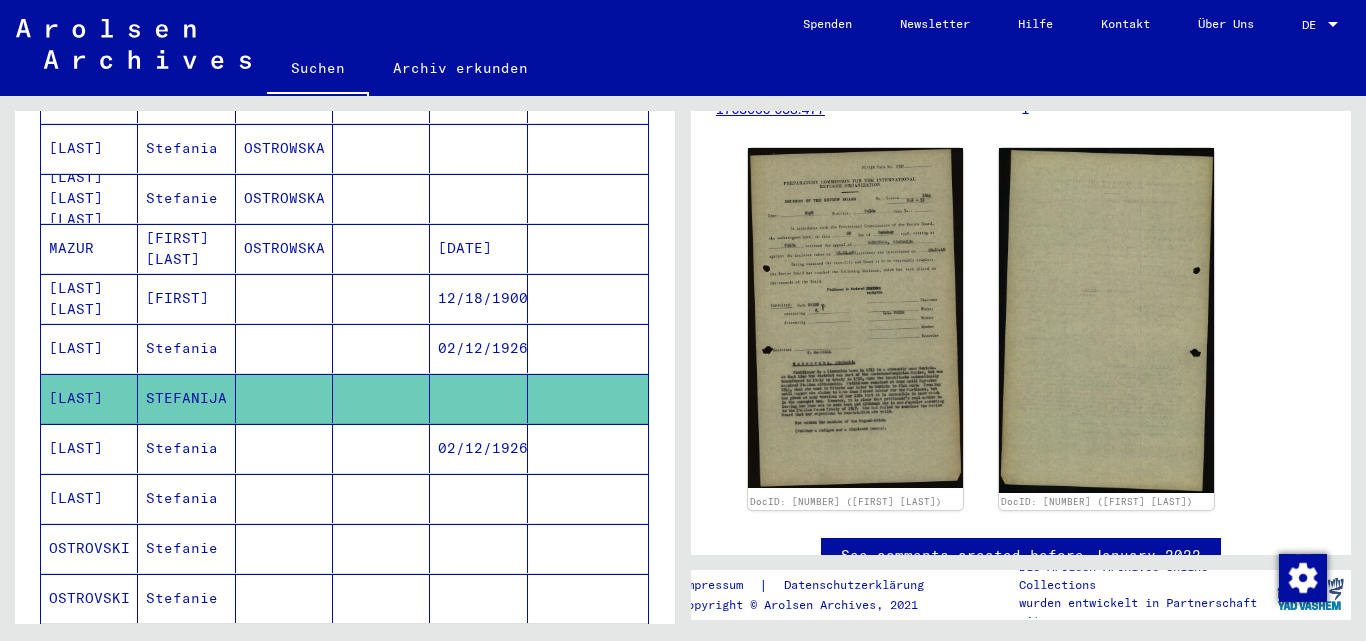 click on "[LAST]" at bounding box center [89, 498] 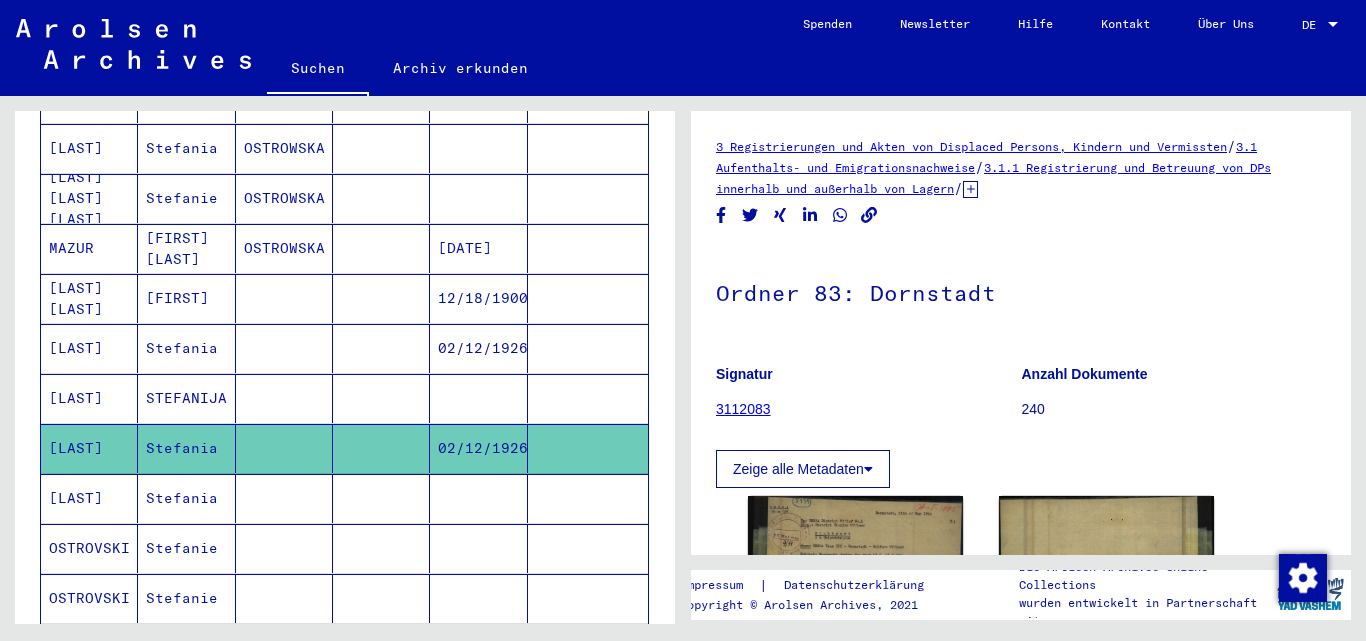 scroll, scrollTop: 227, scrollLeft: 0, axis: vertical 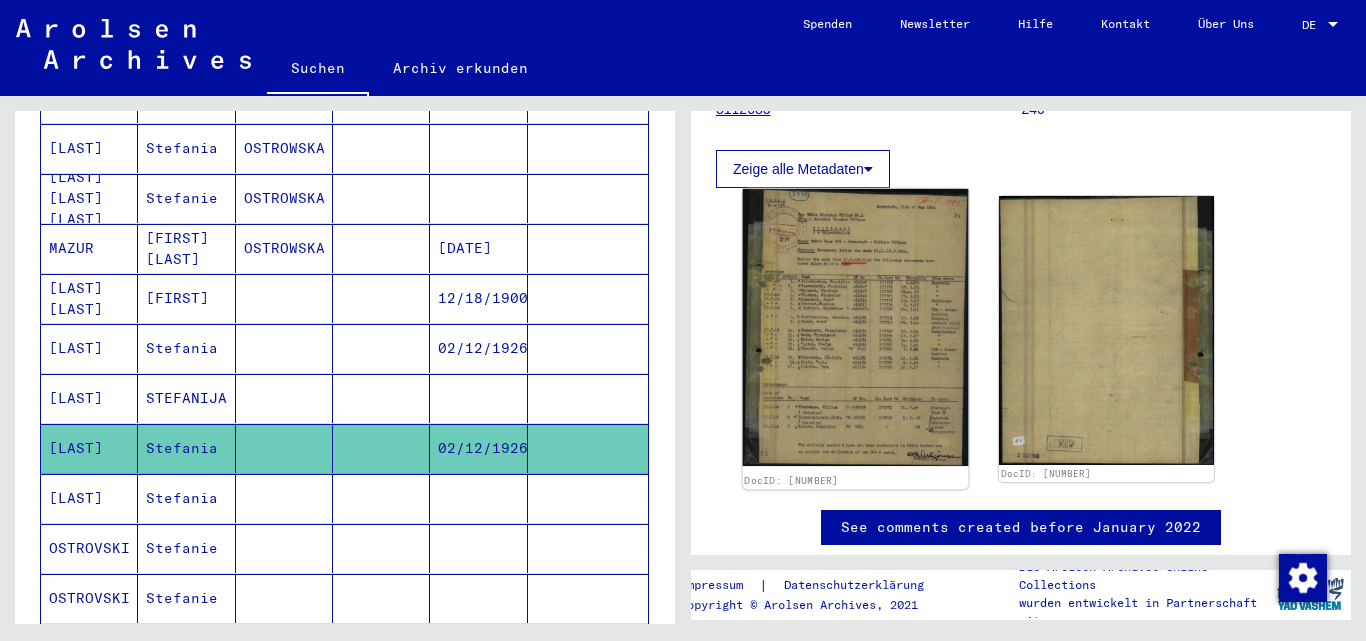 click 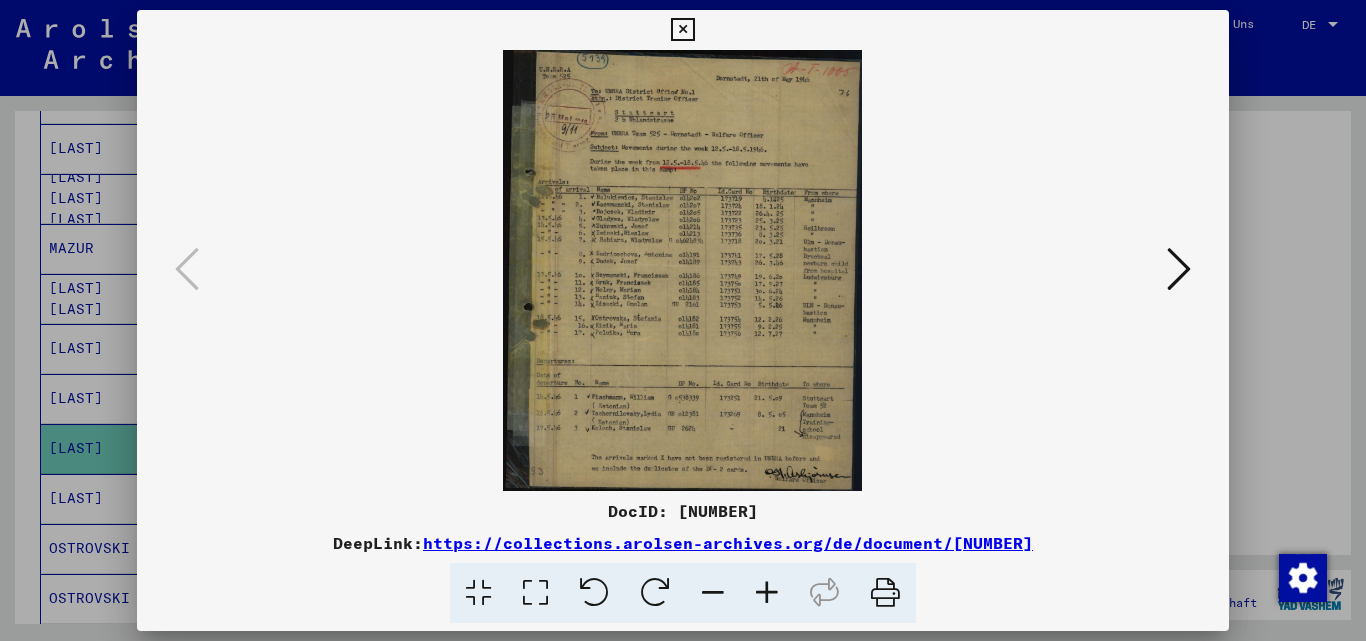 click at bounding box center [767, 593] 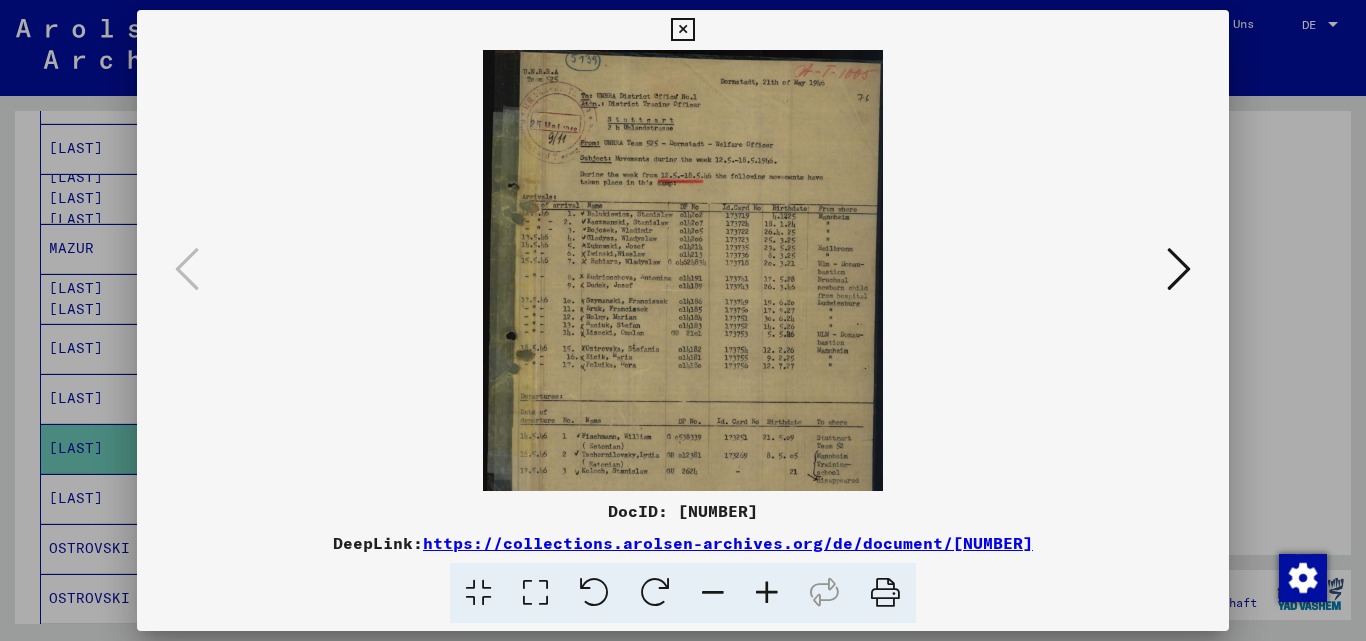 click at bounding box center (767, 593) 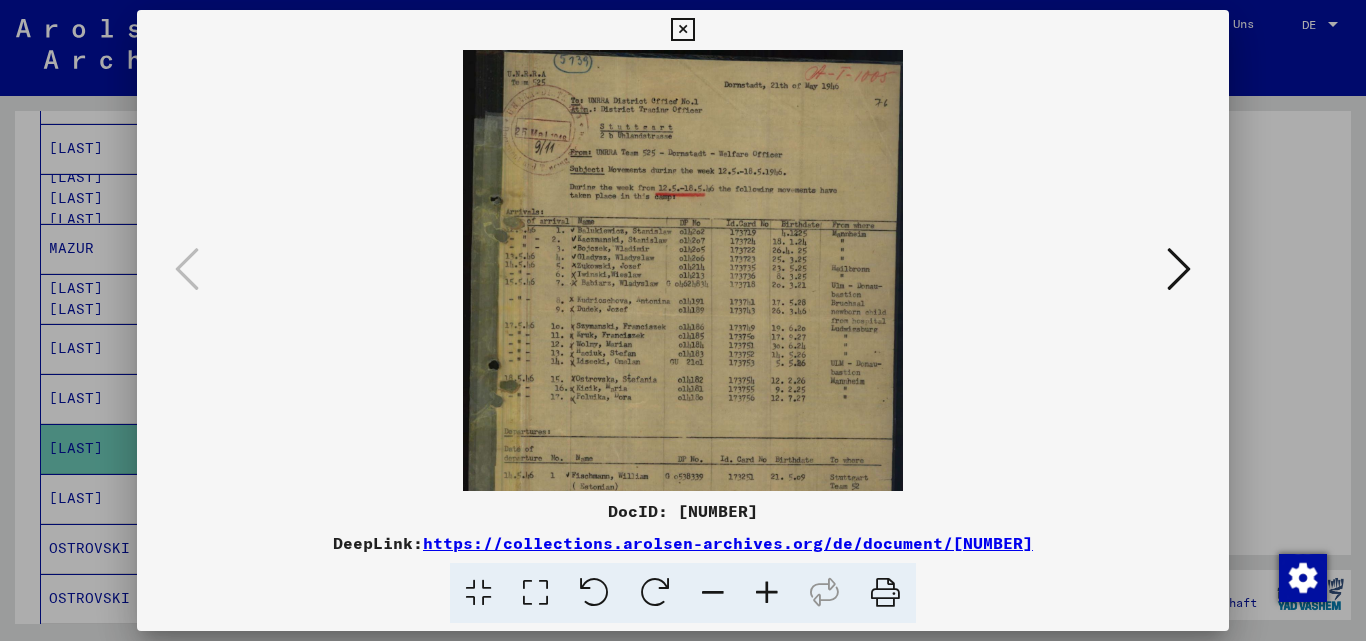 click at bounding box center [767, 593] 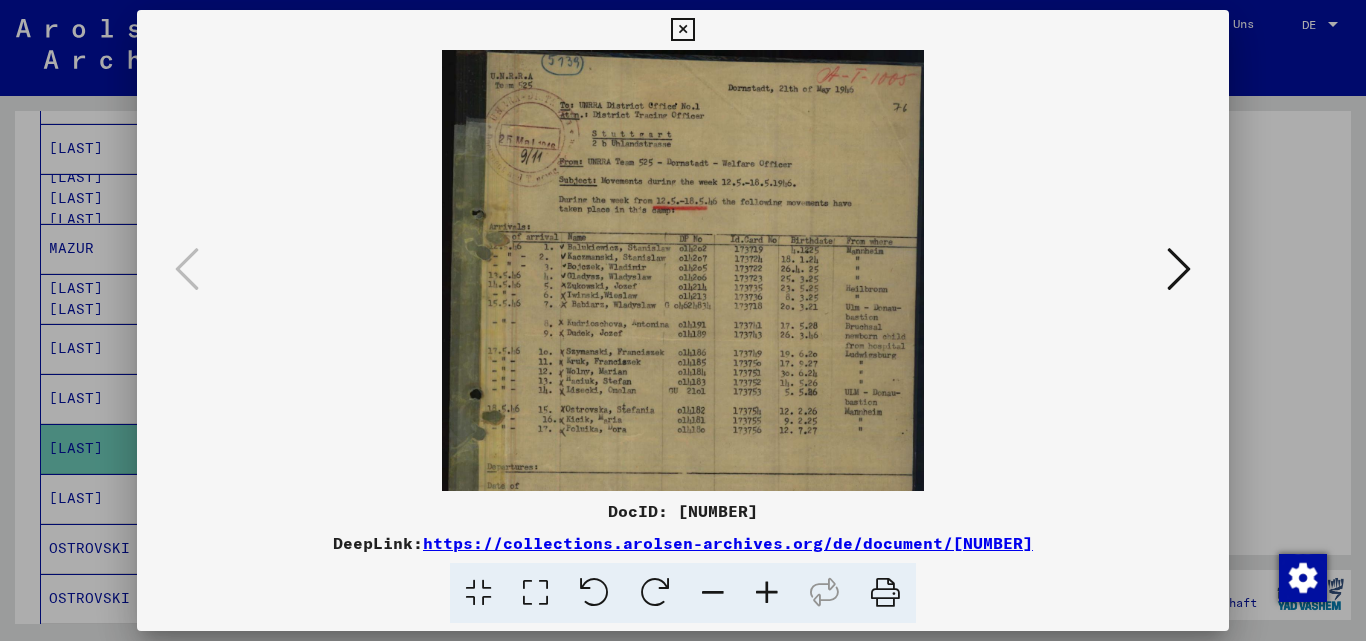 click at bounding box center (767, 593) 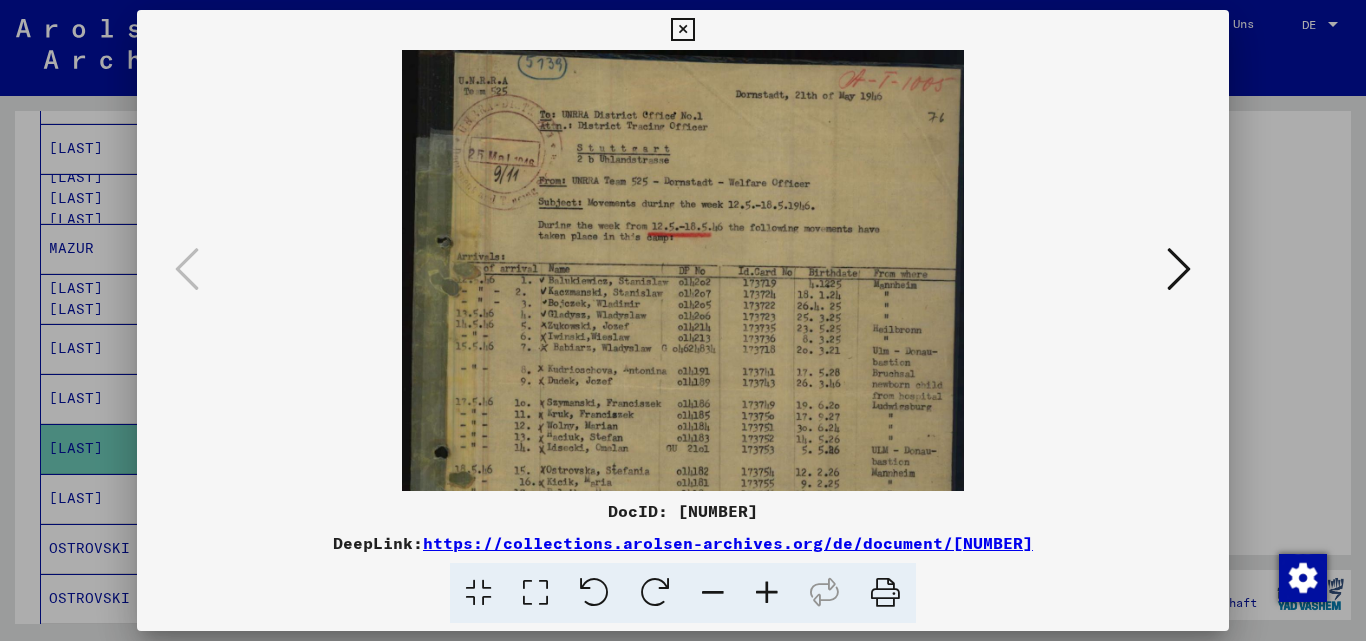 click at bounding box center (767, 593) 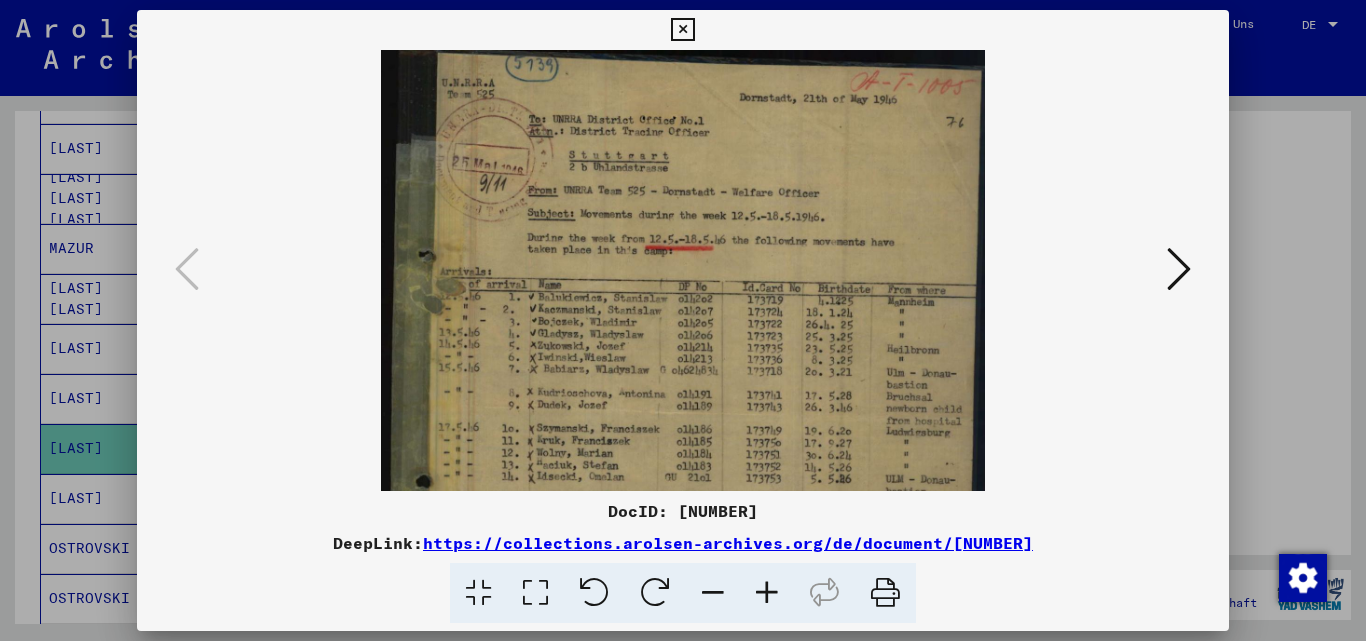 click at bounding box center [767, 593] 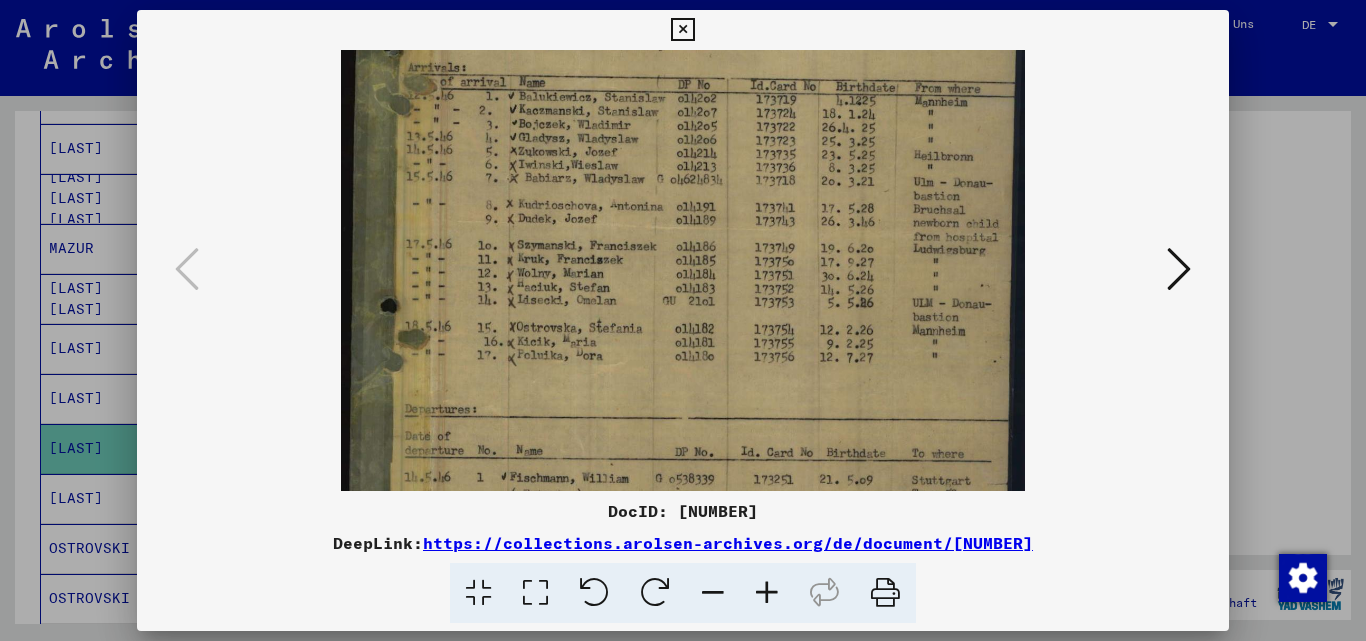 scroll, scrollTop: 260, scrollLeft: 0, axis: vertical 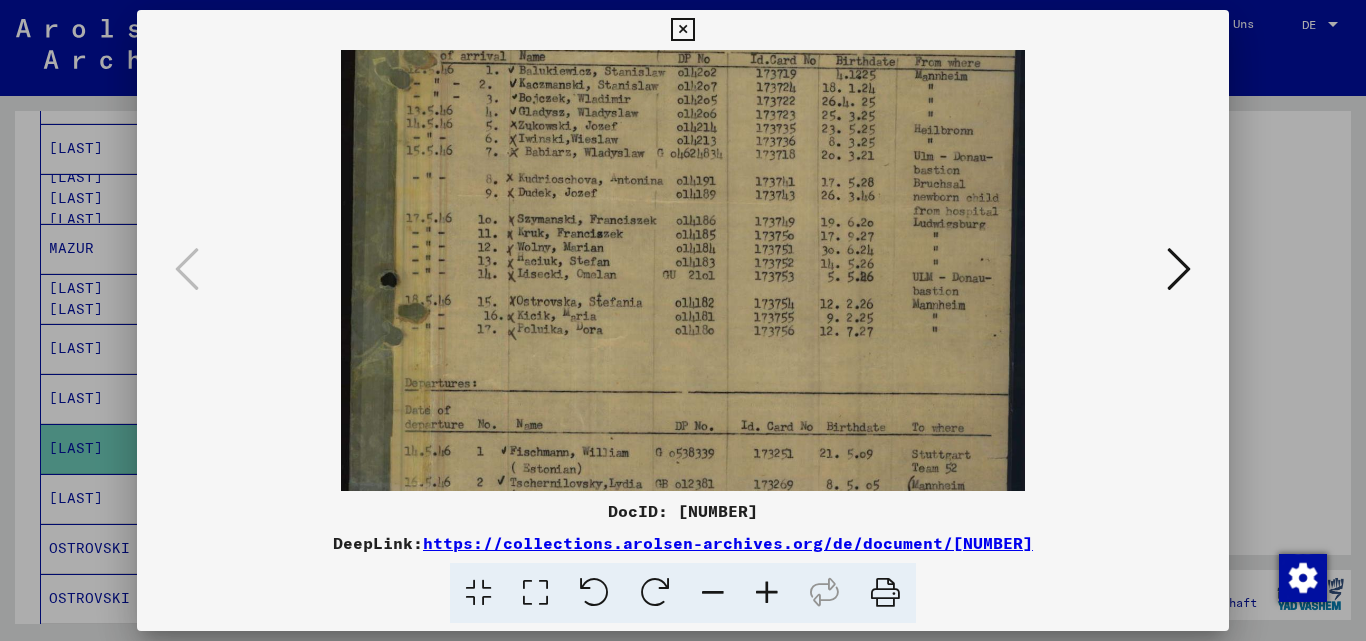 drag, startPoint x: 766, startPoint y: 401, endPoint x: 799, endPoint y: 141, distance: 262.08588 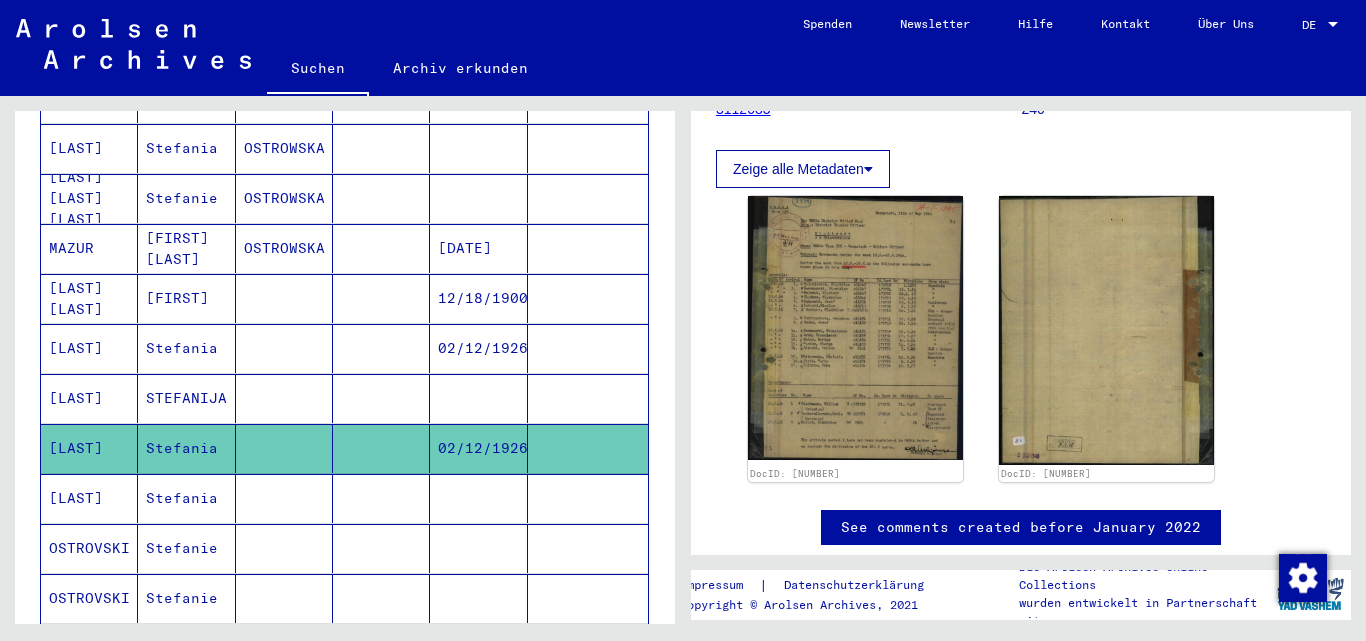 click at bounding box center [381, 548] 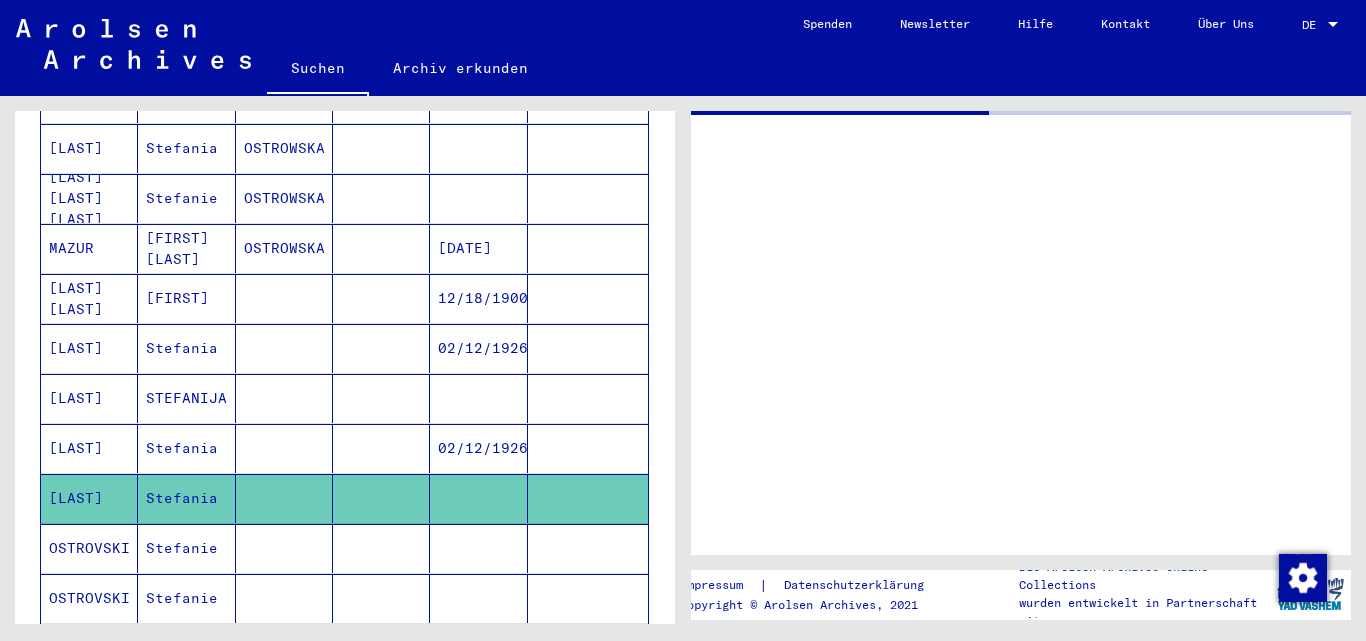 scroll, scrollTop: 0, scrollLeft: 0, axis: both 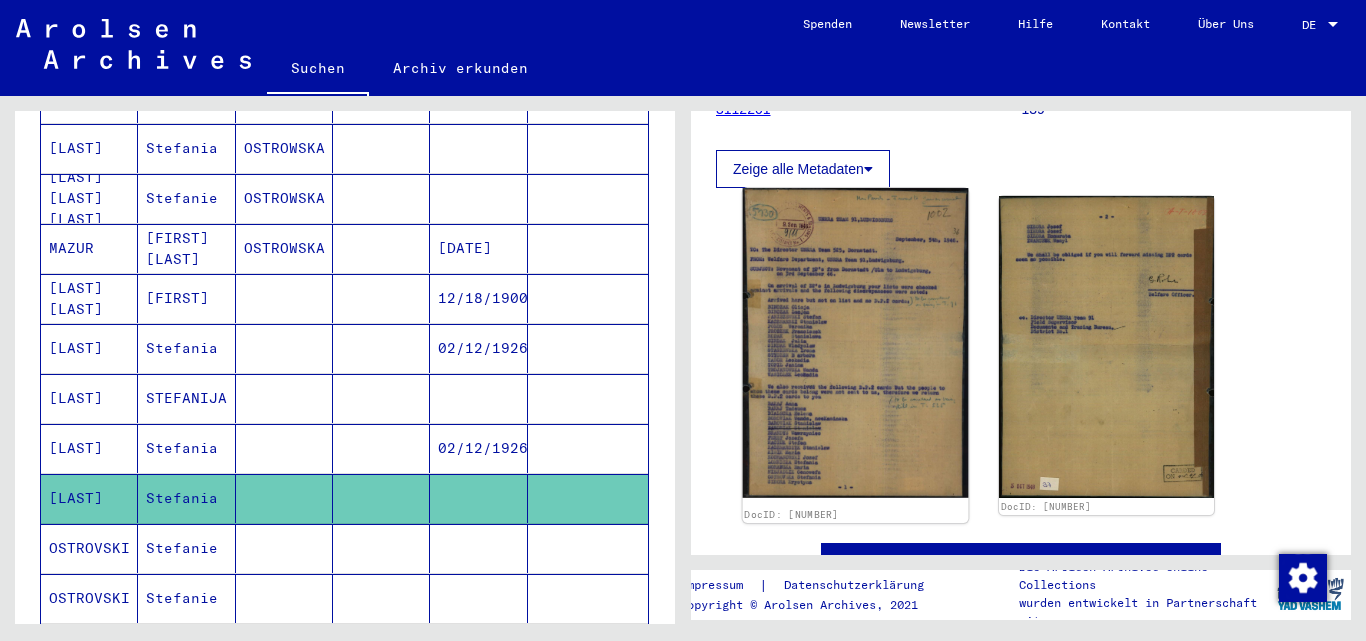 click 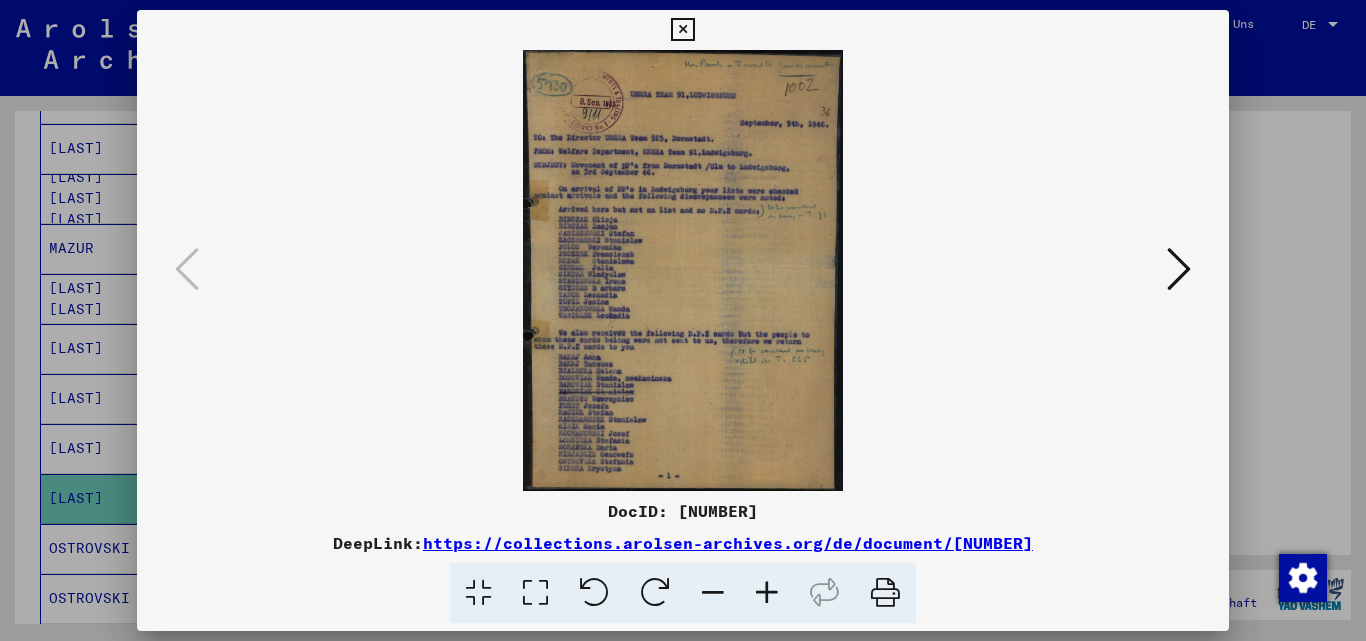 click at bounding box center (767, 593) 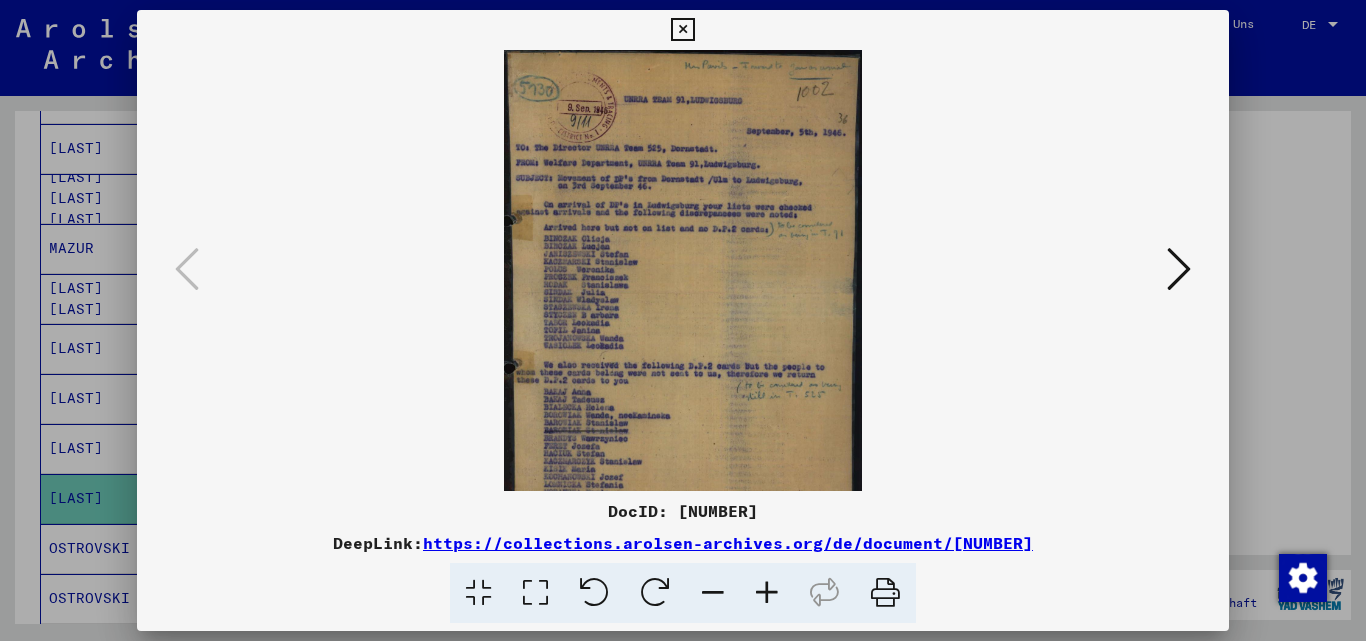 click at bounding box center (767, 593) 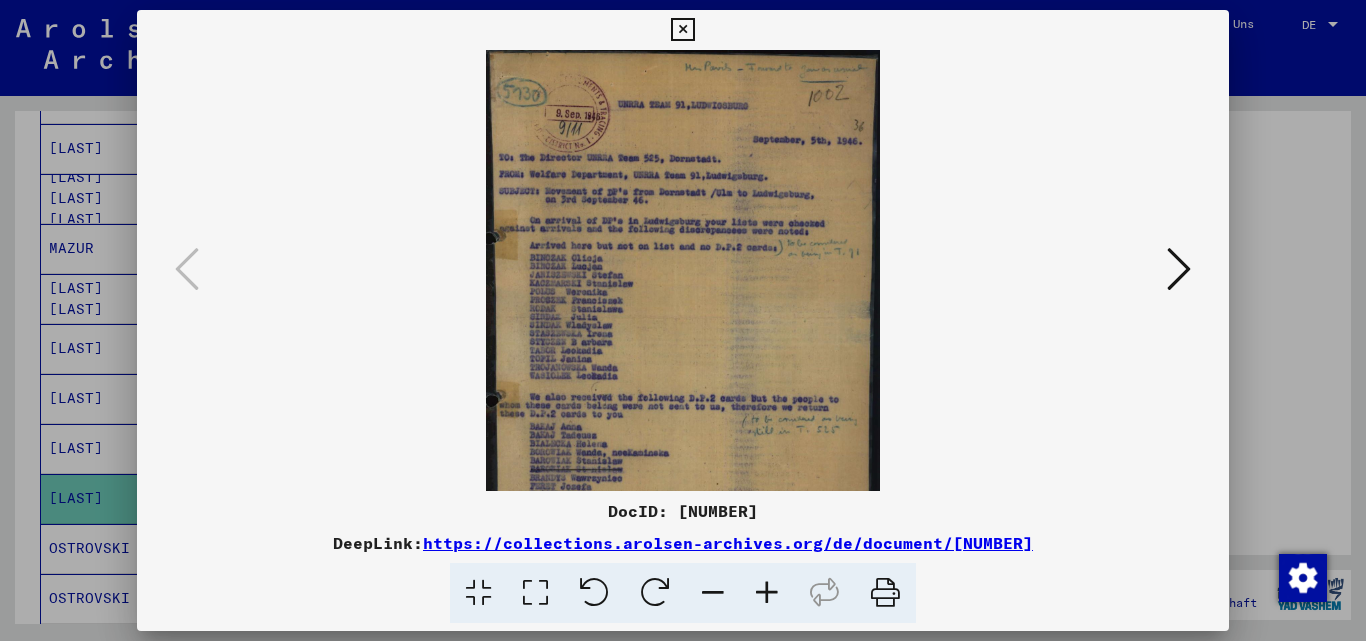 click at bounding box center [767, 593] 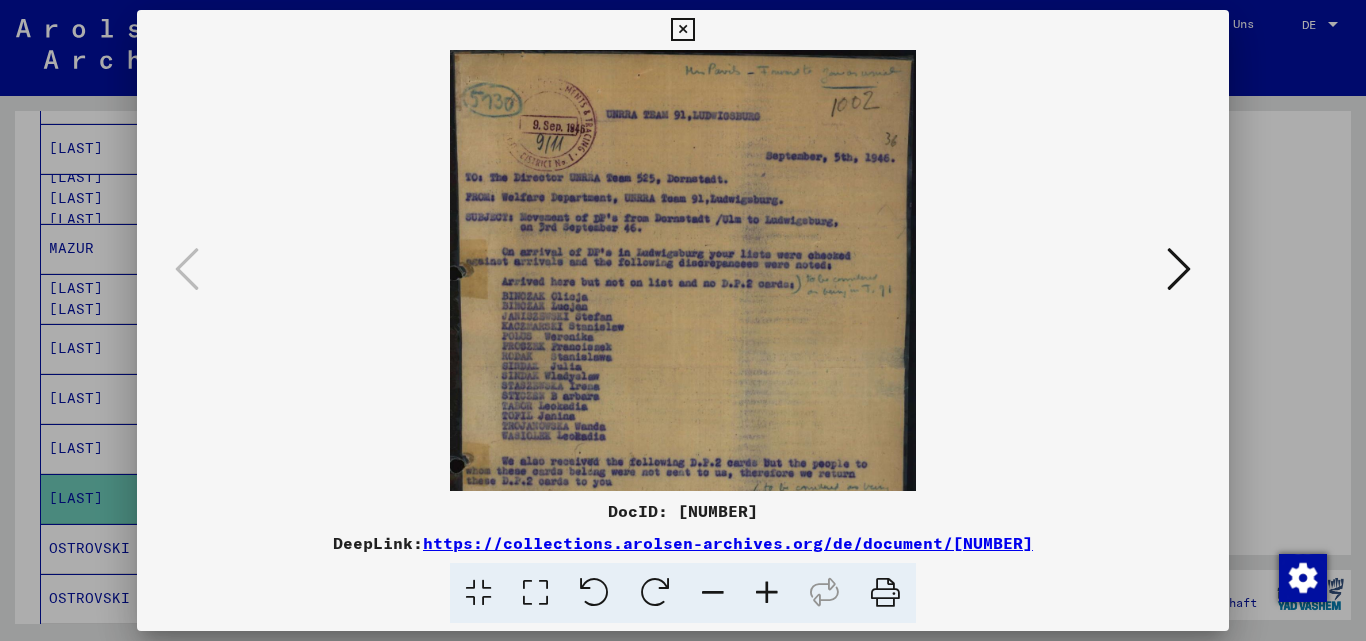 click at bounding box center [767, 593] 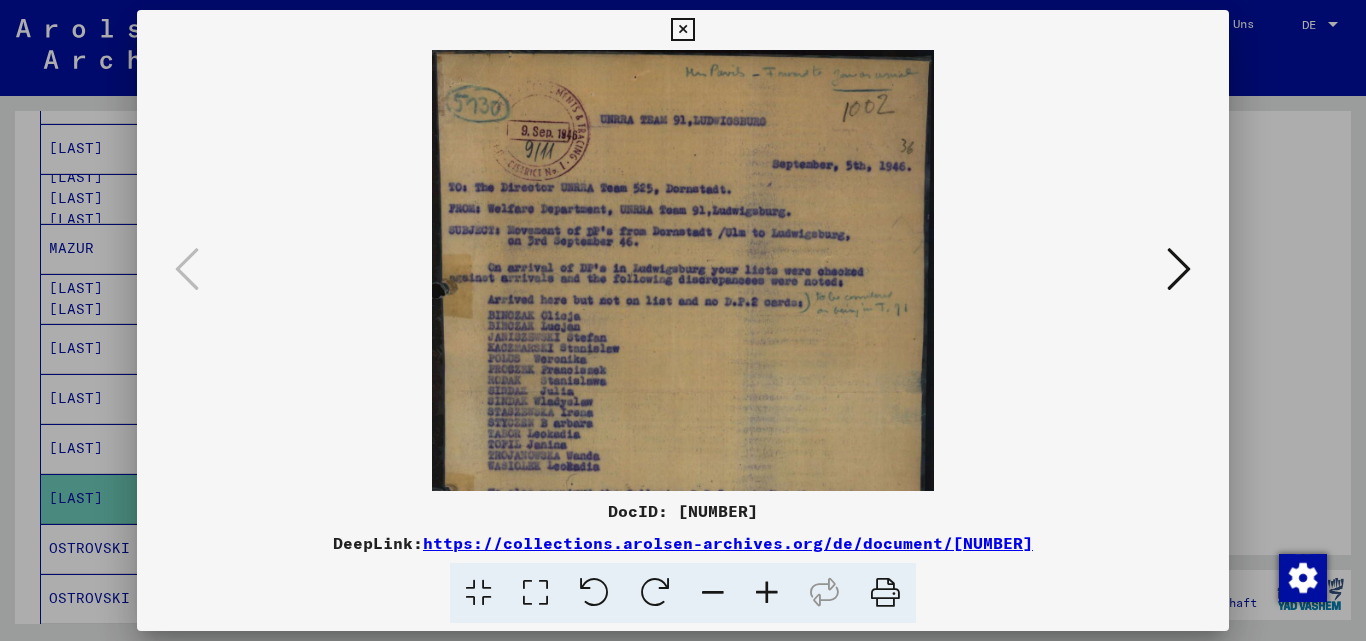 click at bounding box center (767, 593) 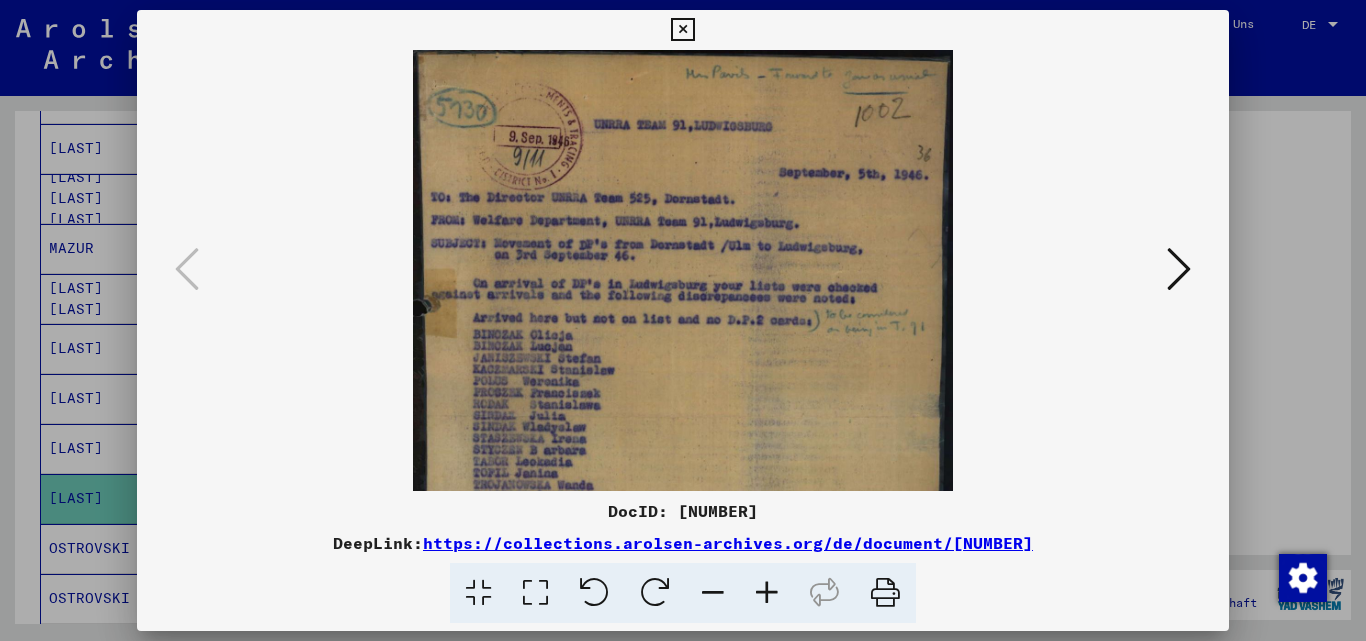 click at bounding box center (767, 593) 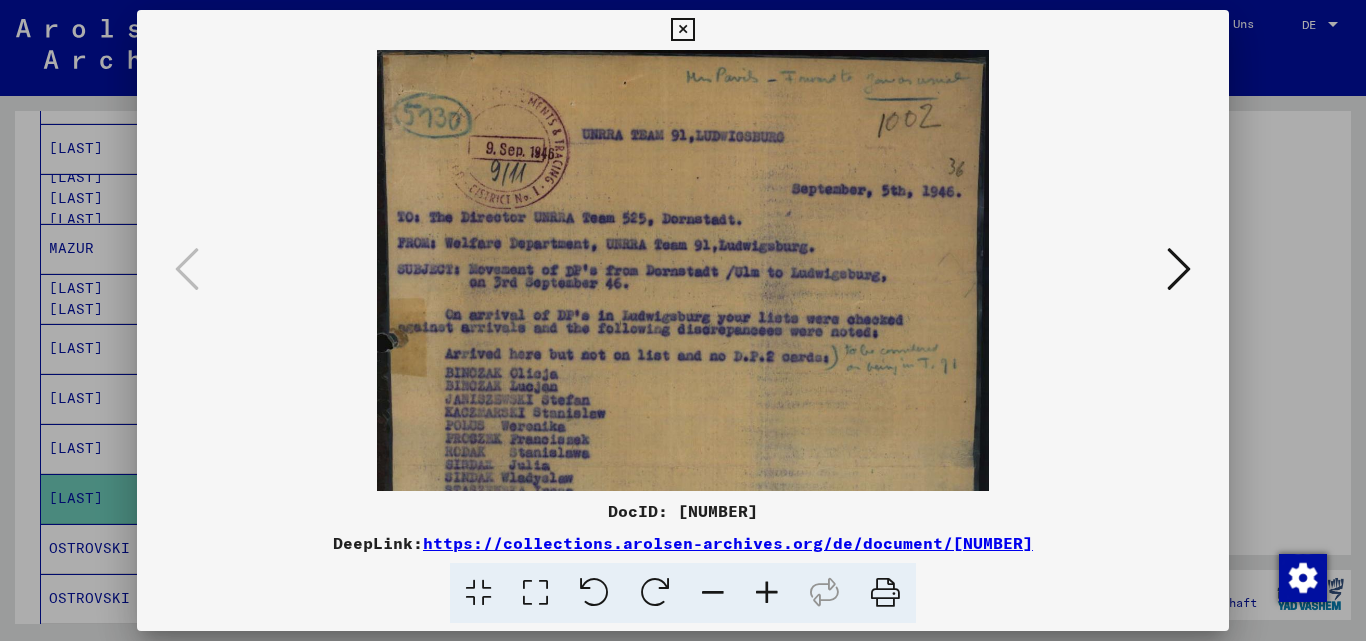 click at bounding box center [767, 593] 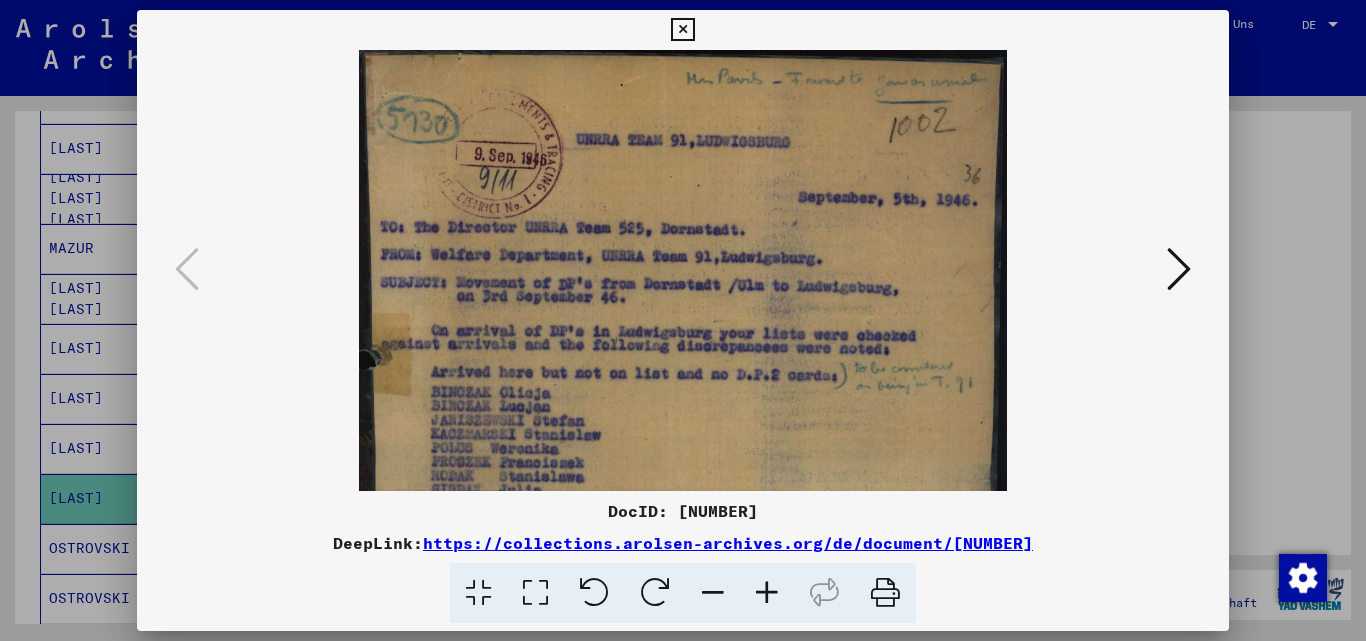 click at bounding box center [767, 593] 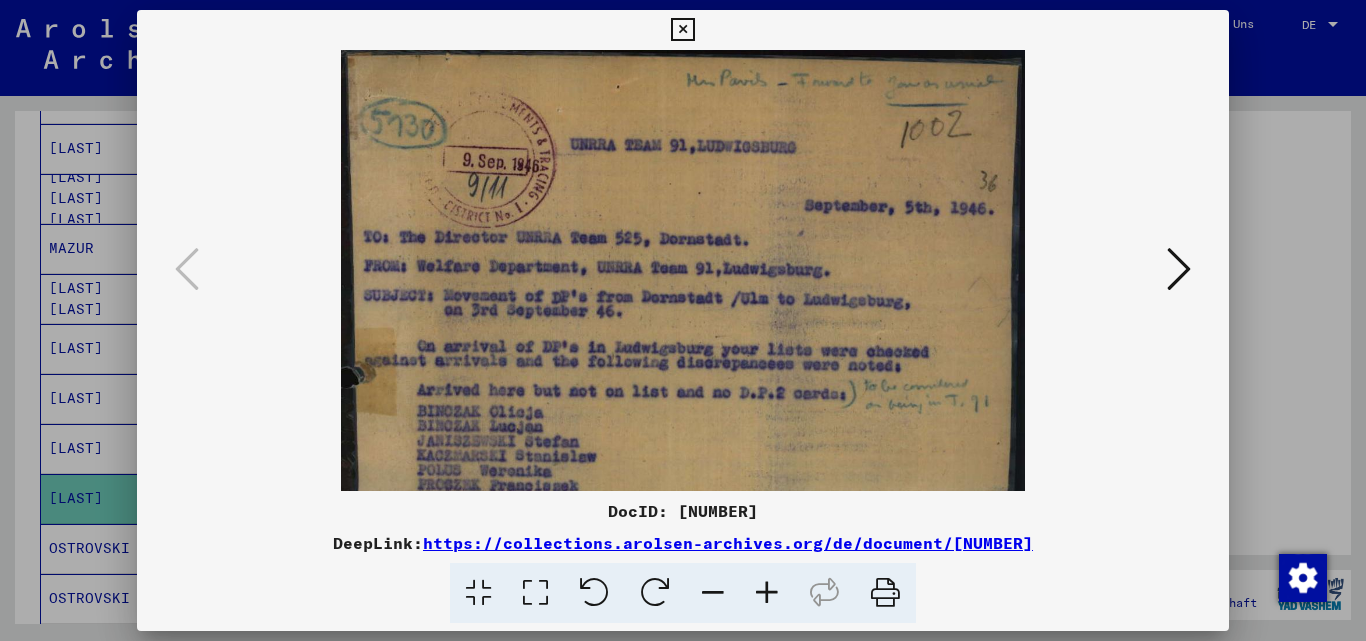 click at bounding box center (767, 593) 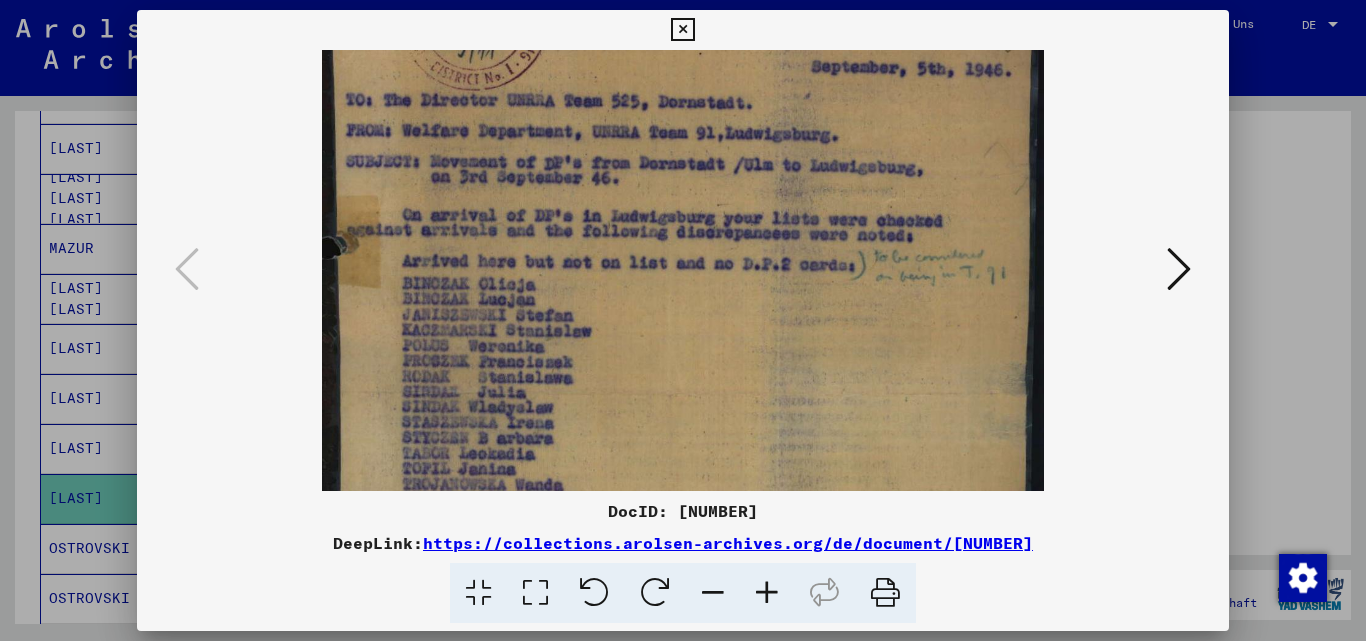 scroll, scrollTop: 159, scrollLeft: 0, axis: vertical 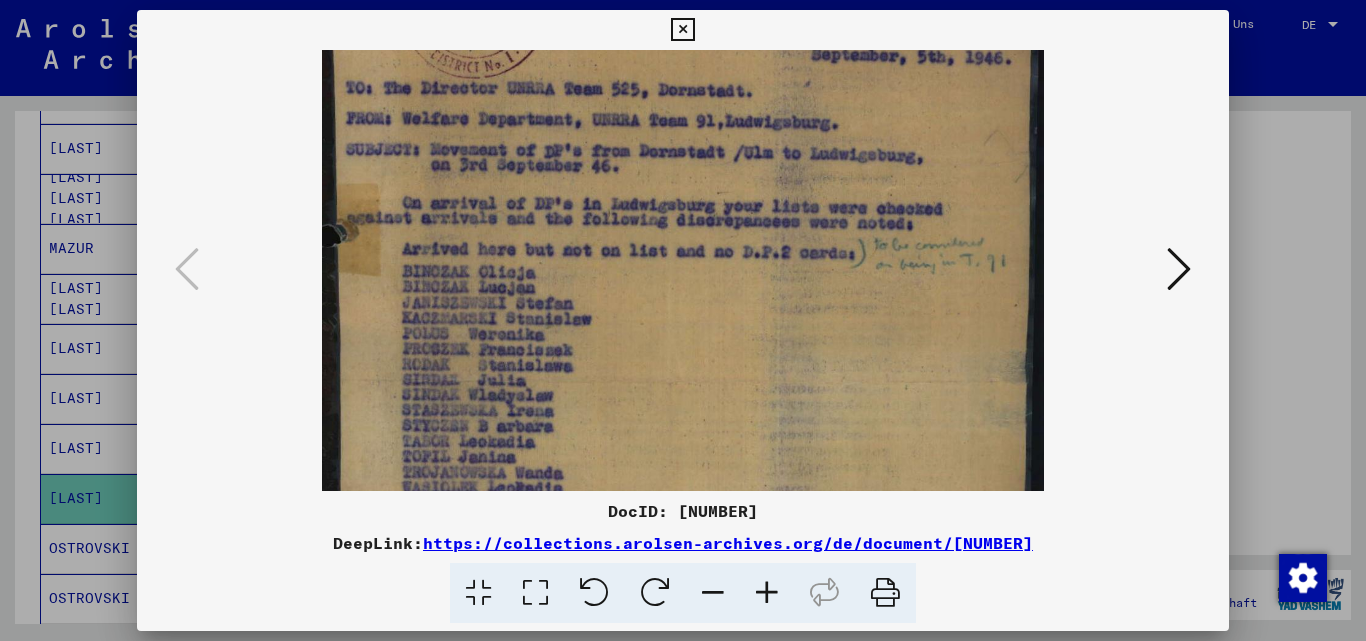 drag, startPoint x: 742, startPoint y: 341, endPoint x: 790, endPoint y: 182, distance: 166.08733 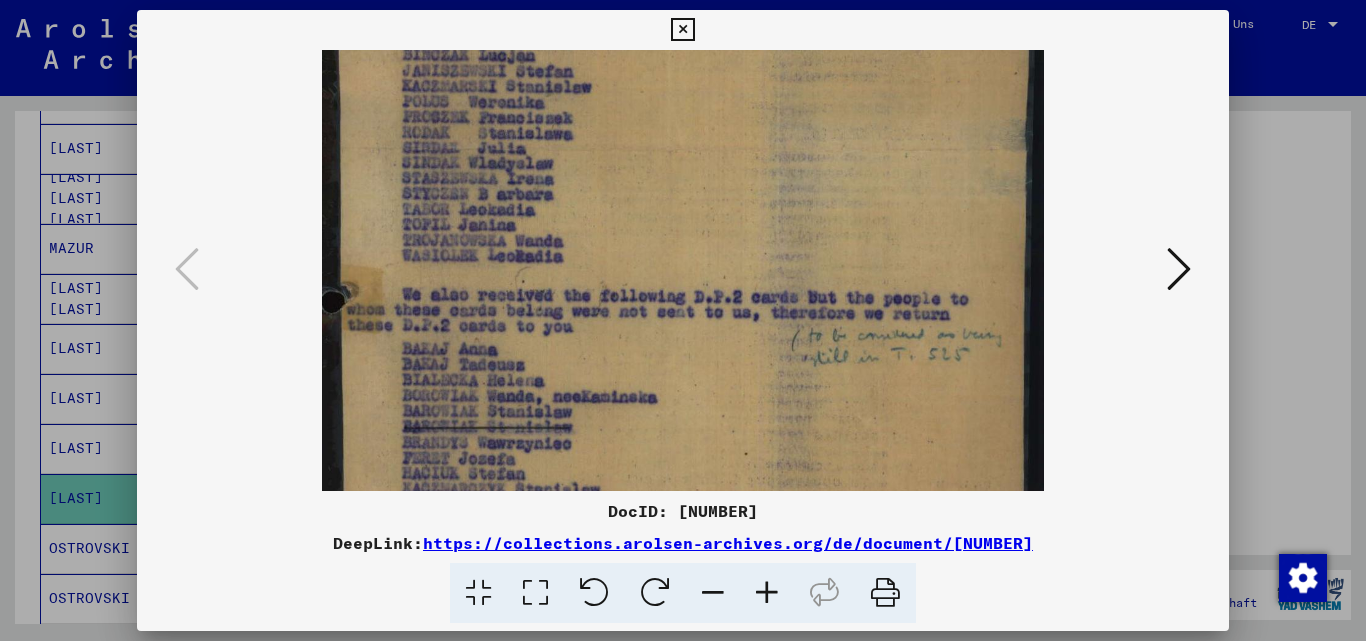 drag, startPoint x: 632, startPoint y: 373, endPoint x: 700, endPoint y: 141, distance: 241.76021 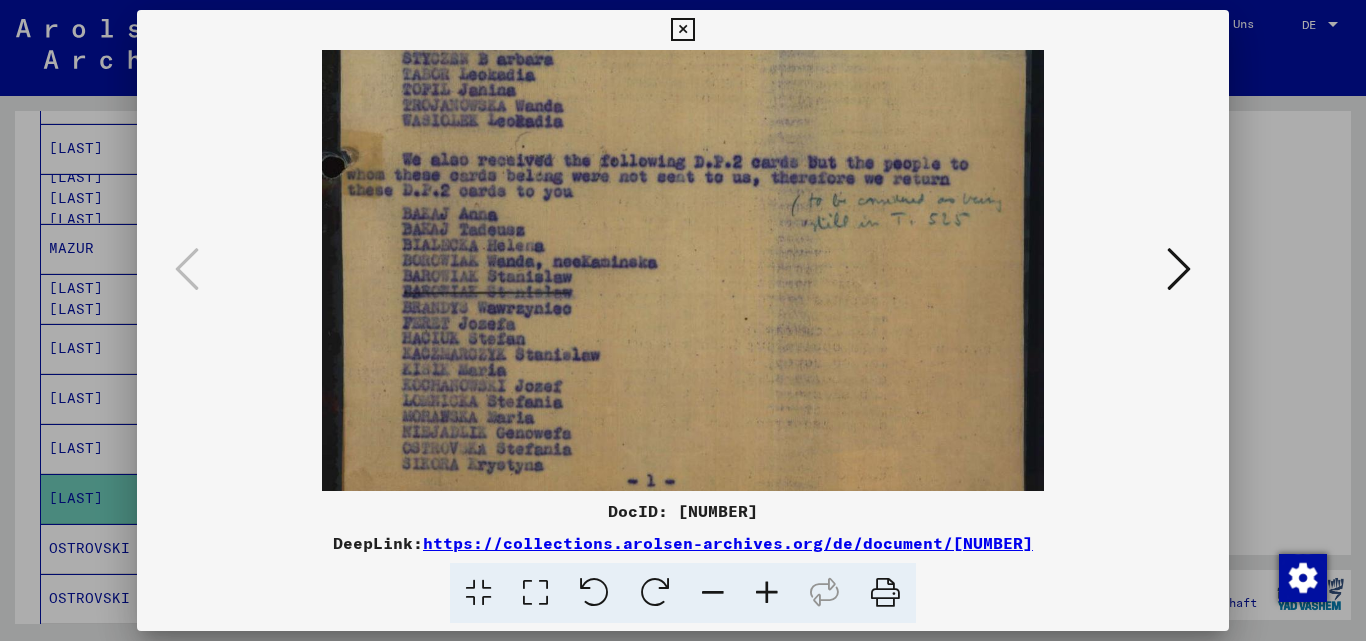 scroll, scrollTop: 535, scrollLeft: 0, axis: vertical 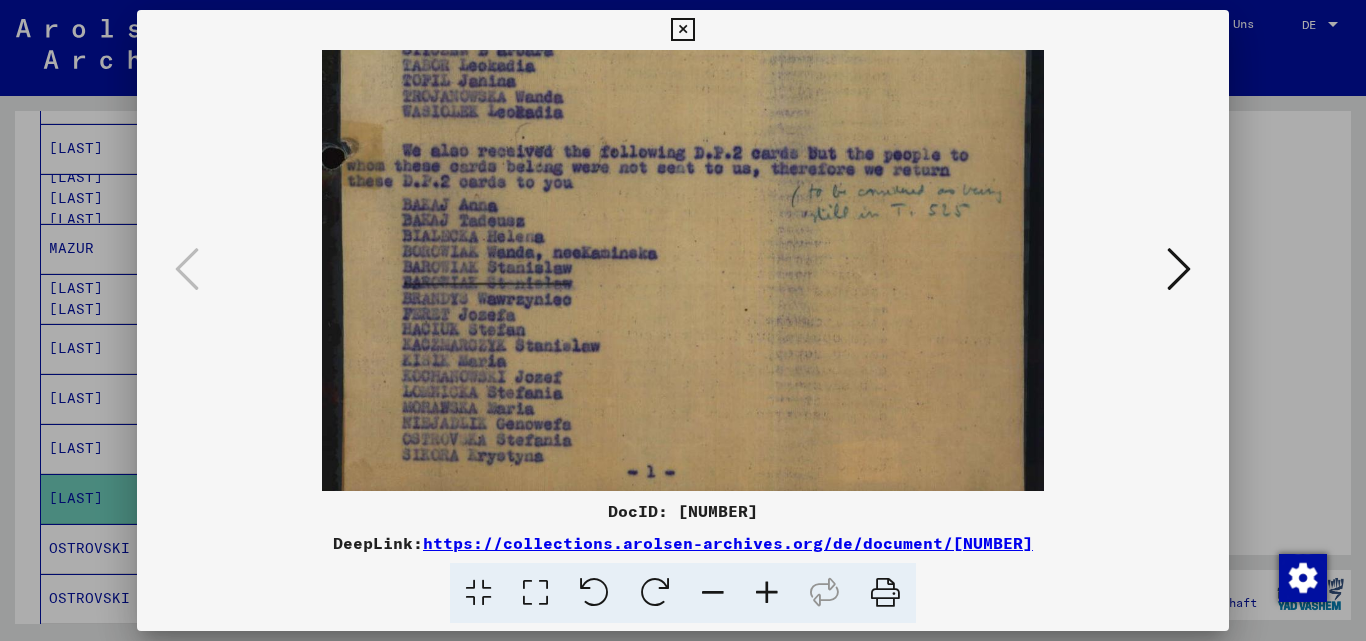 drag, startPoint x: 586, startPoint y: 382, endPoint x: 612, endPoint y: 238, distance: 146.3284 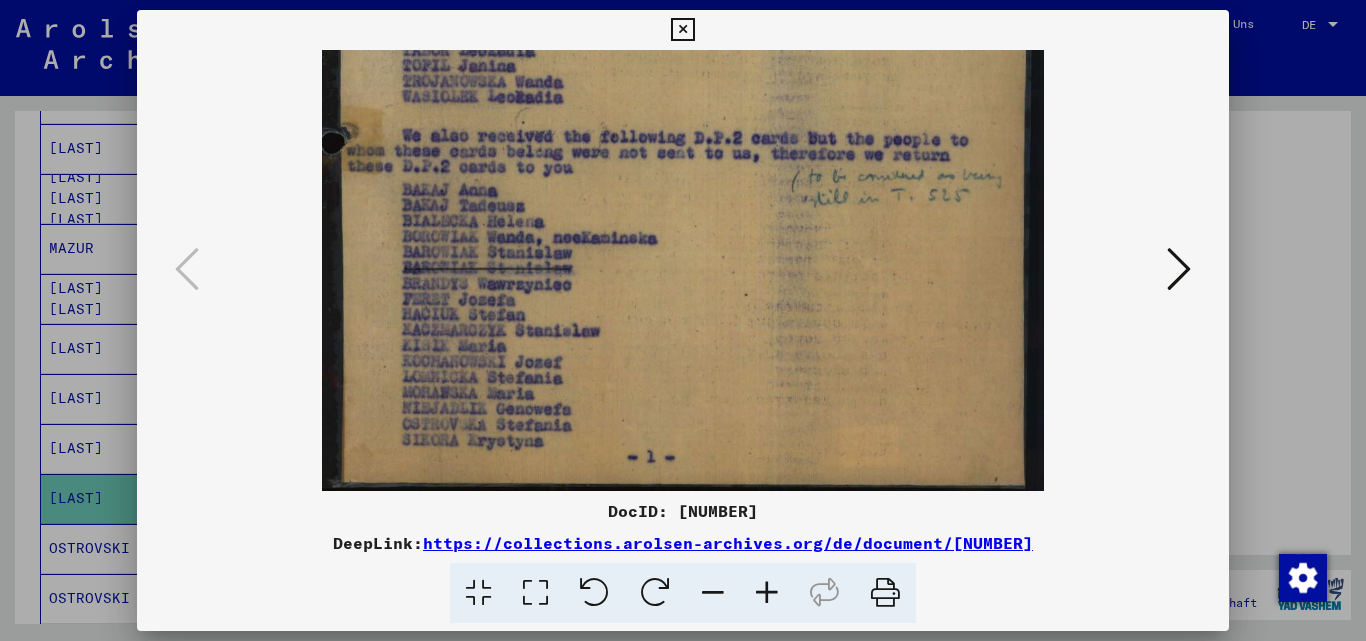 drag, startPoint x: 739, startPoint y: 280, endPoint x: 775, endPoint y: 219, distance: 70.83079 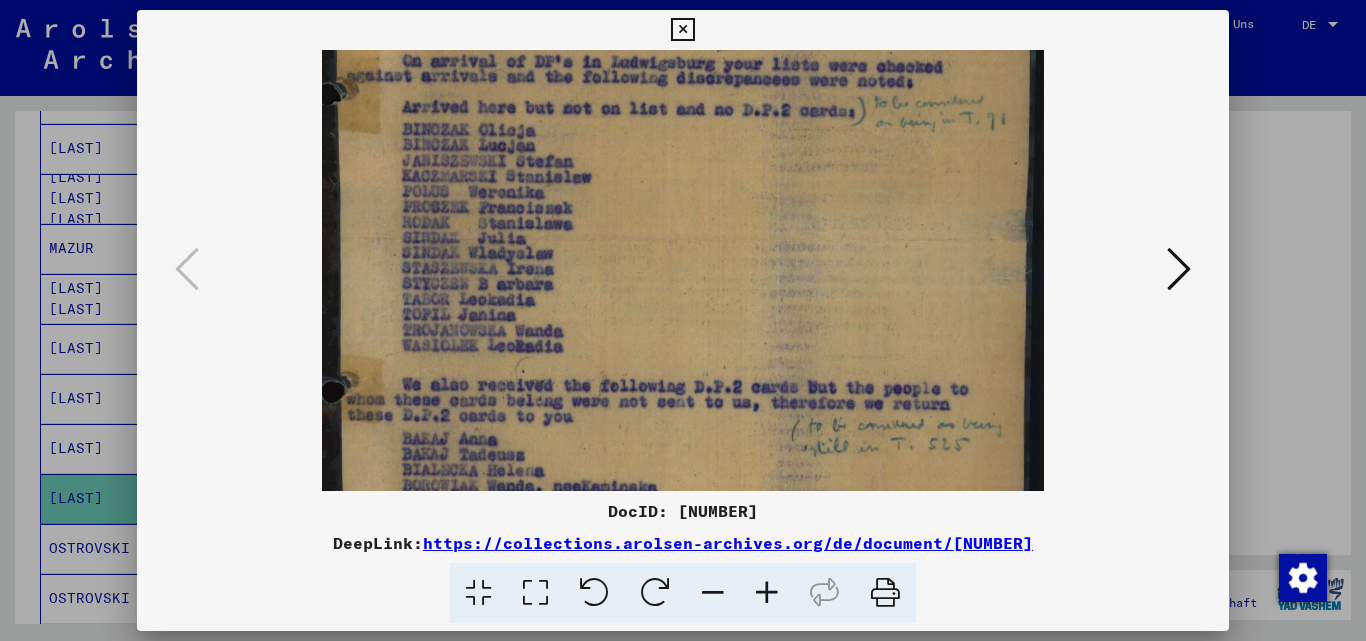 drag, startPoint x: 788, startPoint y: 229, endPoint x: 771, endPoint y: 298, distance: 71.063354 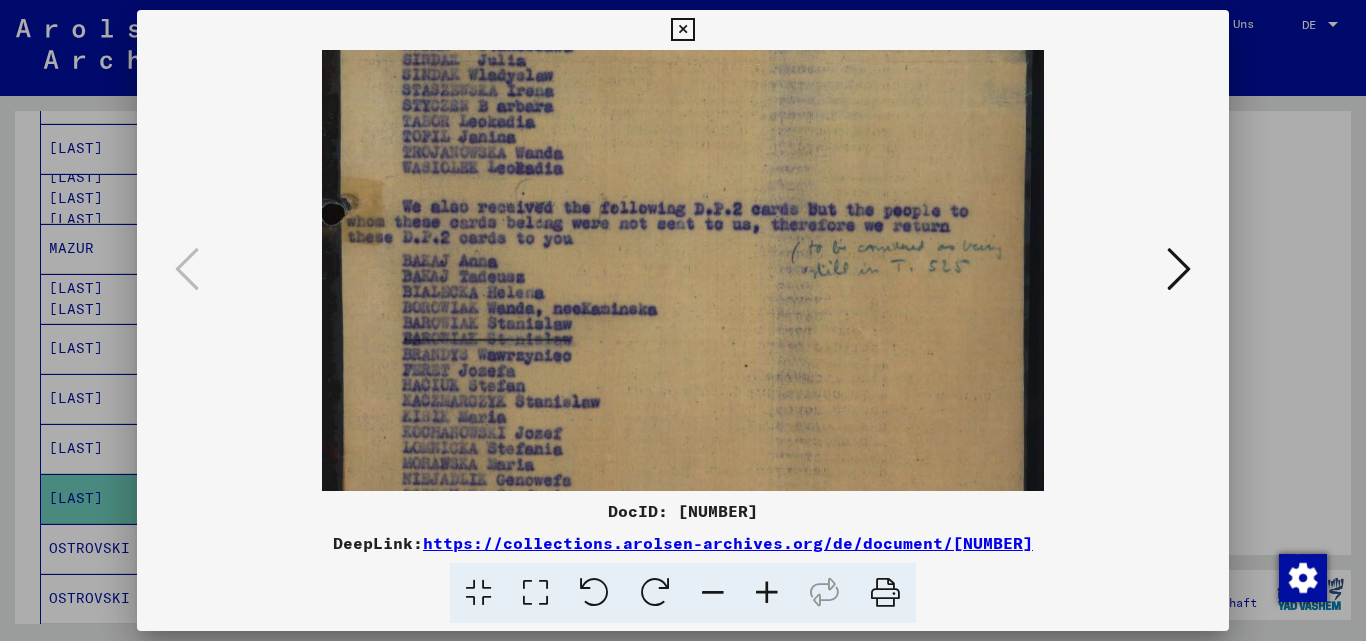 drag, startPoint x: 802, startPoint y: 344, endPoint x: 869, endPoint y: 12, distance: 338.69308 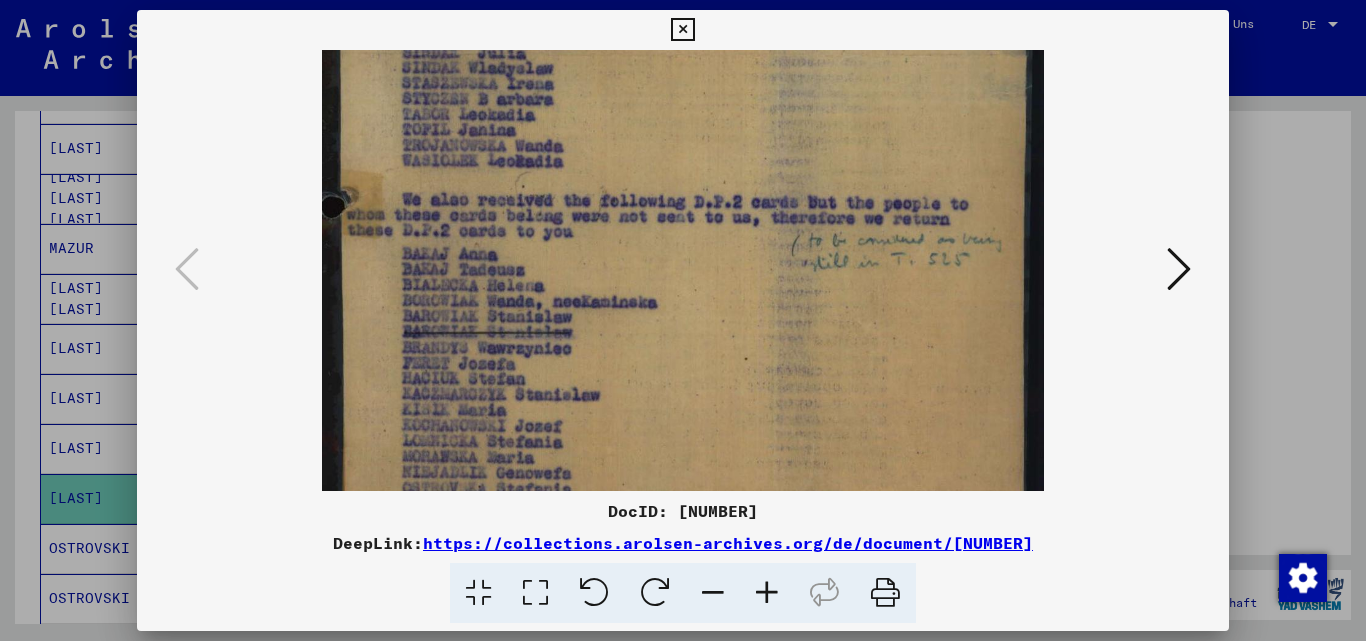scroll, scrollTop: 550, scrollLeft: 0, axis: vertical 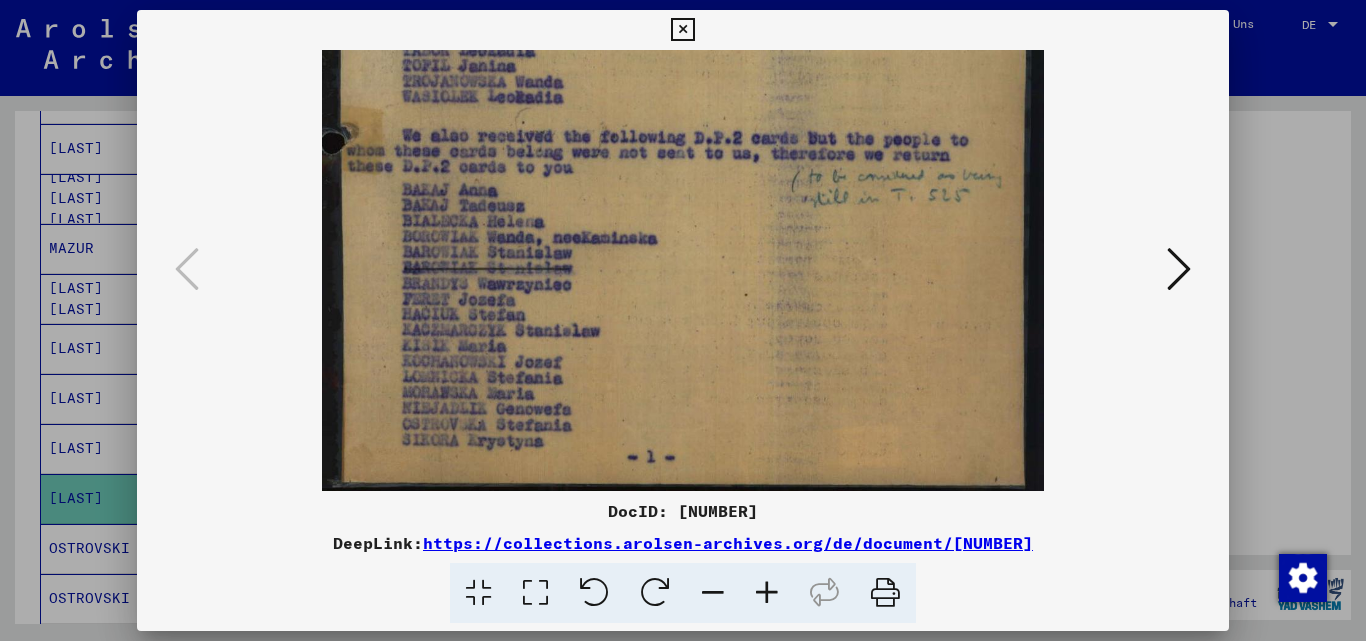 drag, startPoint x: 743, startPoint y: 333, endPoint x: 821, endPoint y: 37, distance: 306.10455 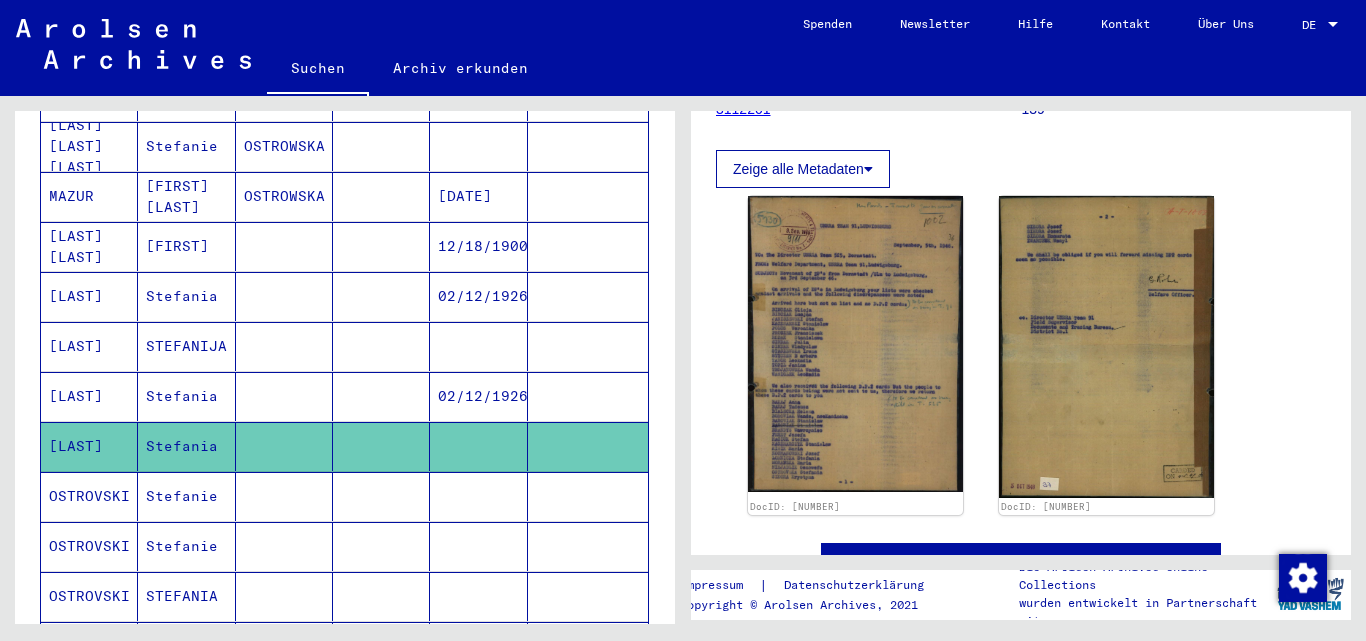 scroll, scrollTop: 502, scrollLeft: 0, axis: vertical 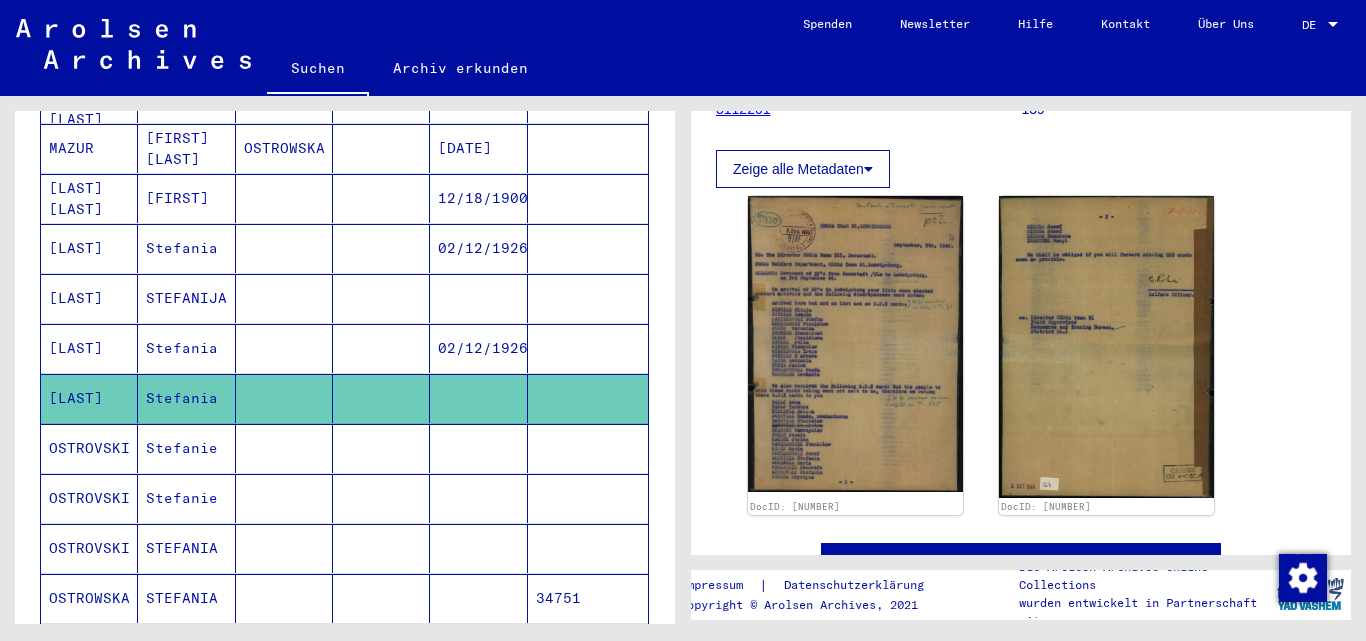 click on "Stefanie" at bounding box center (186, 548) 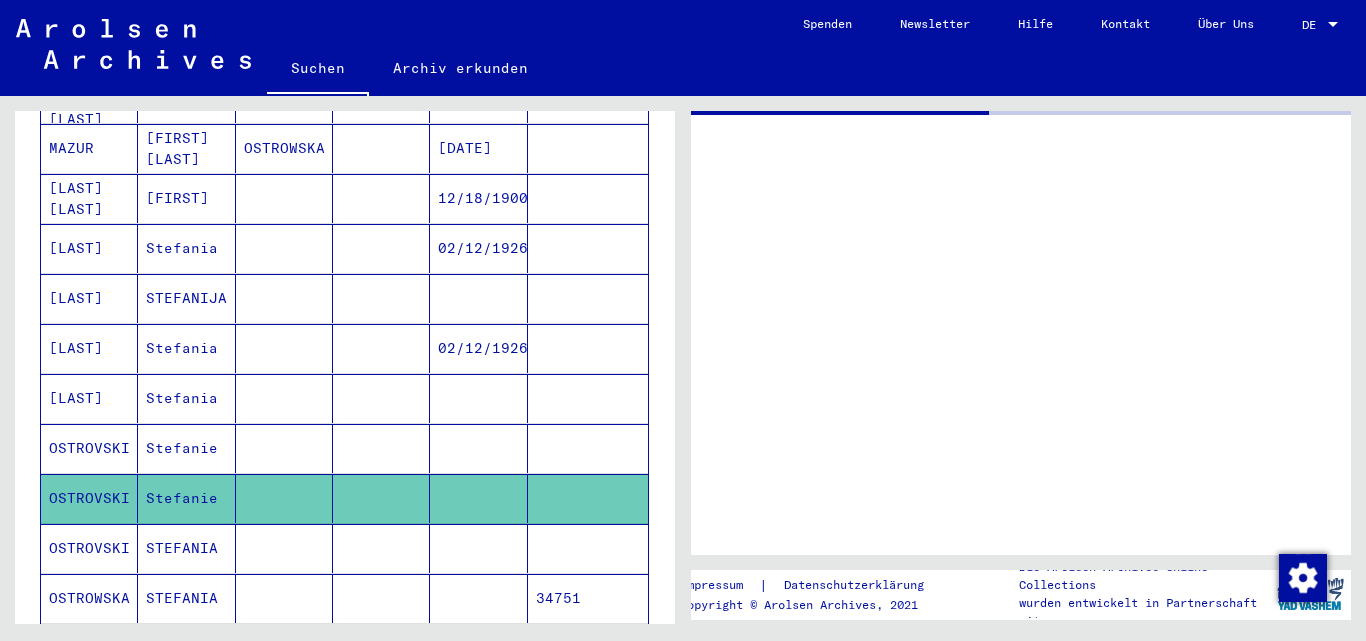 scroll, scrollTop: 0, scrollLeft: 0, axis: both 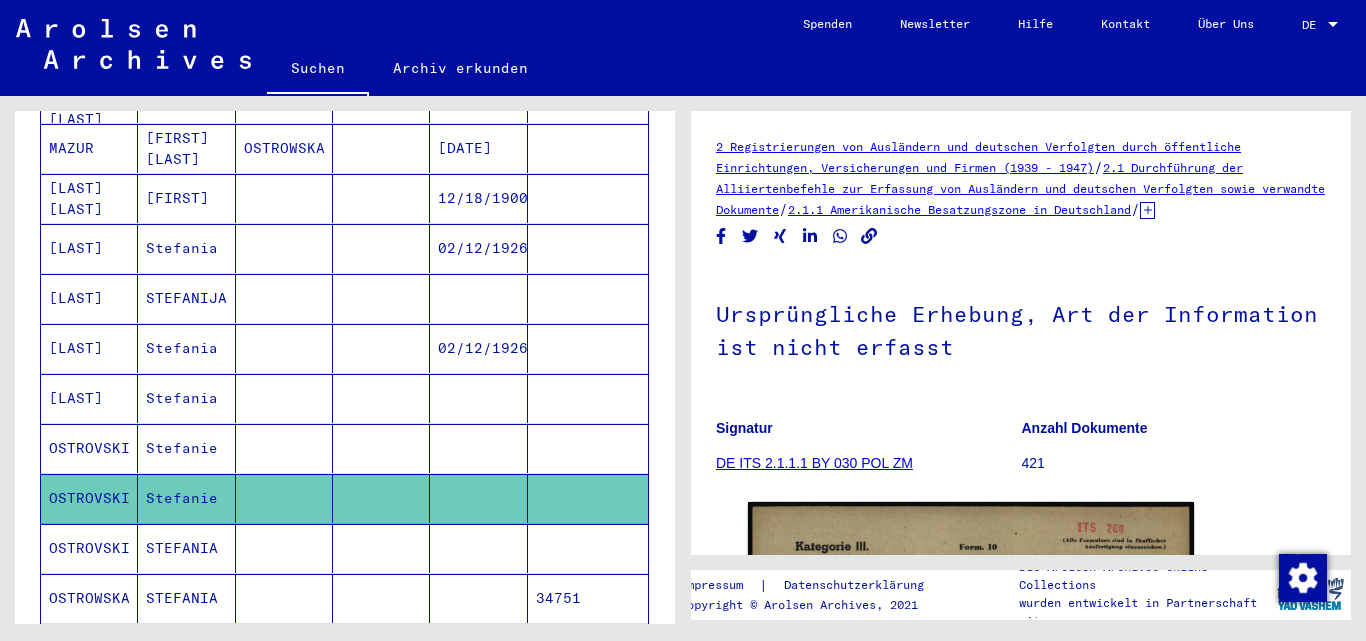 click on "STEFANIA" at bounding box center [186, 598] 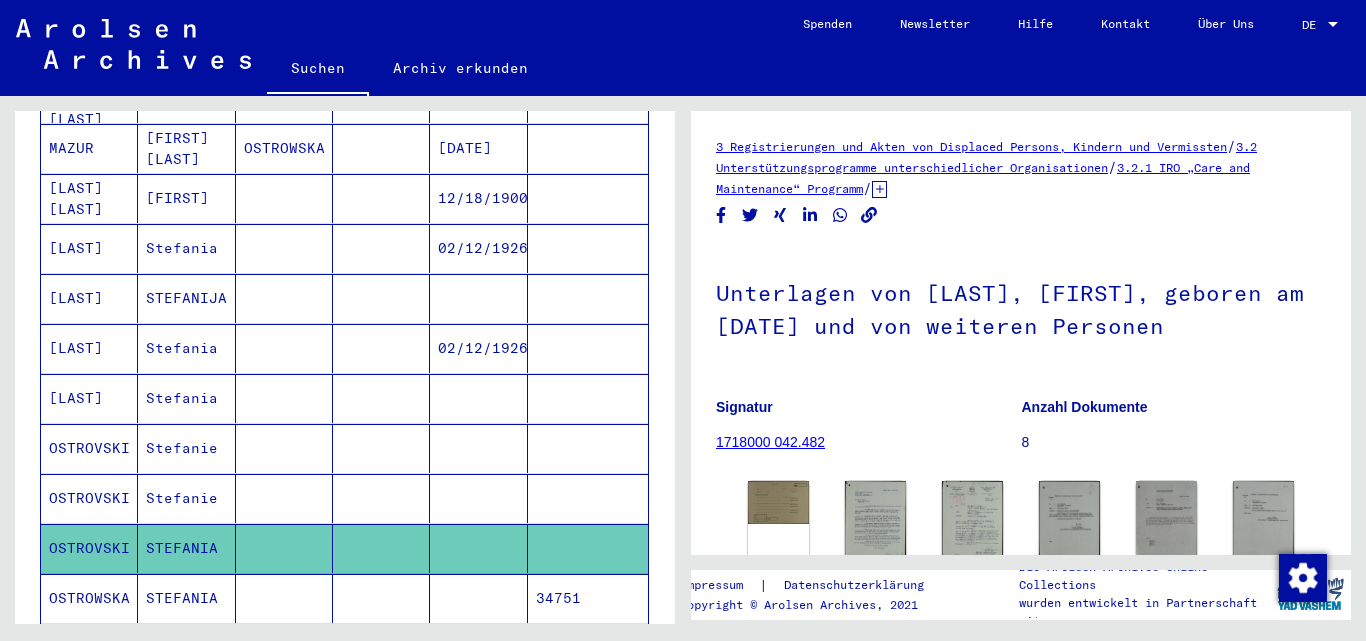 scroll, scrollTop: 0, scrollLeft: 0, axis: both 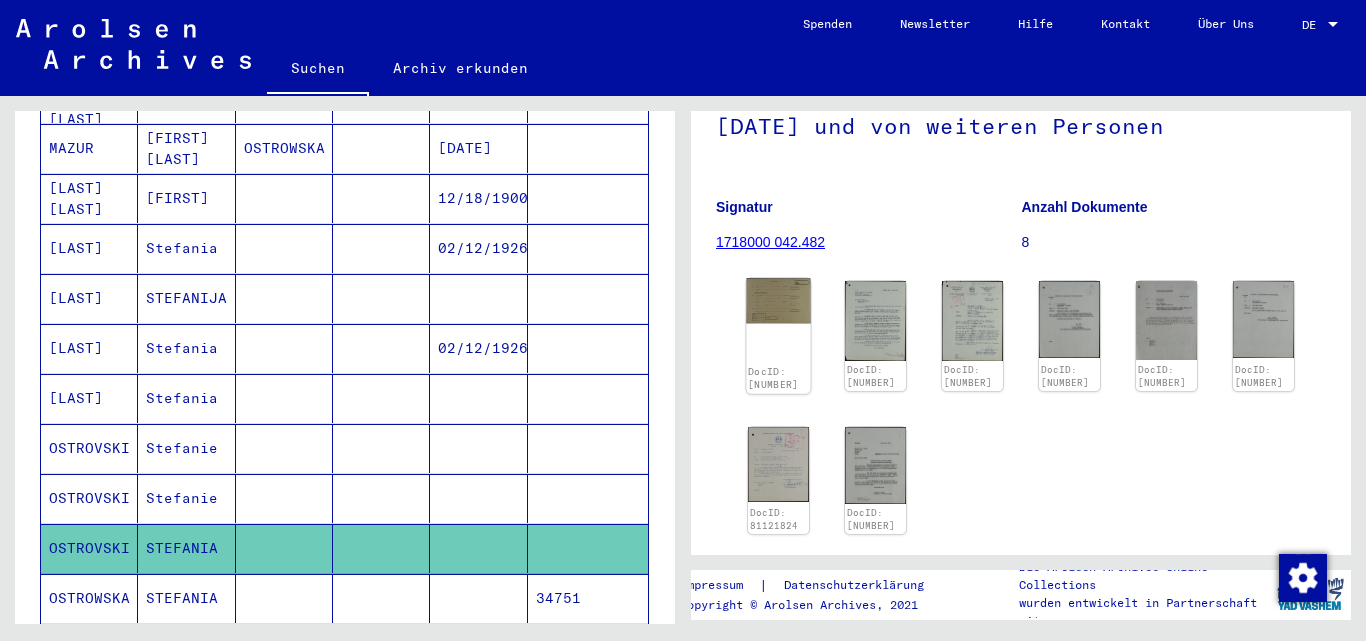 click 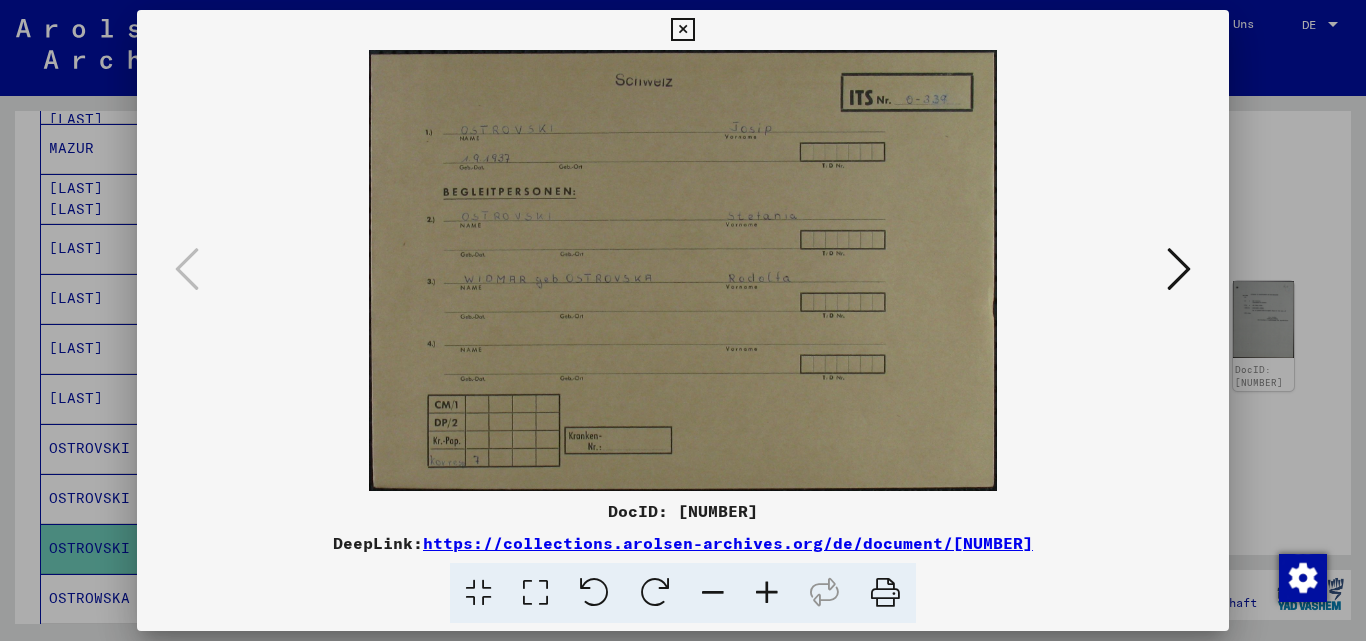 click at bounding box center (1179, 269) 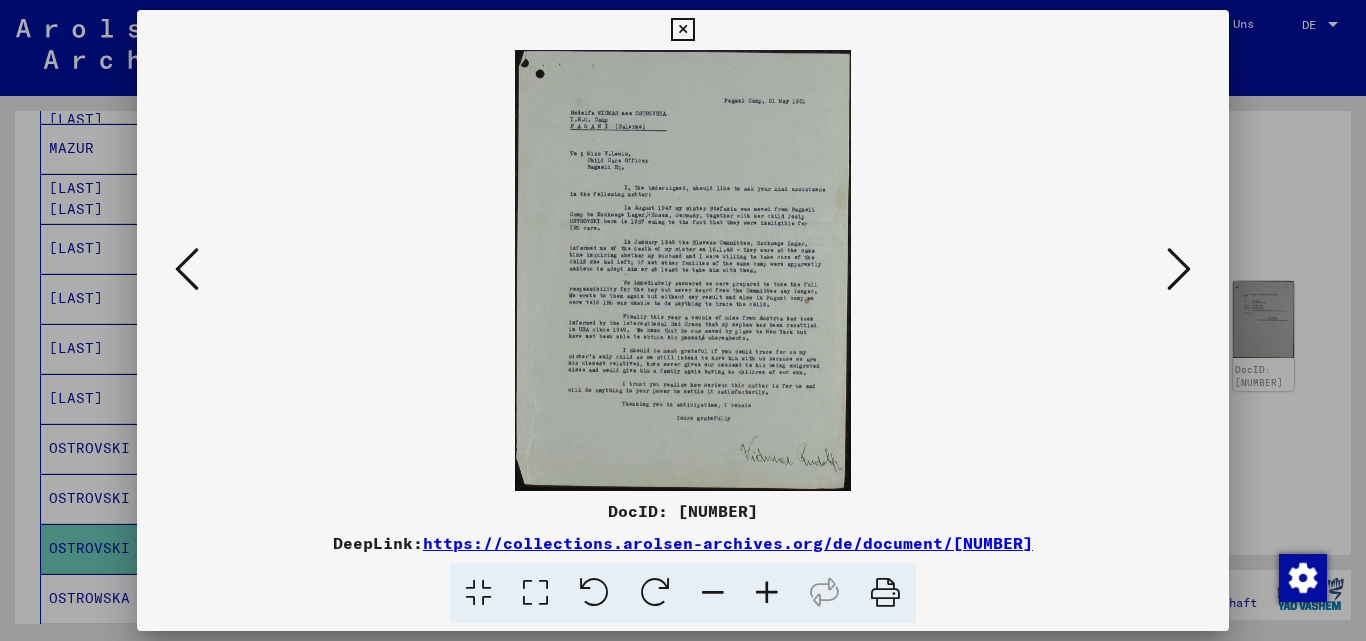 click at bounding box center (1179, 269) 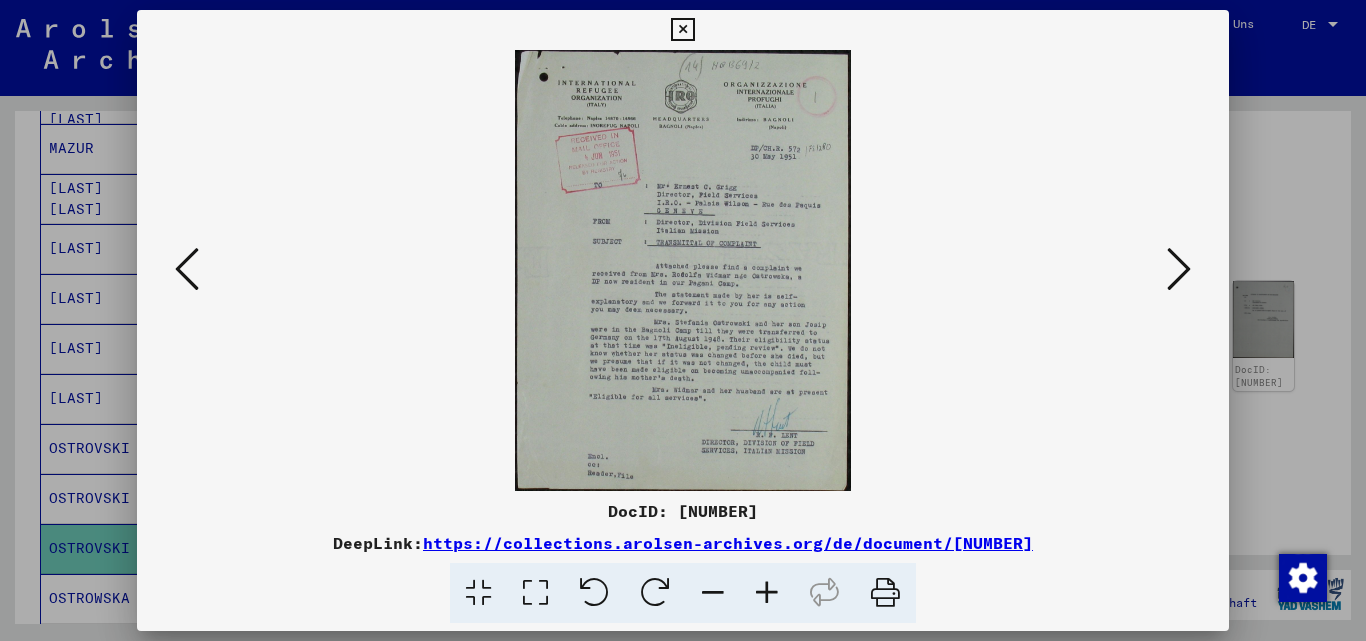 click at bounding box center [1179, 269] 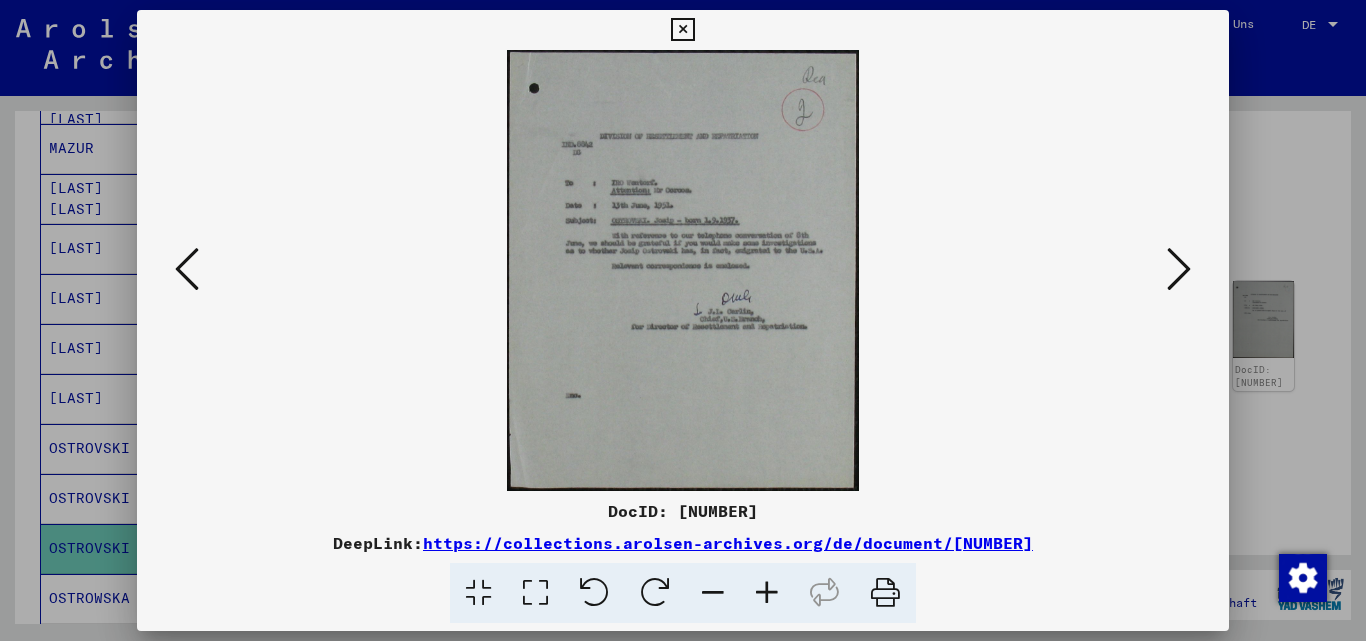 click at bounding box center [1179, 269] 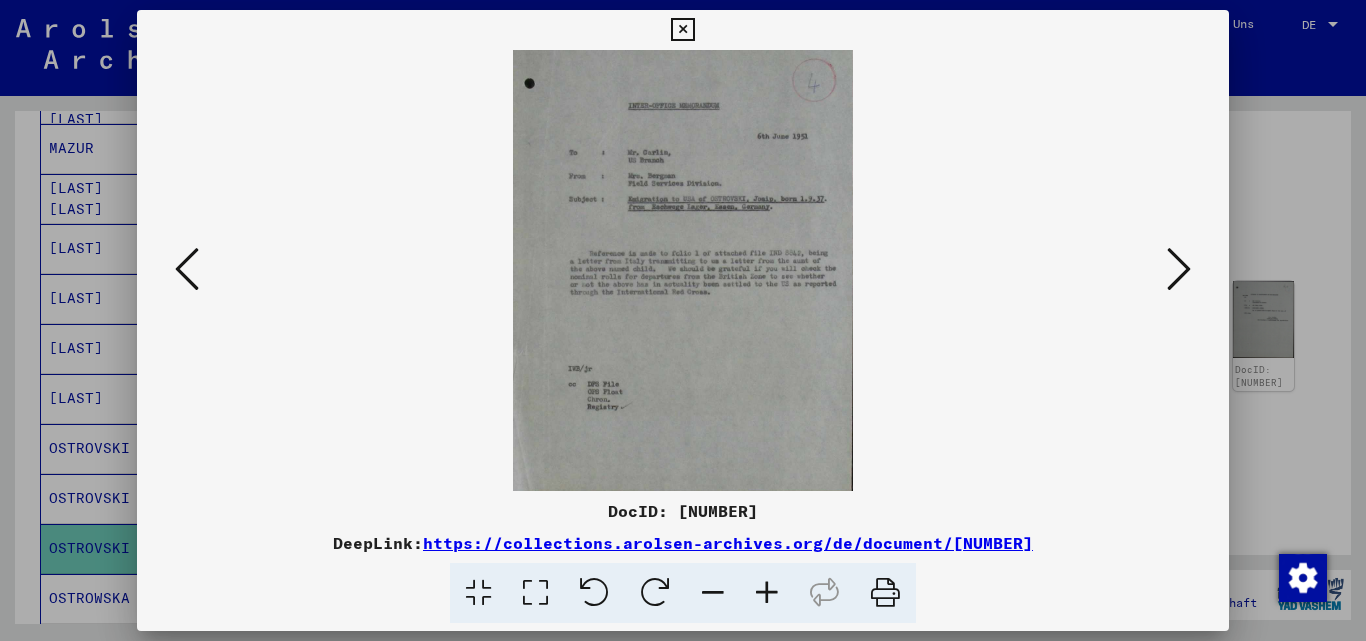 click at bounding box center (683, 320) 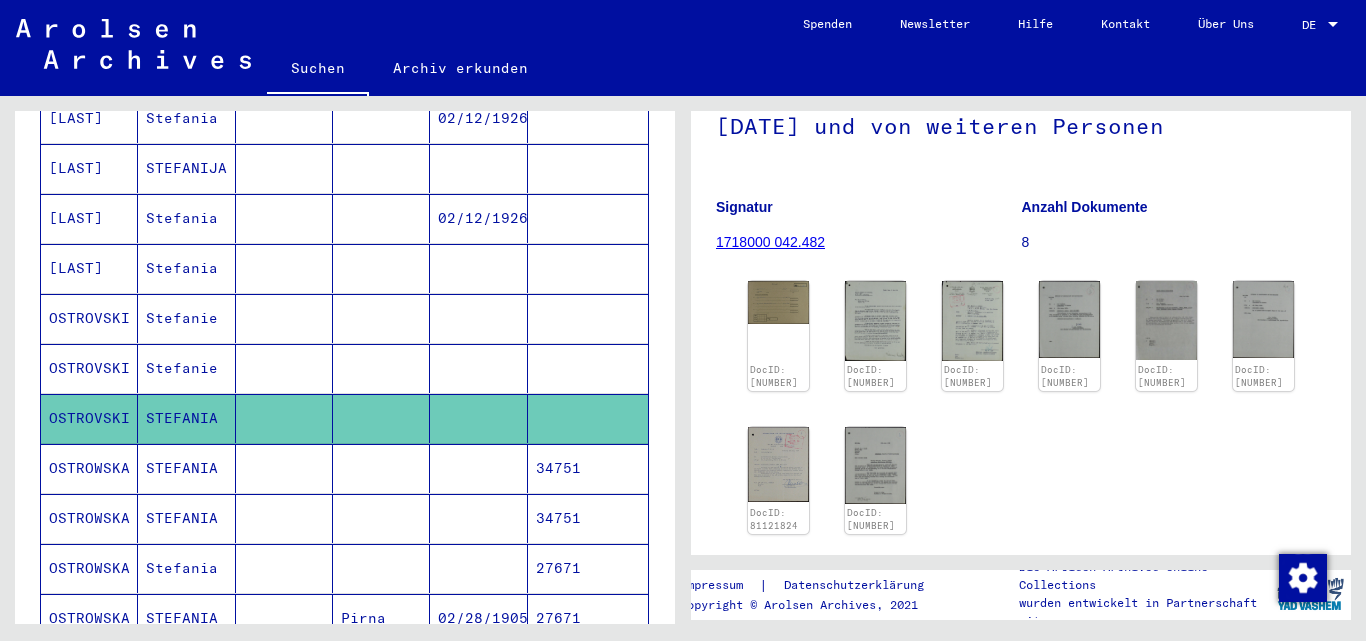 scroll, scrollTop: 702, scrollLeft: 0, axis: vertical 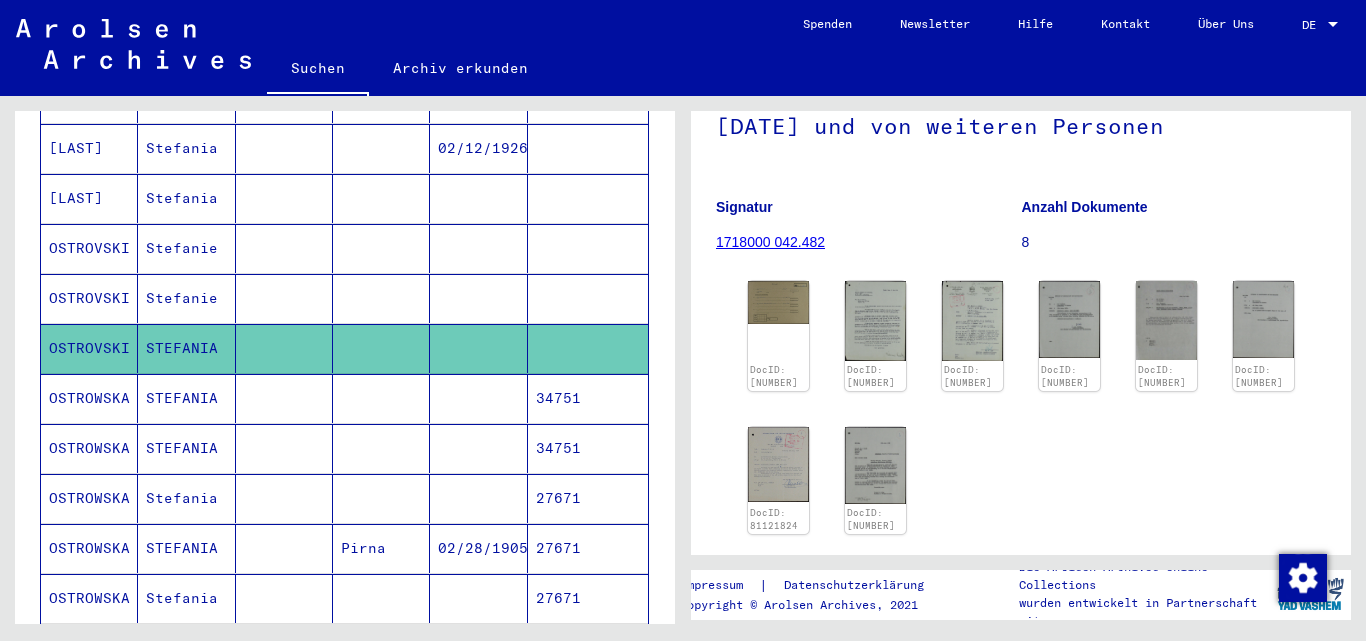 click on "STEFANIA" at bounding box center (186, 448) 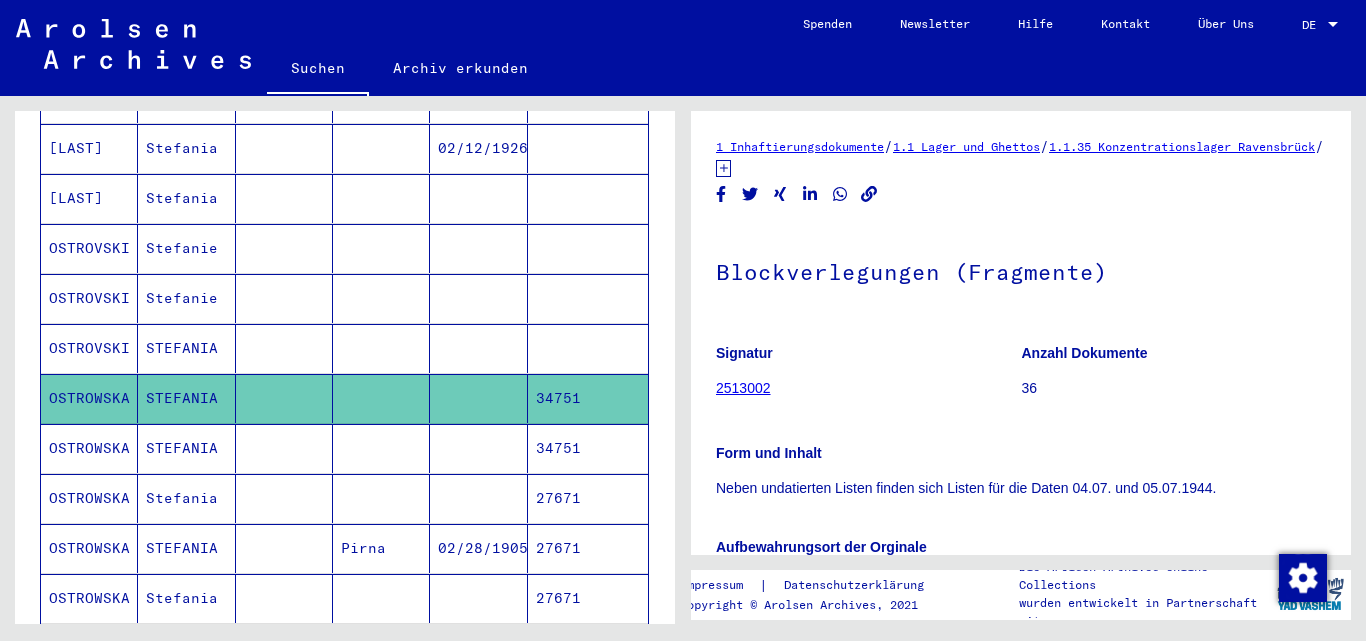 scroll, scrollTop: 0, scrollLeft: 0, axis: both 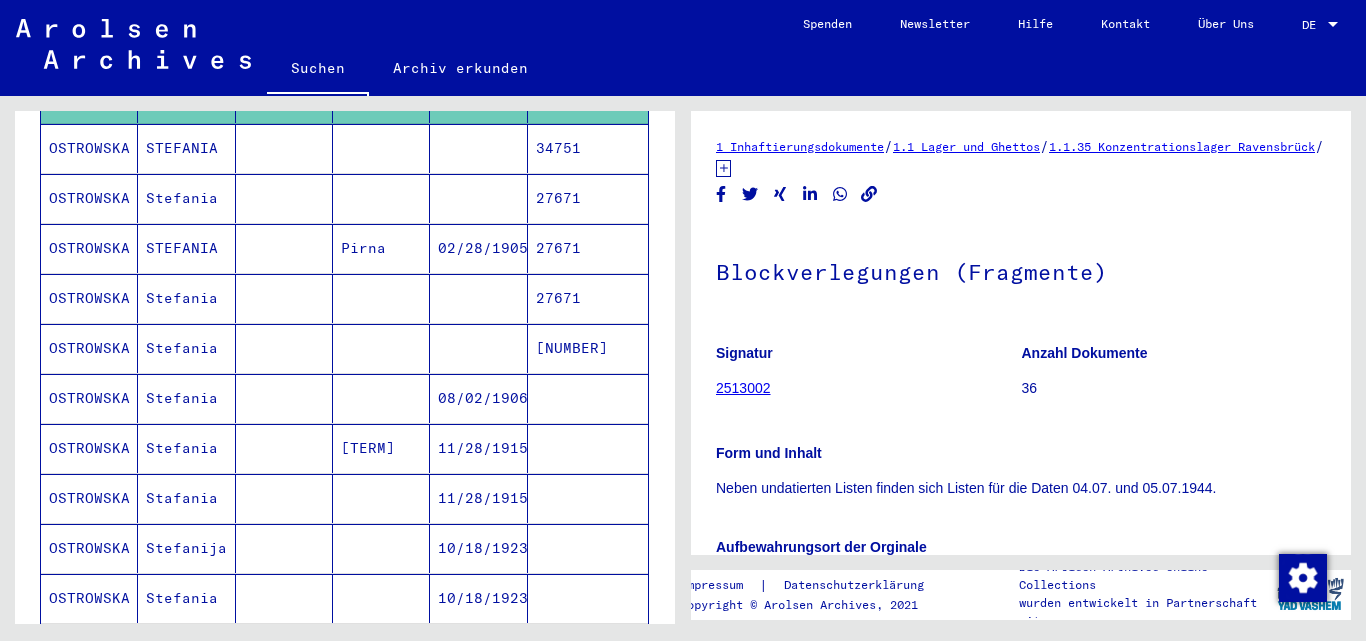 click on "Stefania" at bounding box center (186, 448) 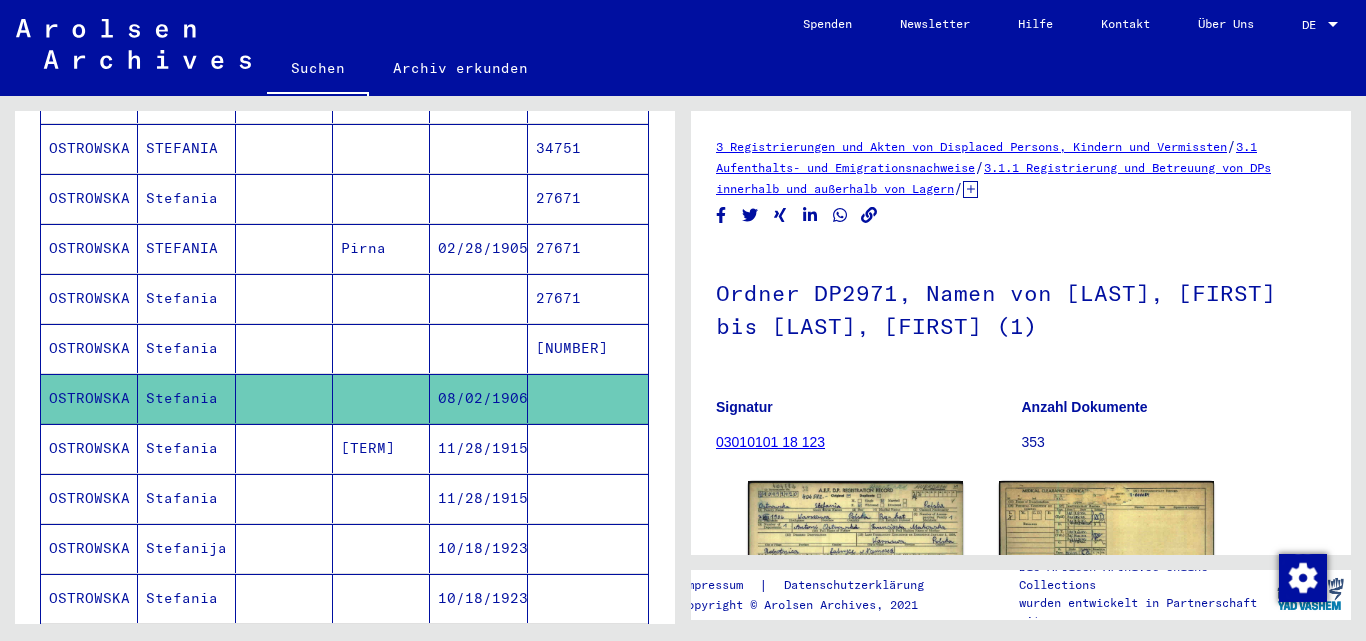 click on "Stefania" at bounding box center (186, 398) 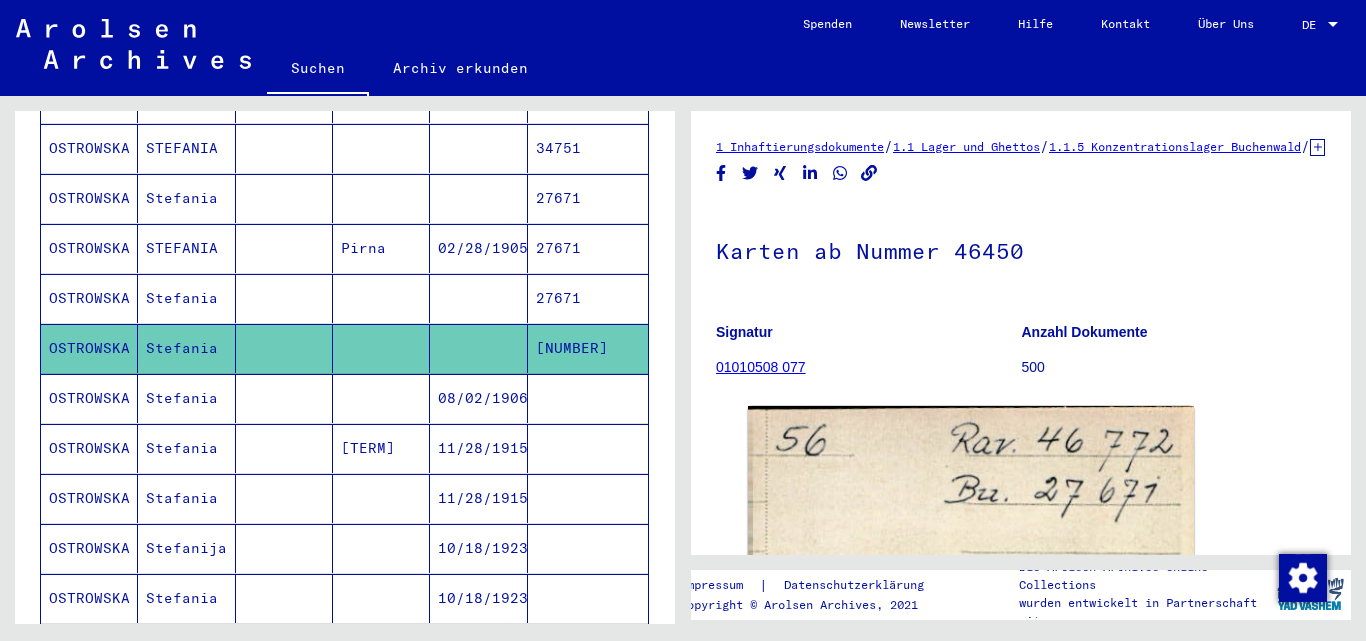 scroll, scrollTop: 0, scrollLeft: 0, axis: both 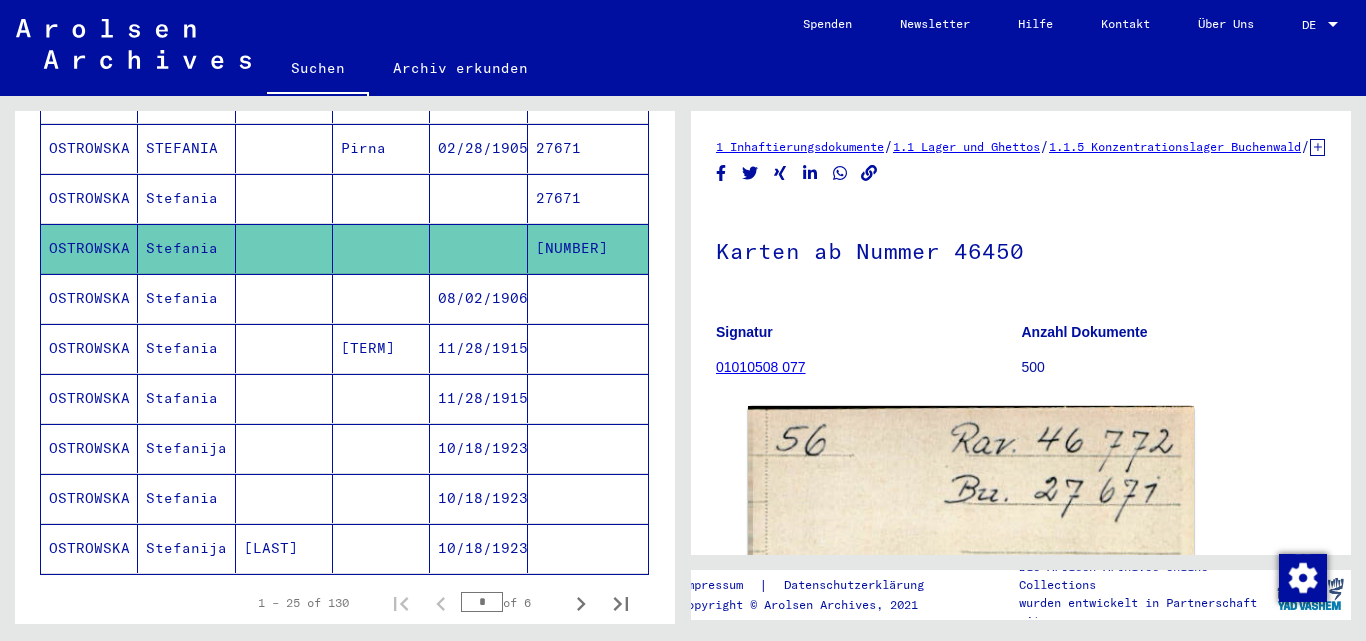 click on "Stefania" at bounding box center [186, 348] 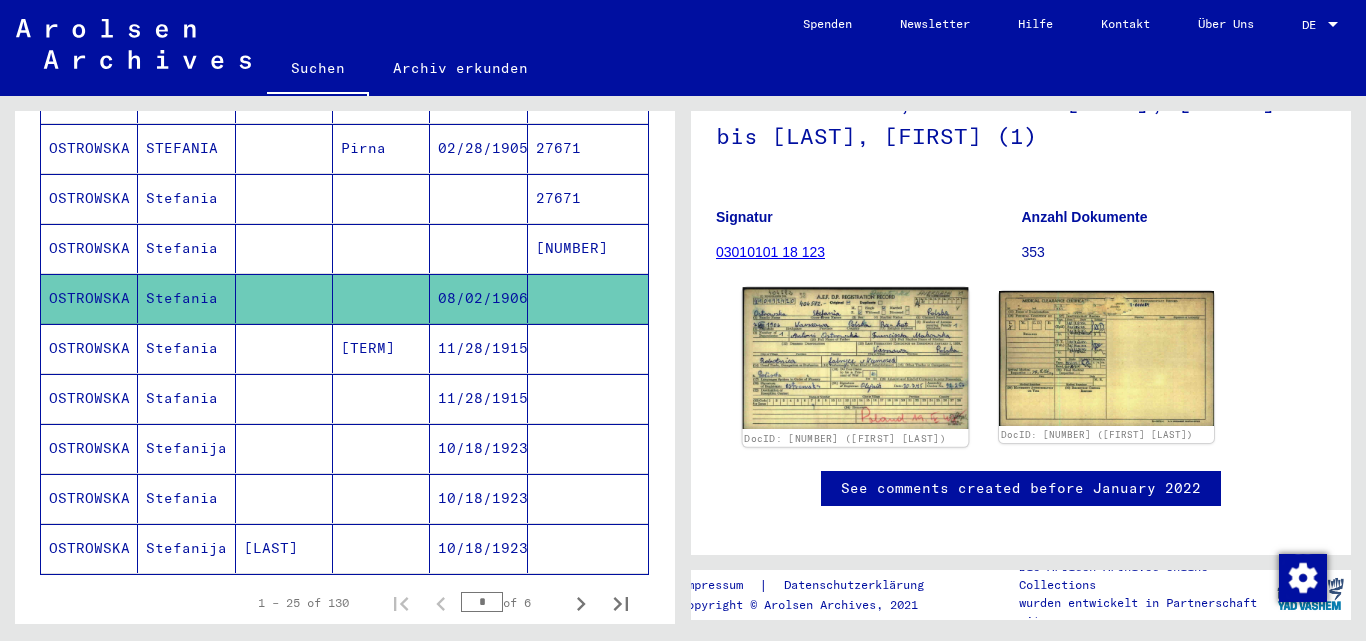 scroll, scrollTop: 235, scrollLeft: 0, axis: vertical 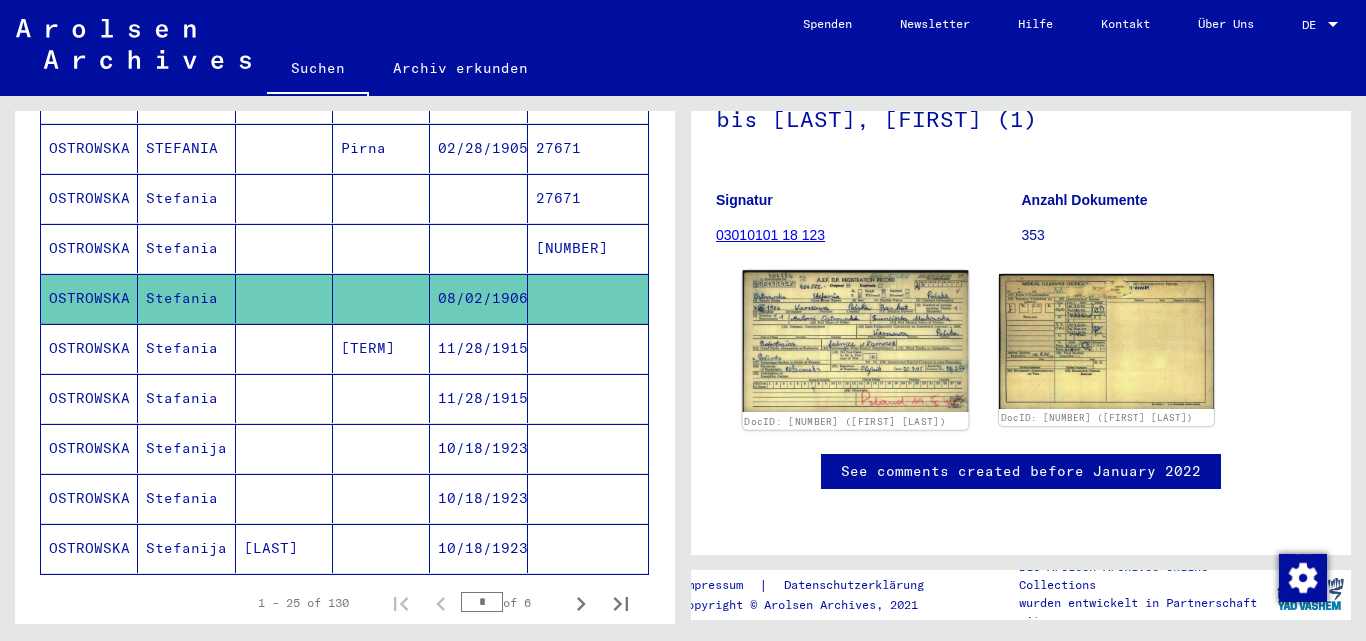 click 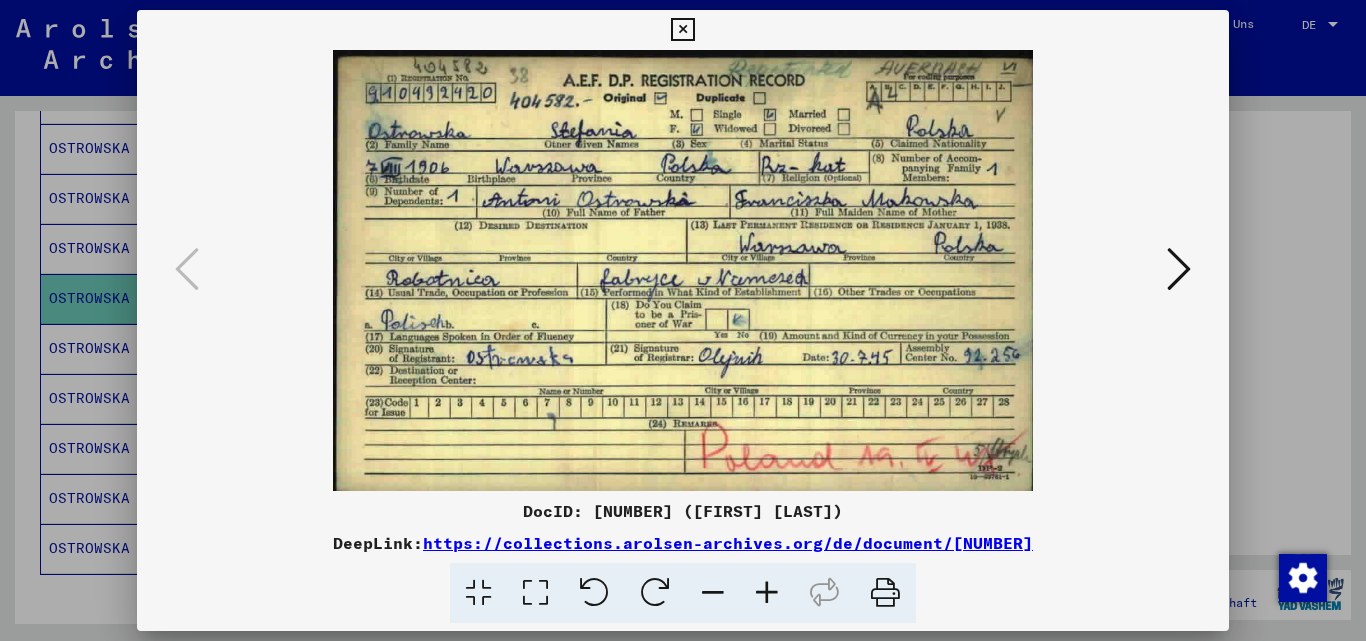 click at bounding box center (683, 320) 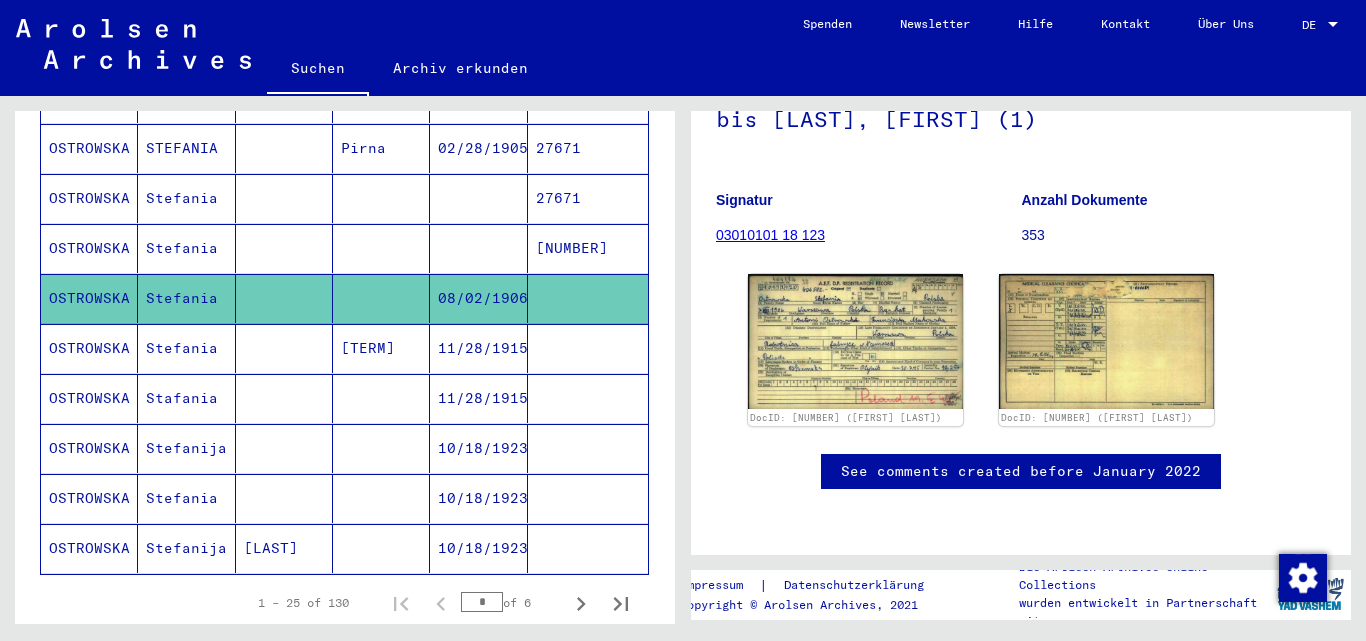 click on "Stefania" at bounding box center [186, 398] 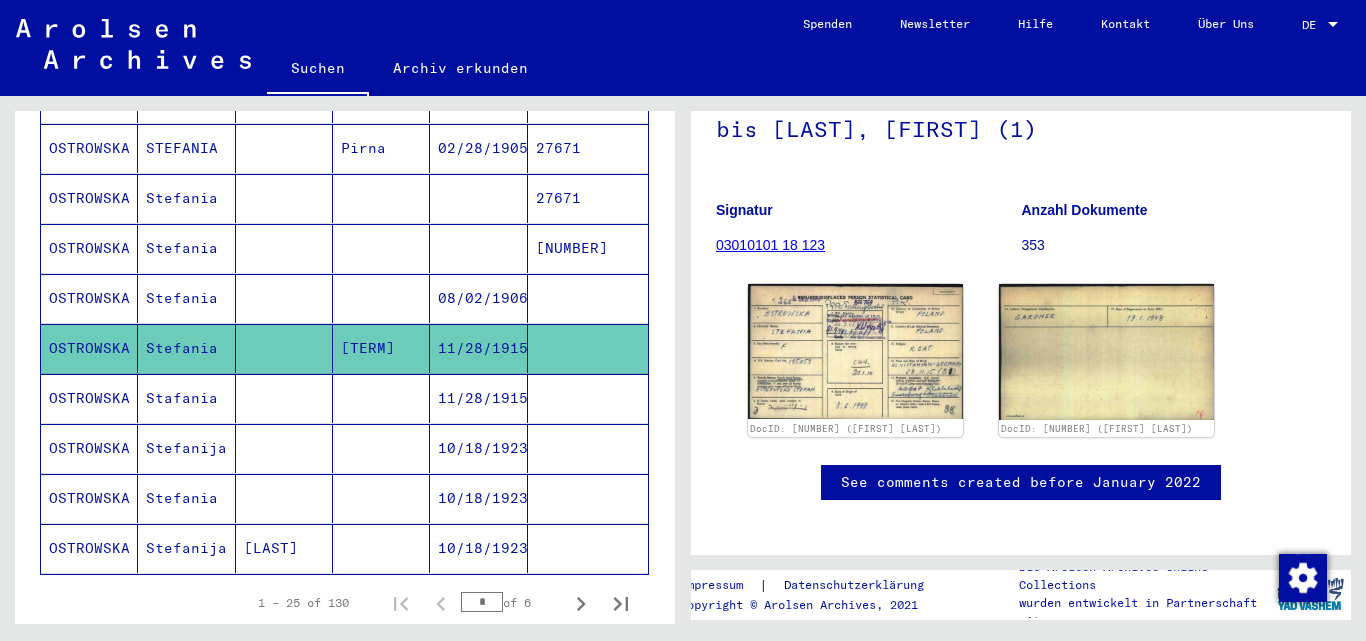 scroll, scrollTop: 200, scrollLeft: 0, axis: vertical 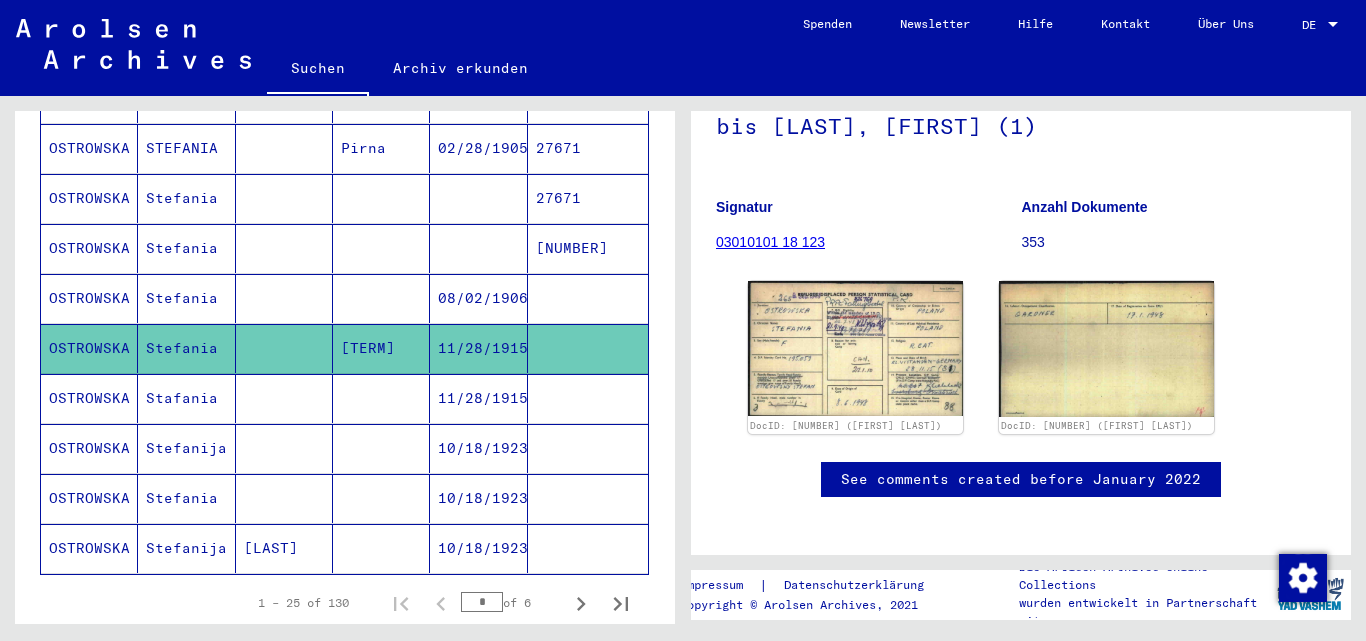 click 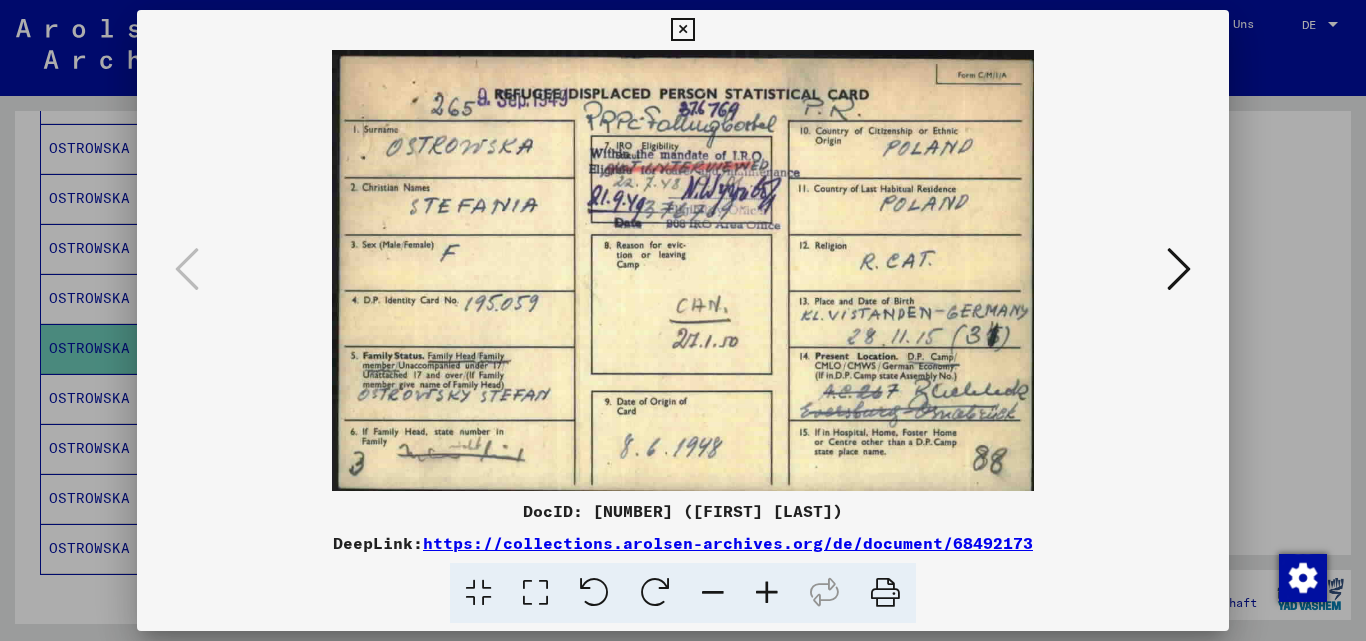click at bounding box center [683, 270] 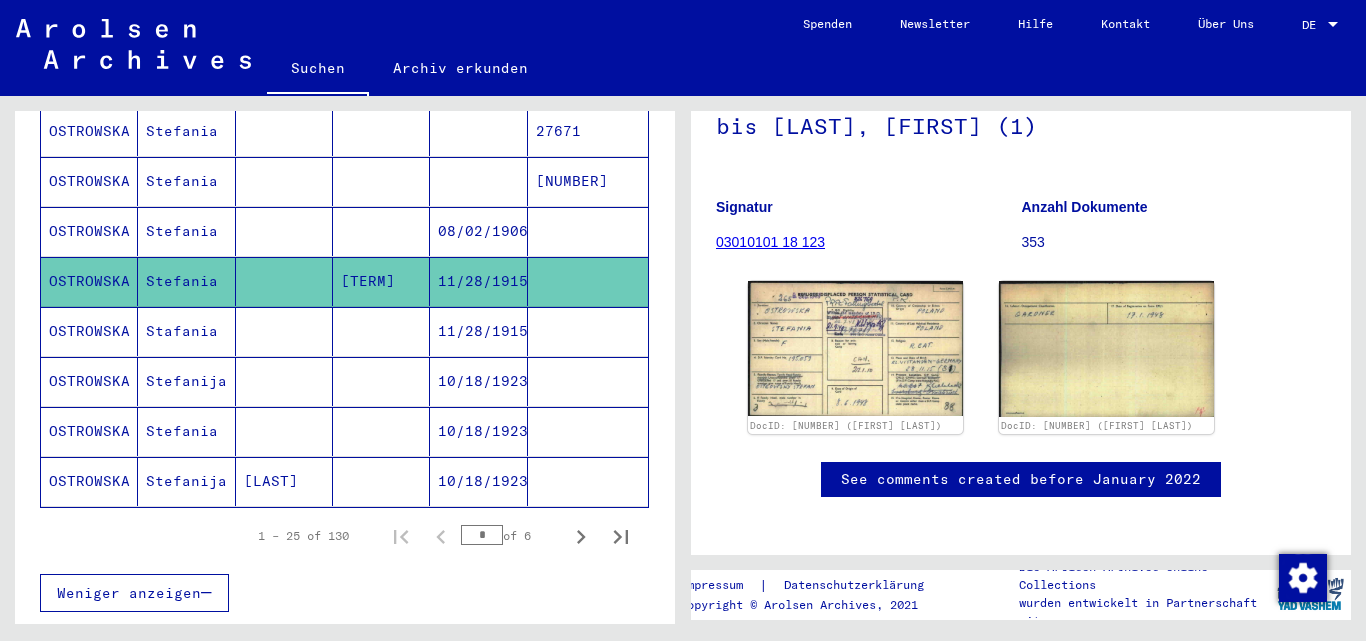 scroll, scrollTop: 1302, scrollLeft: 0, axis: vertical 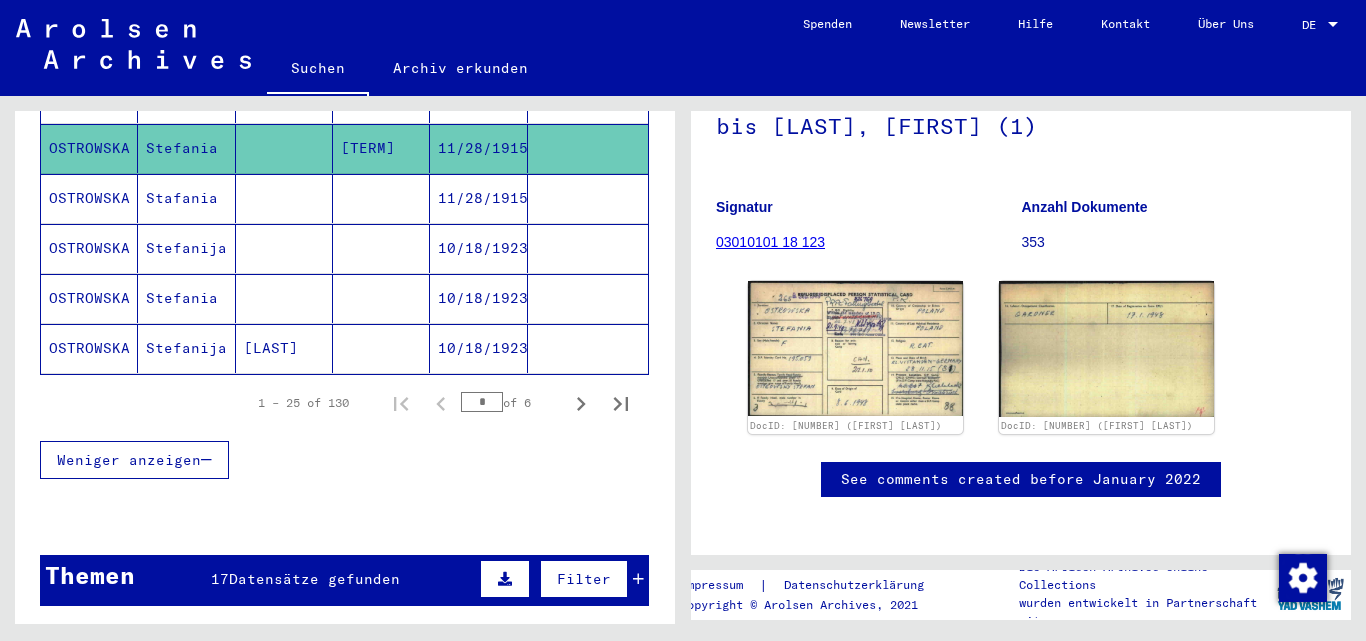 click at bounding box center [284, 348] 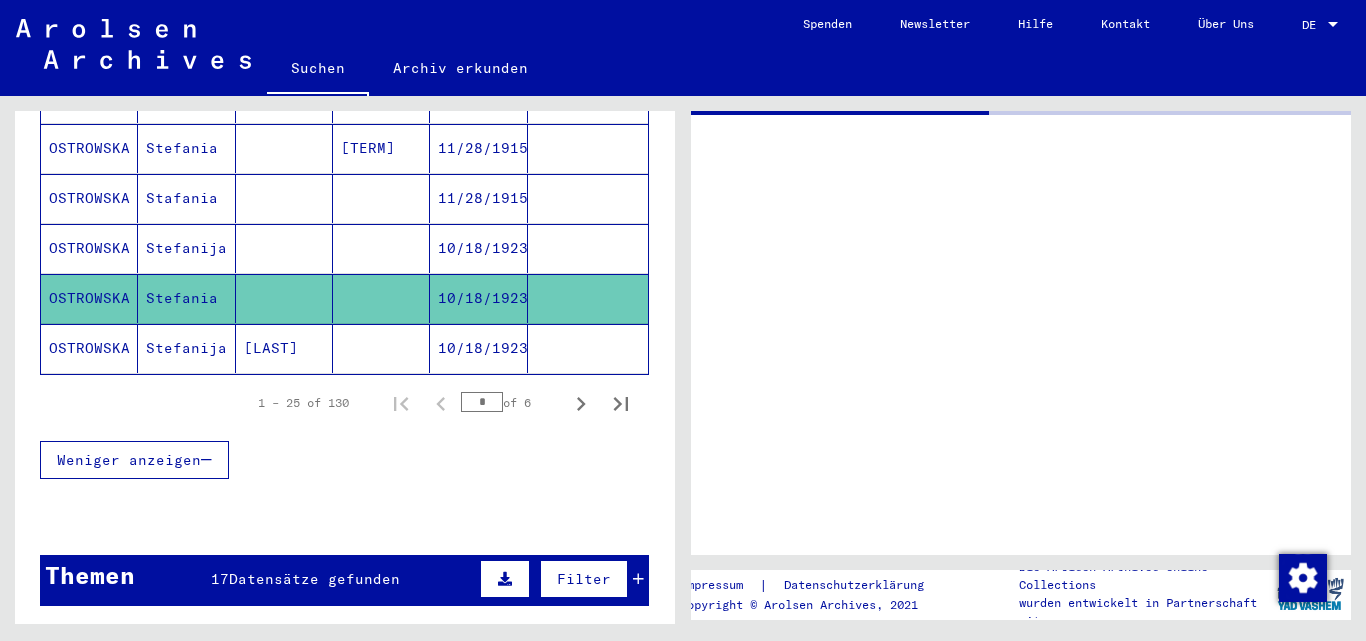 scroll, scrollTop: 0, scrollLeft: 0, axis: both 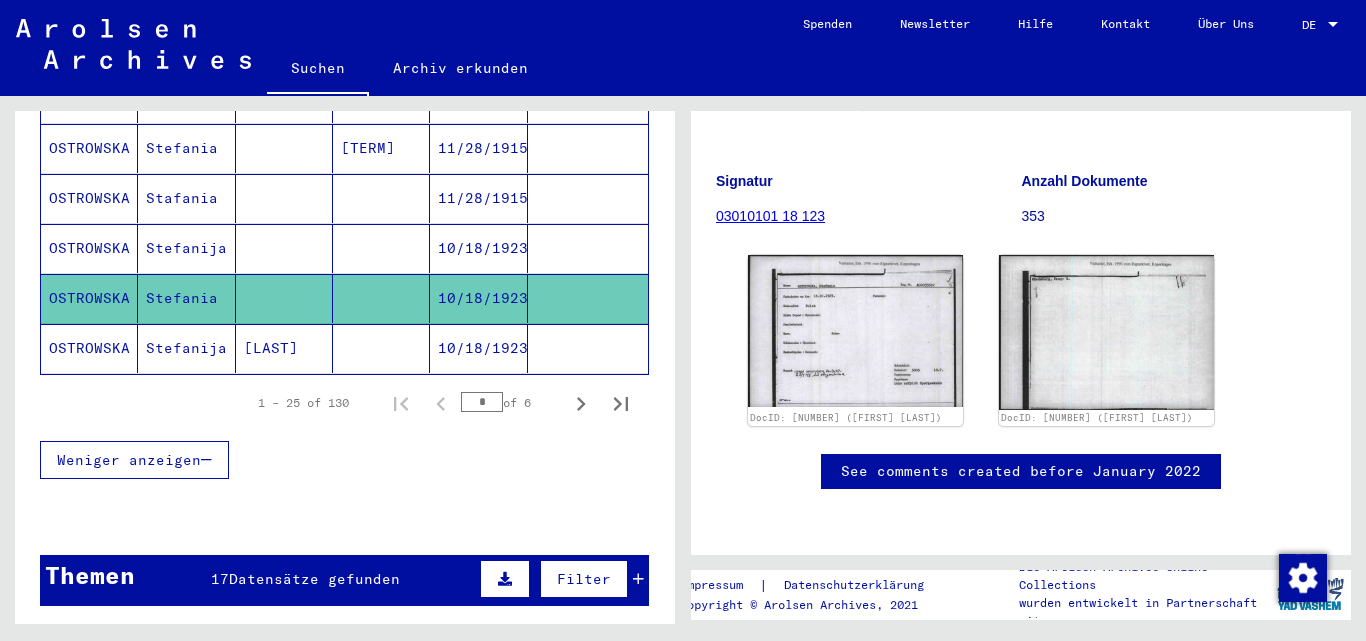 click on "[LAST]" 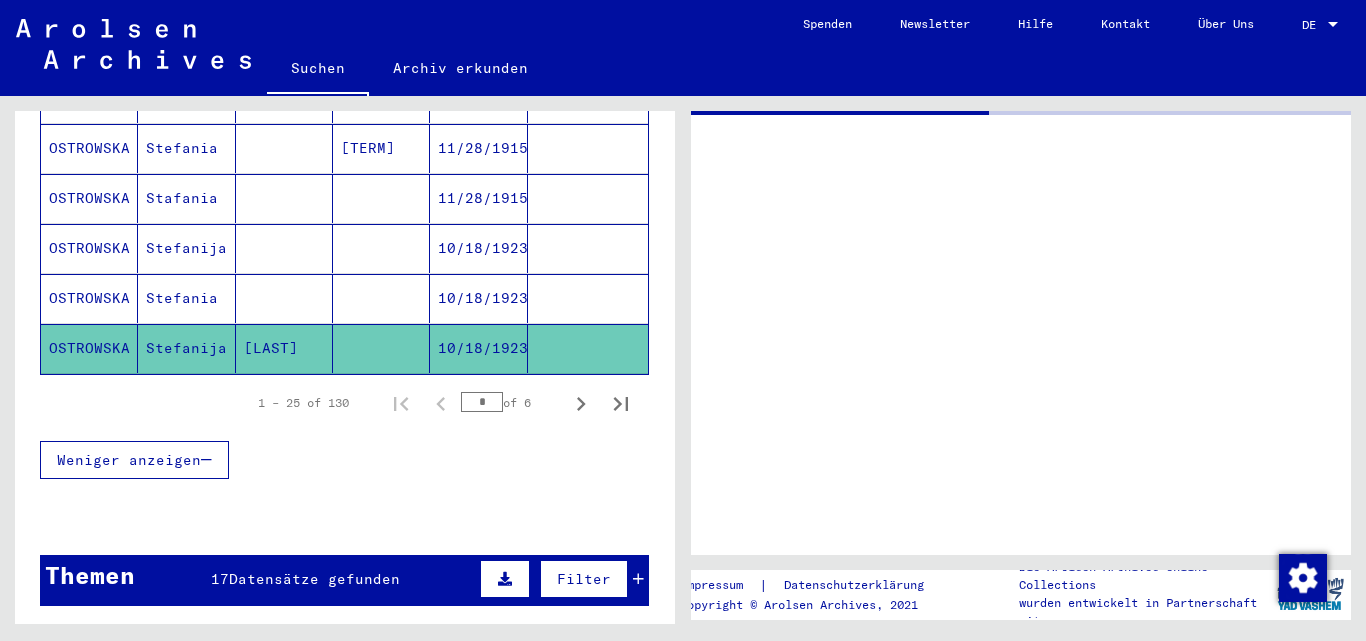 scroll, scrollTop: 0, scrollLeft: 0, axis: both 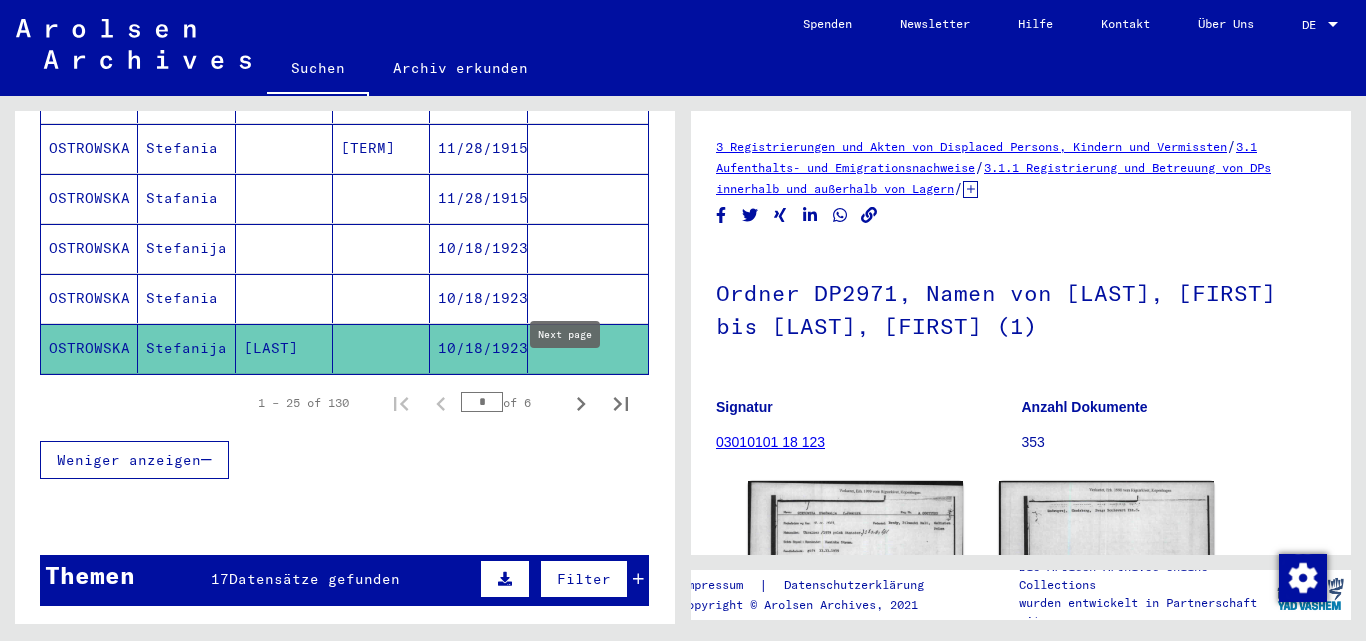 click 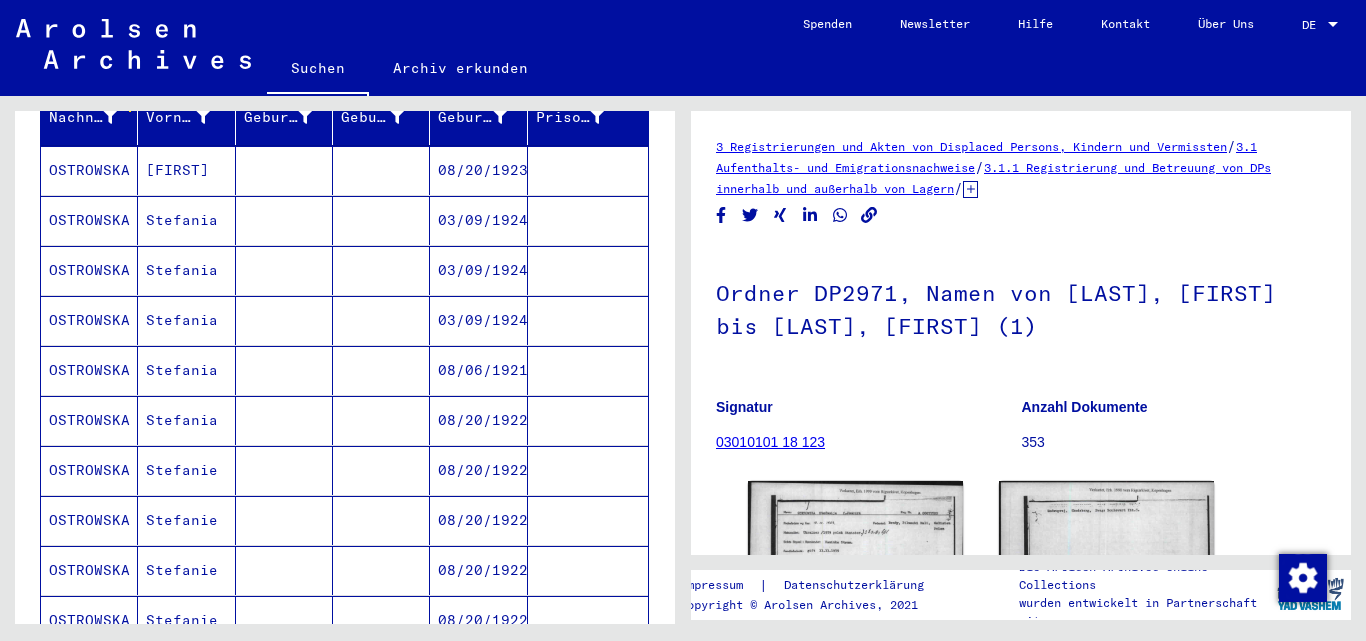 scroll, scrollTop: 102, scrollLeft: 0, axis: vertical 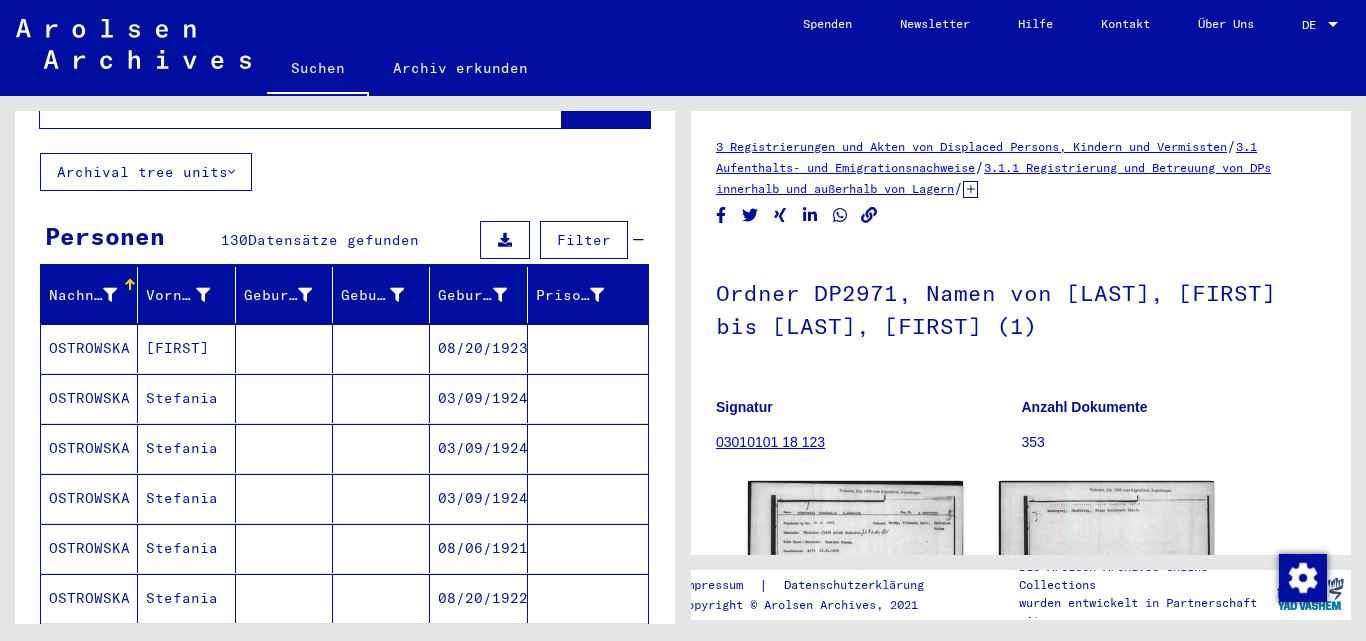 click on "[FIRST]" at bounding box center [186, 398] 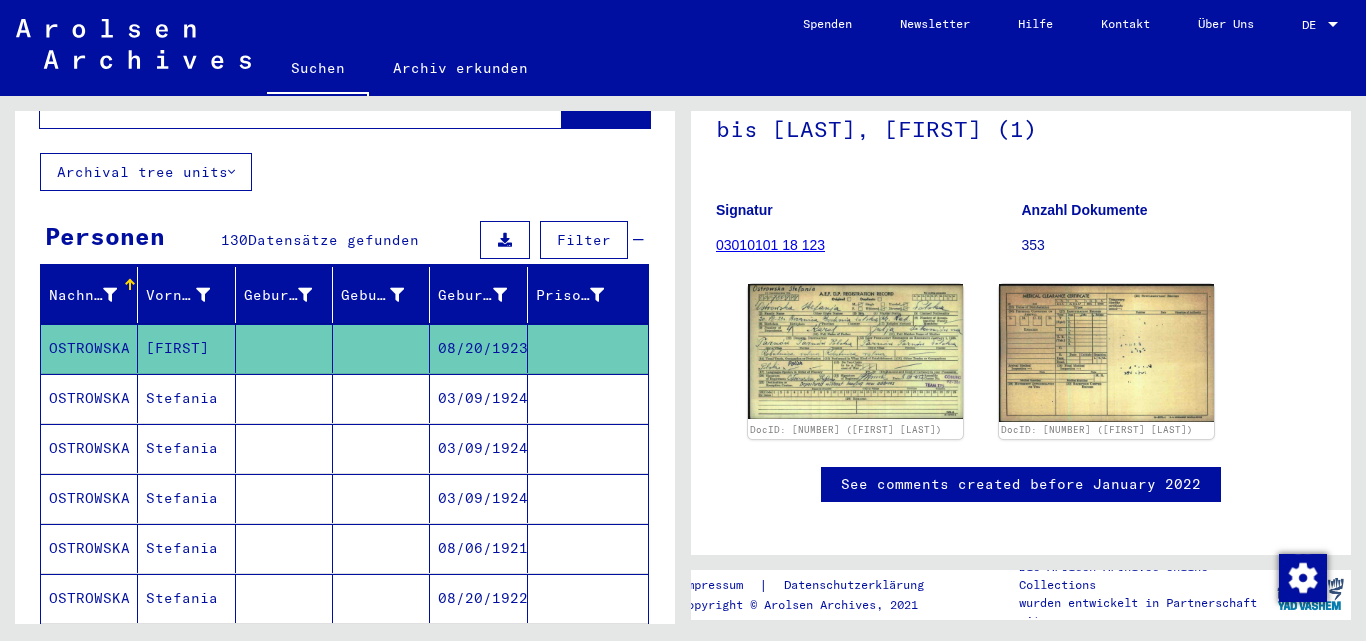 scroll, scrollTop: 0, scrollLeft: 0, axis: both 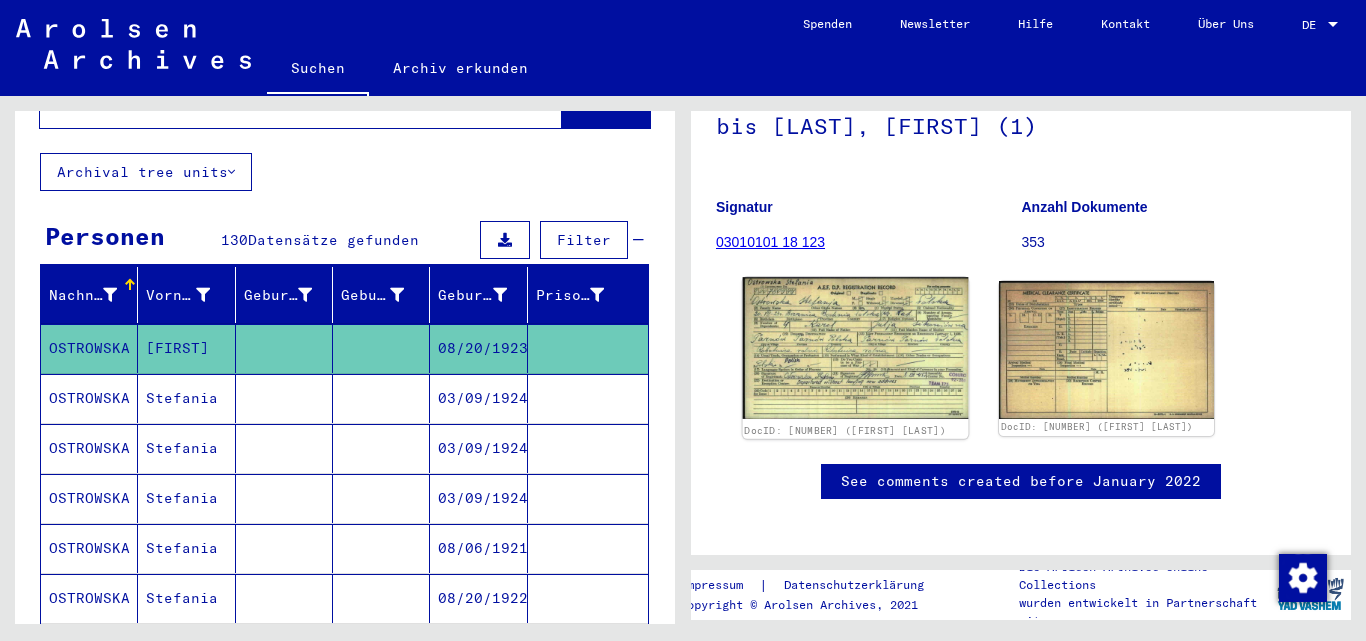 click 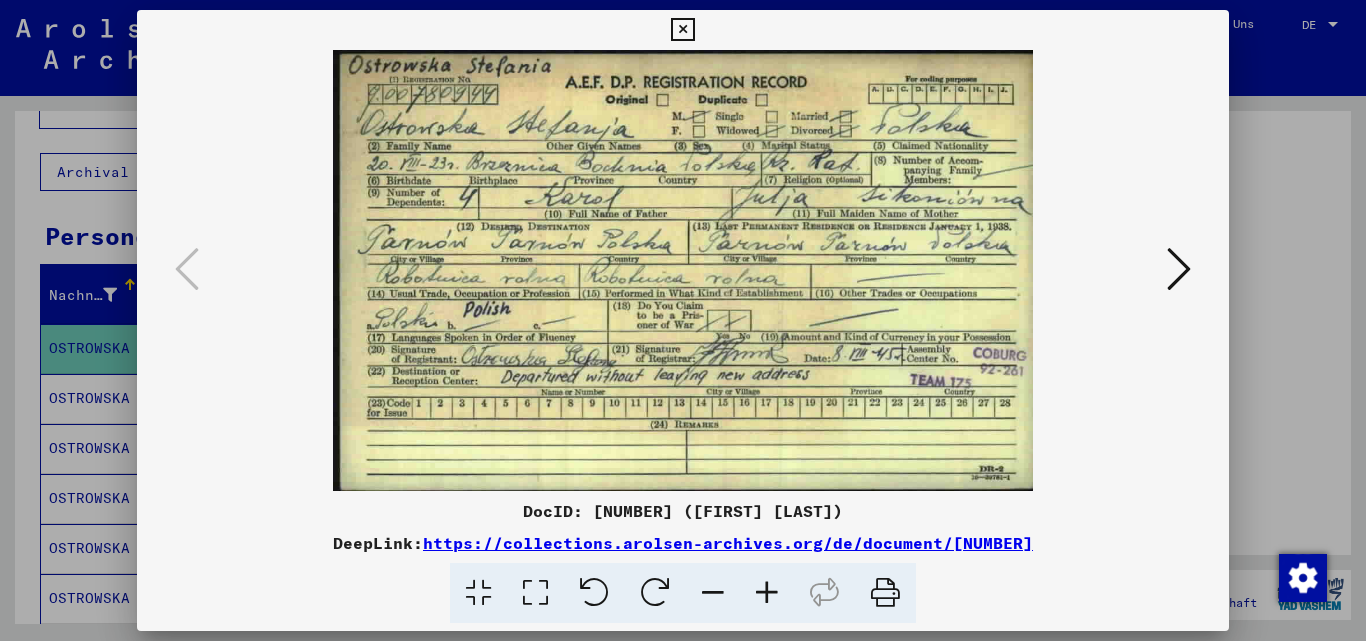 click at bounding box center (683, 320) 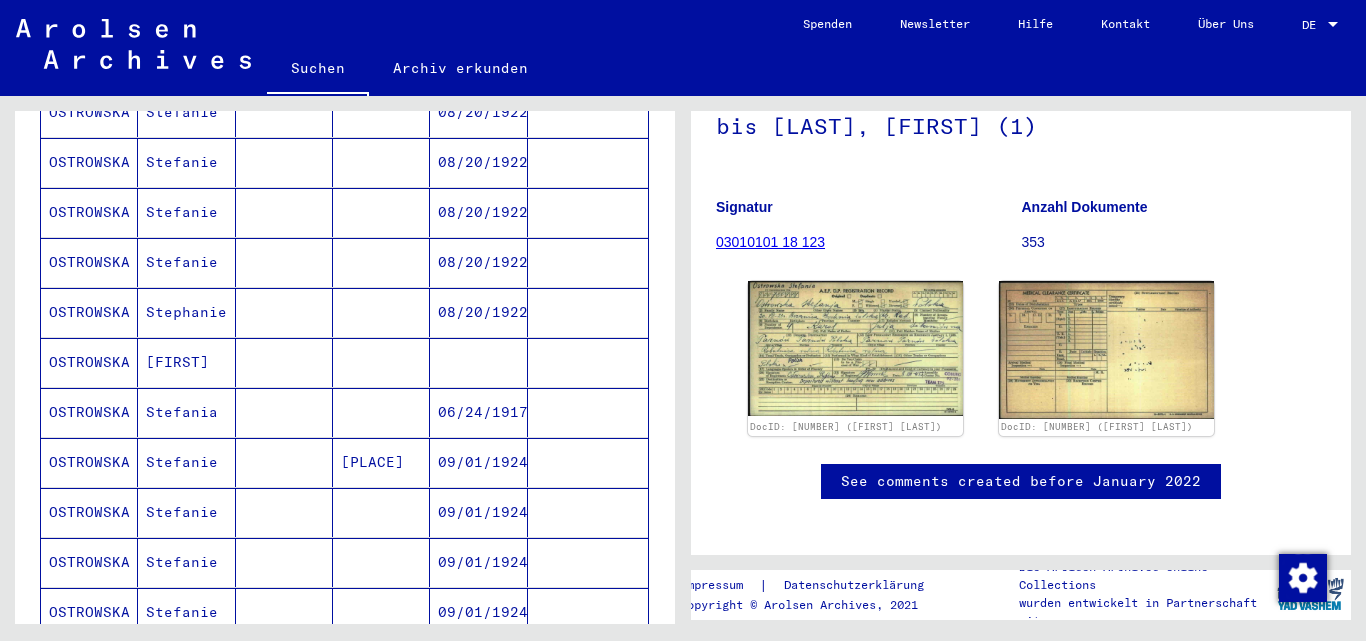 scroll, scrollTop: 702, scrollLeft: 0, axis: vertical 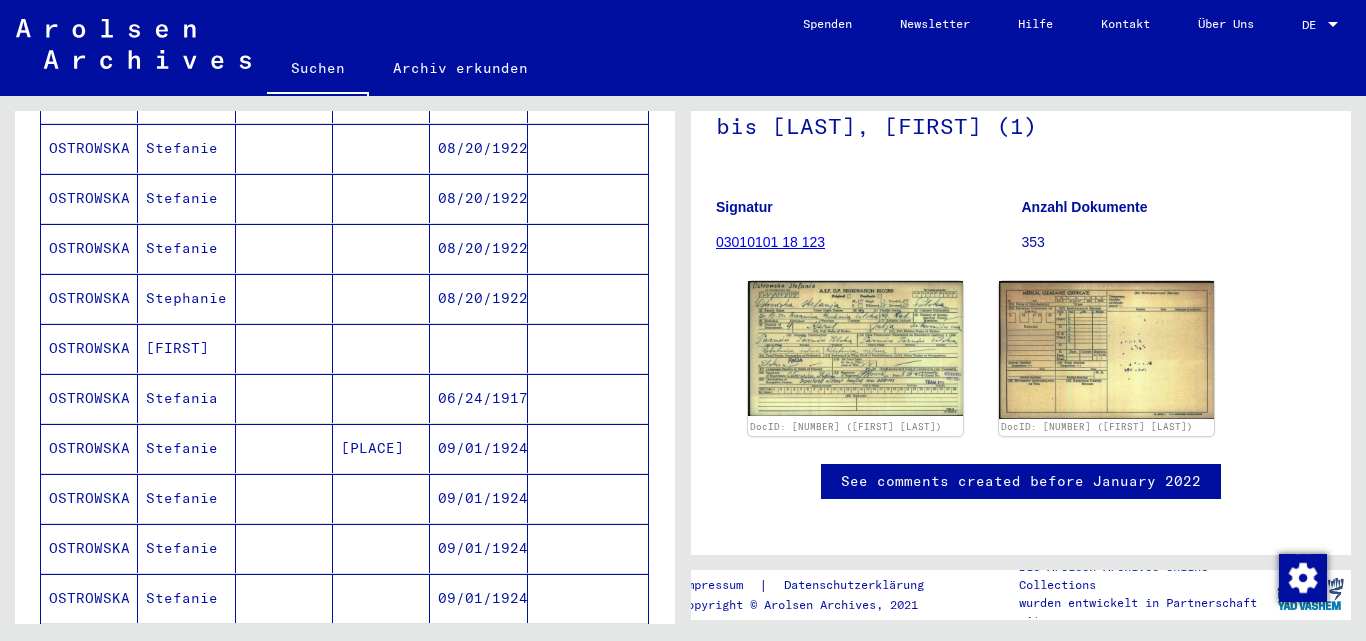 click on "OSTROWSKA" at bounding box center (89, 398) 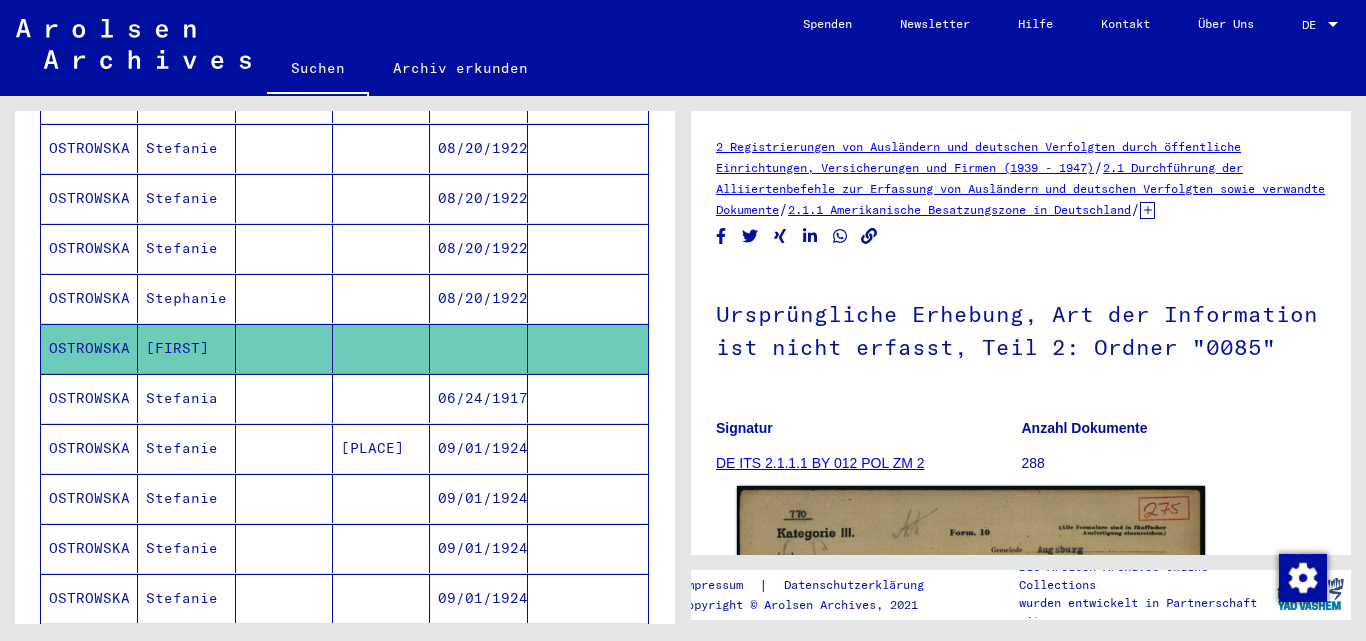 scroll, scrollTop: 300, scrollLeft: 0, axis: vertical 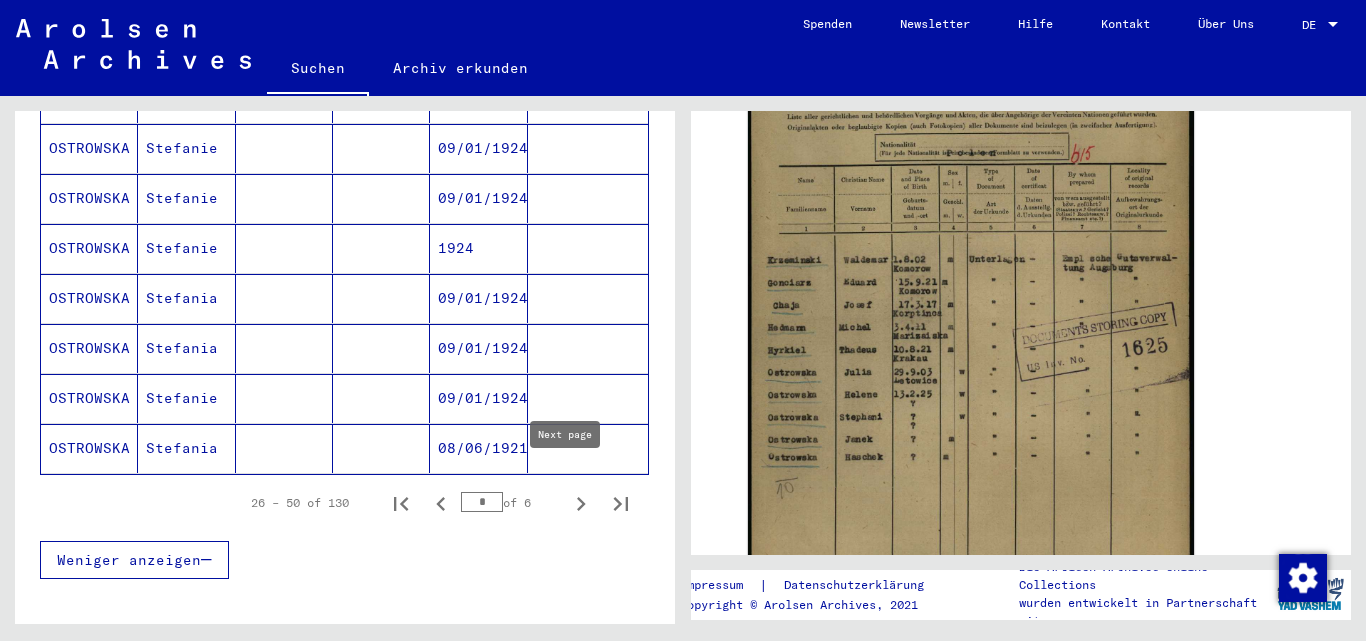 click 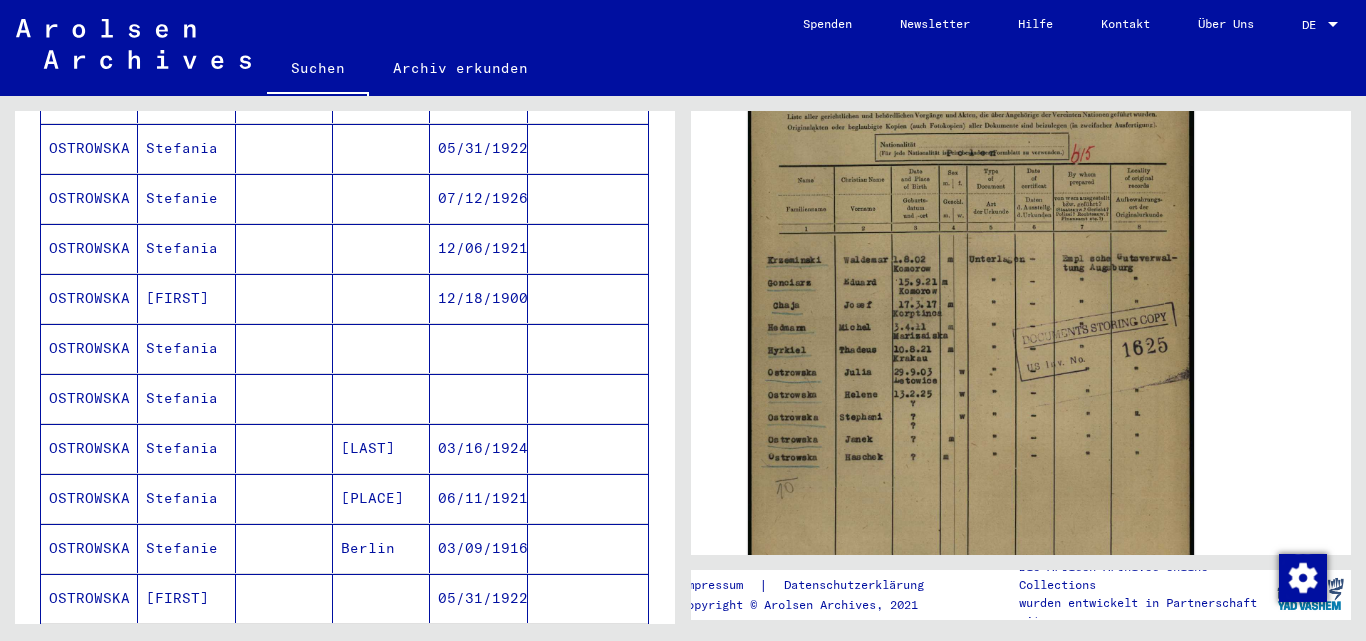 scroll, scrollTop: 602, scrollLeft: 0, axis: vertical 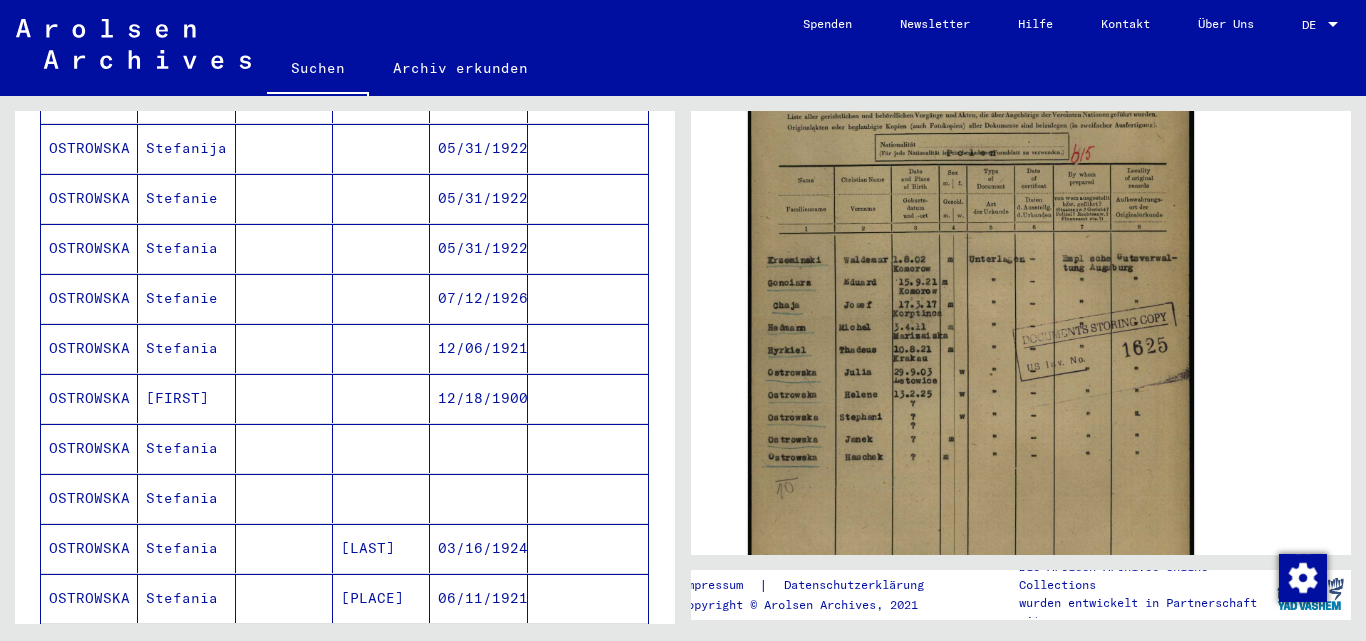 click at bounding box center [284, 498] 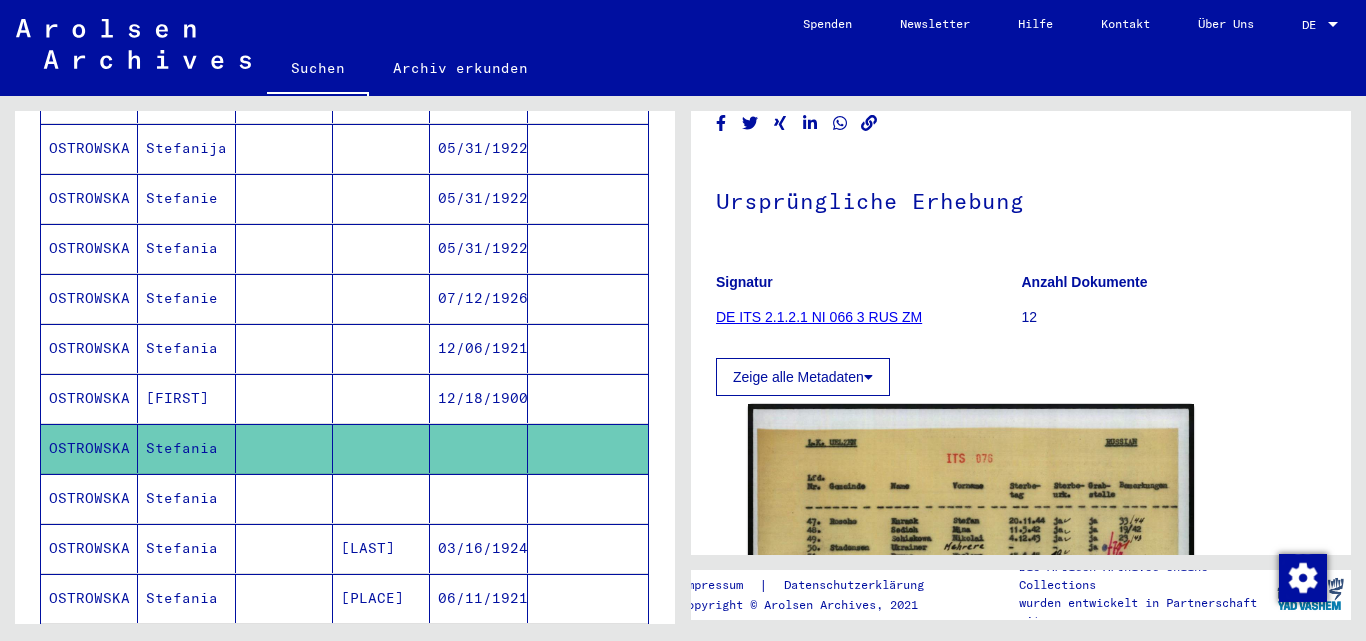 scroll, scrollTop: 300, scrollLeft: 0, axis: vertical 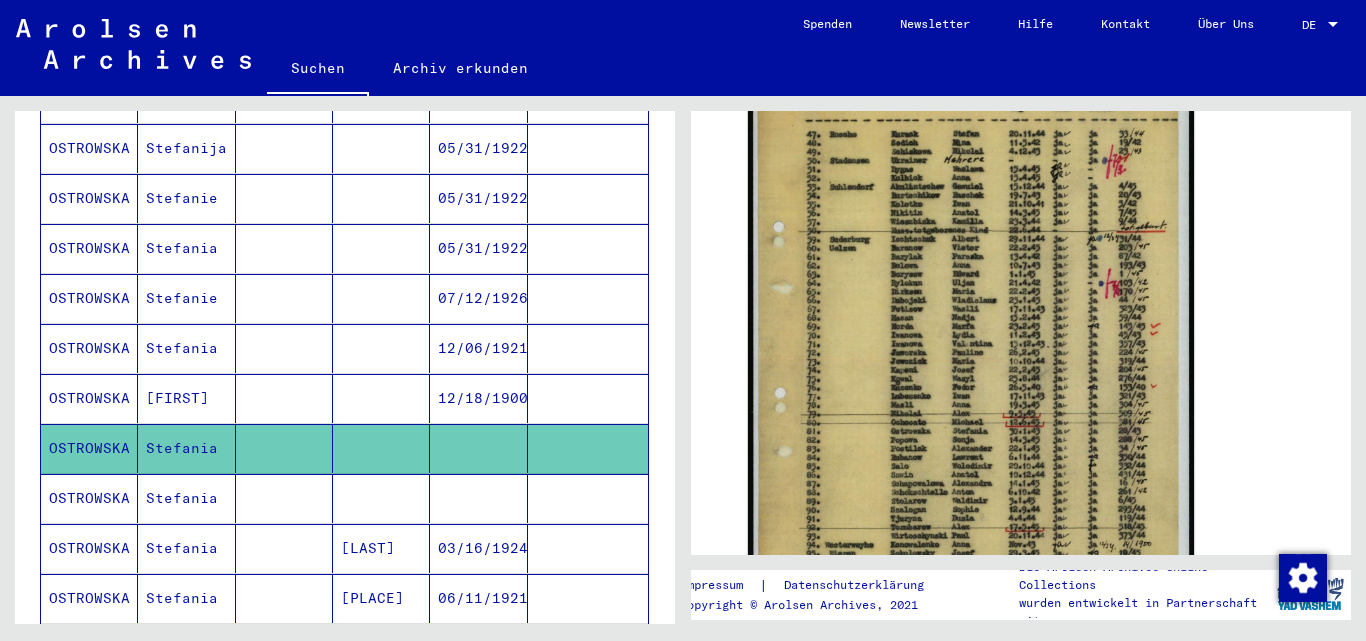 click at bounding box center [381, 548] 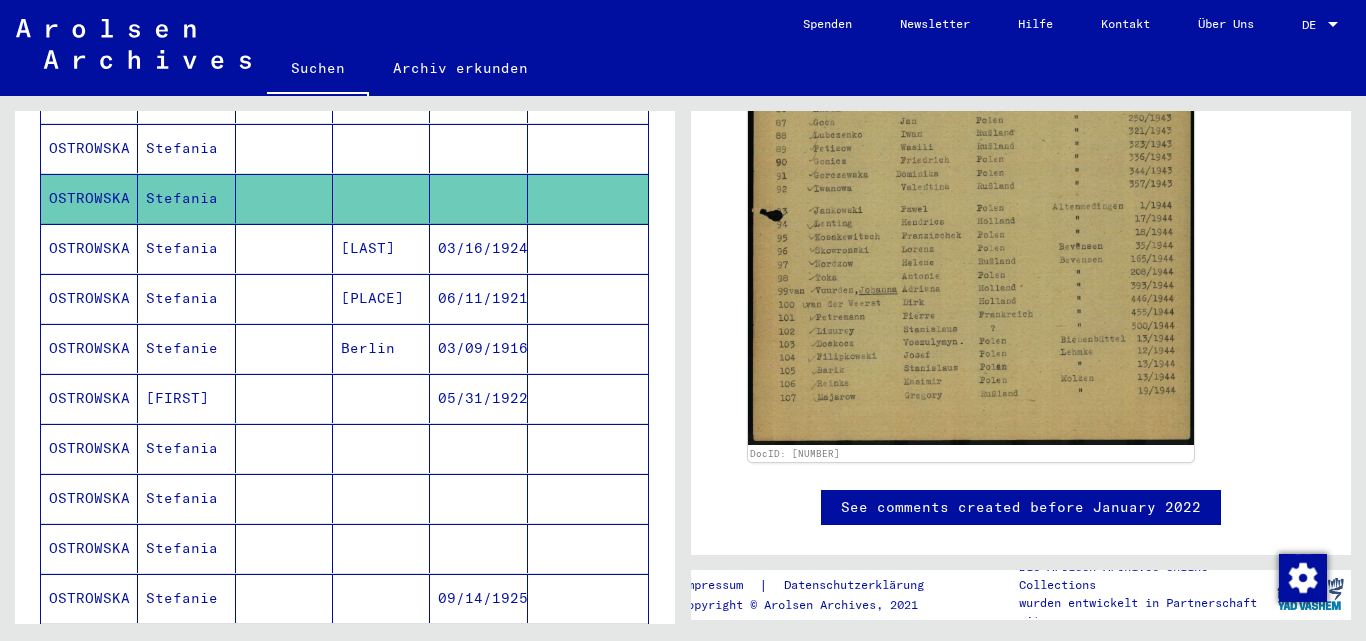 click at bounding box center (284, 498) 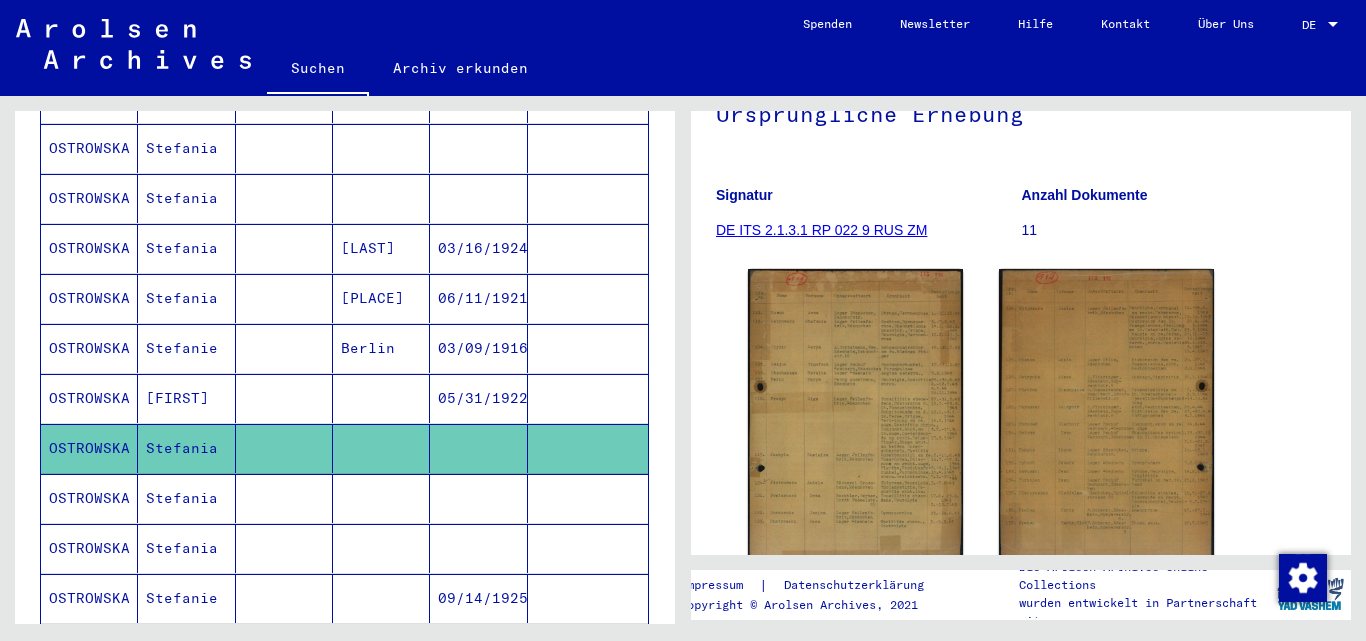 click on "Stefania" at bounding box center [186, 548] 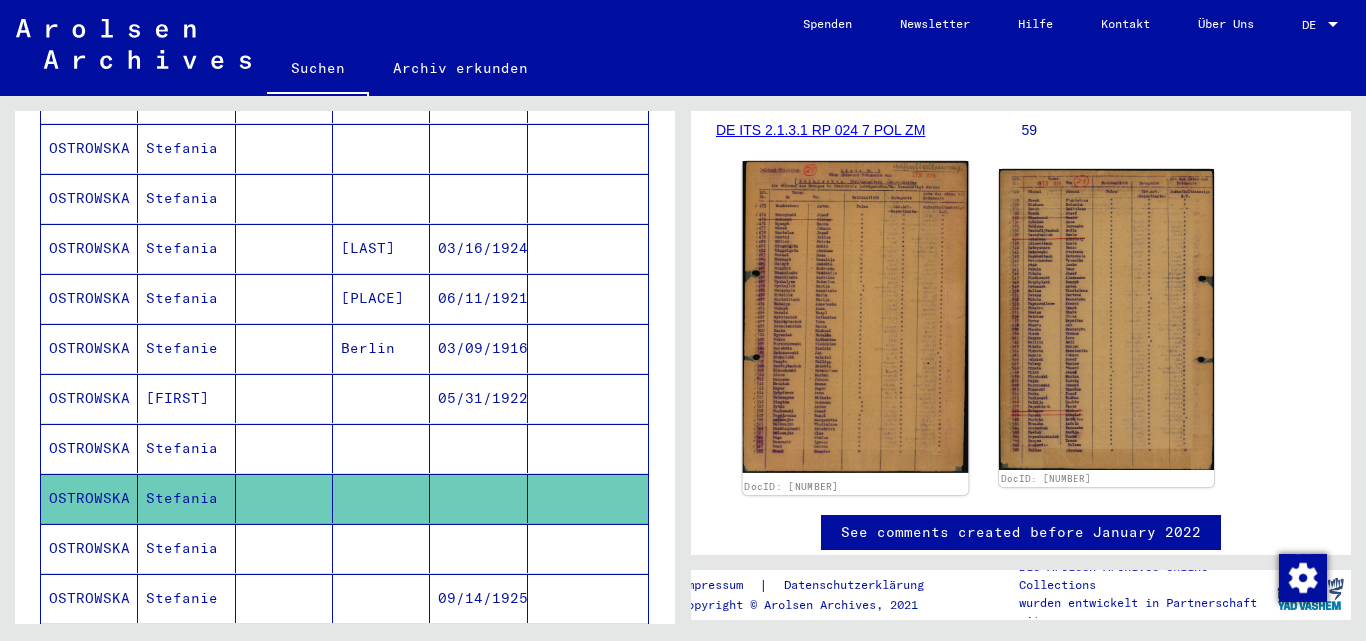 click 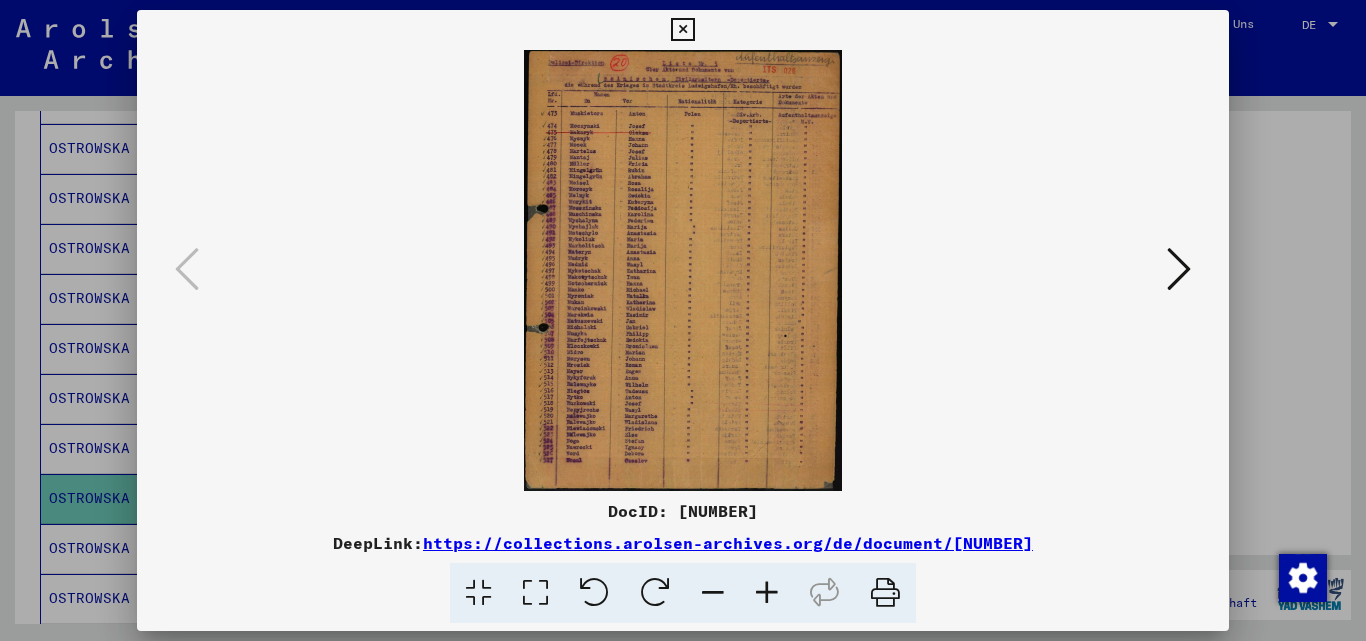 click at bounding box center (767, 593) 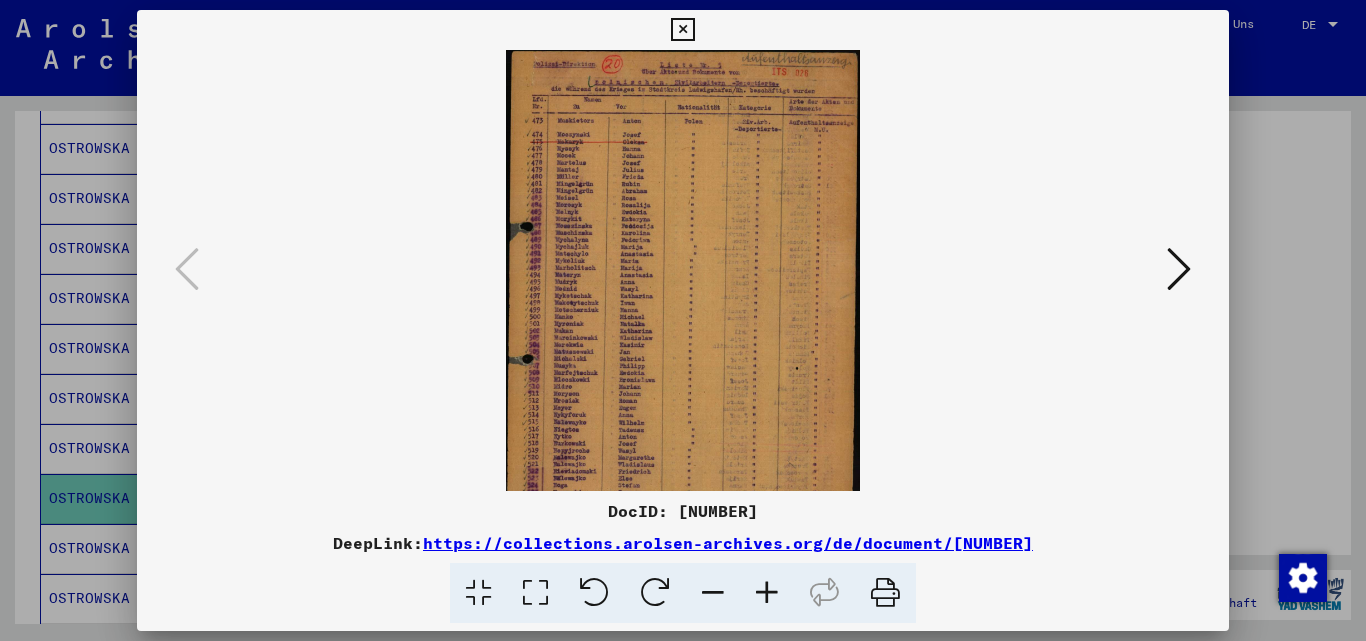 click at bounding box center (767, 593) 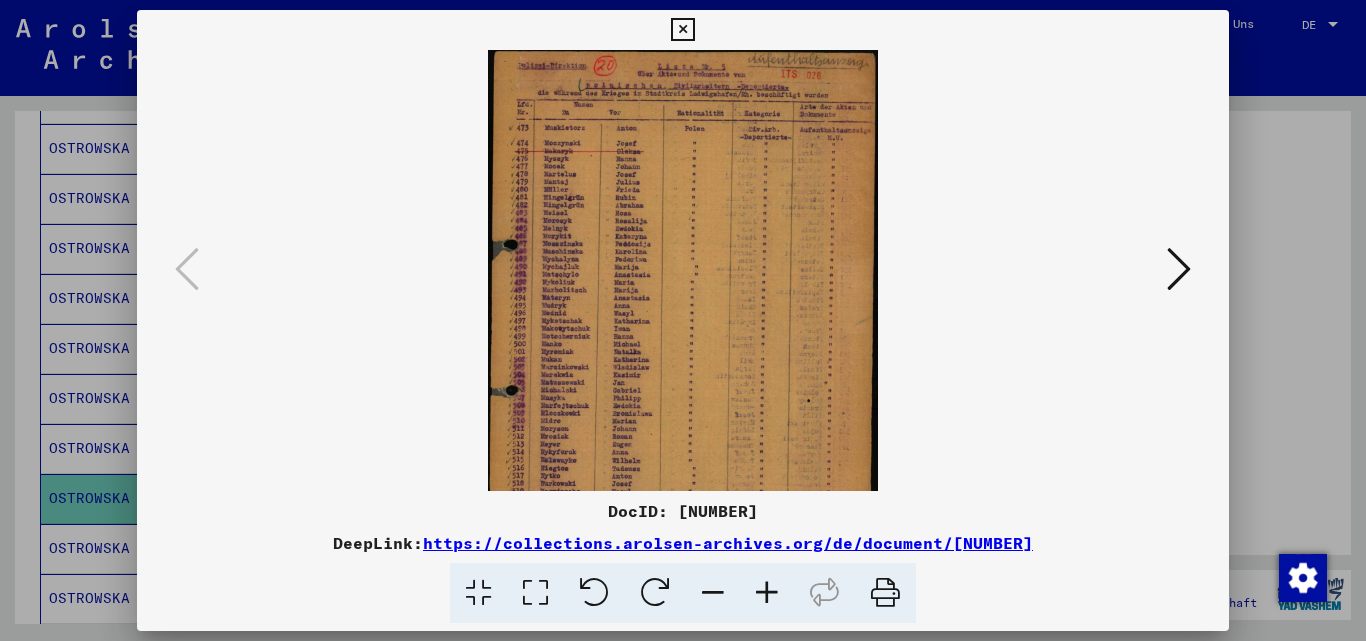 click at bounding box center (767, 593) 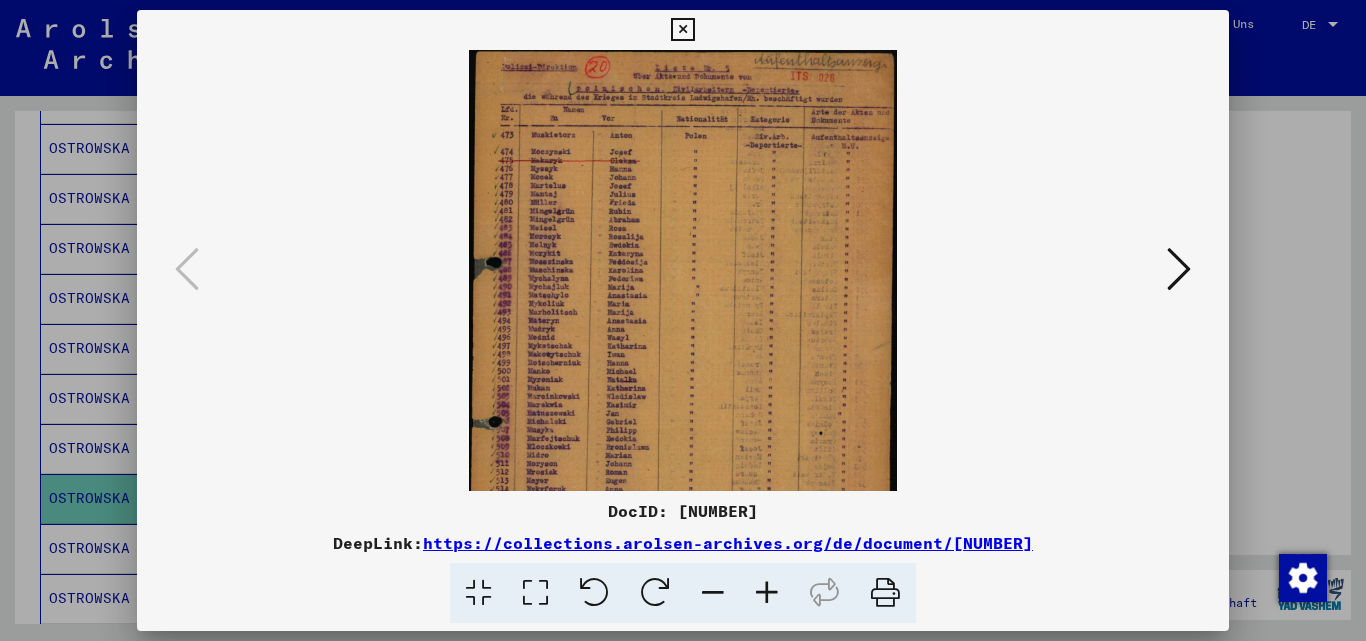 click at bounding box center (767, 593) 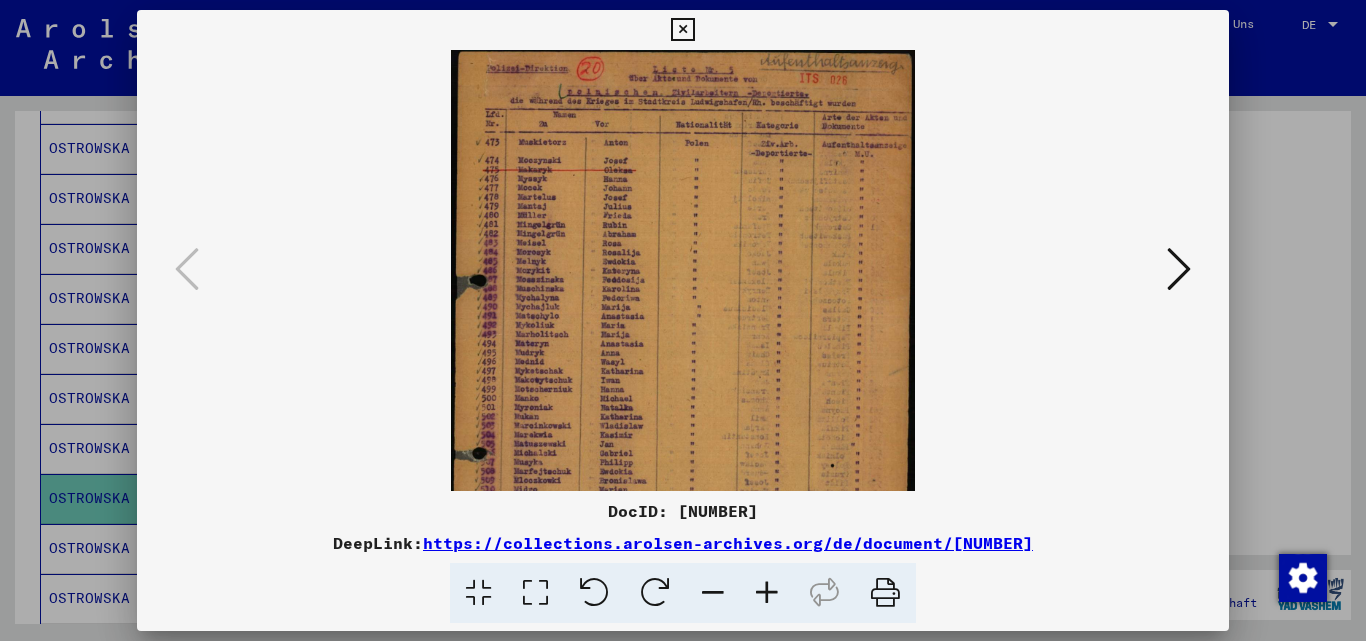 click at bounding box center [767, 593] 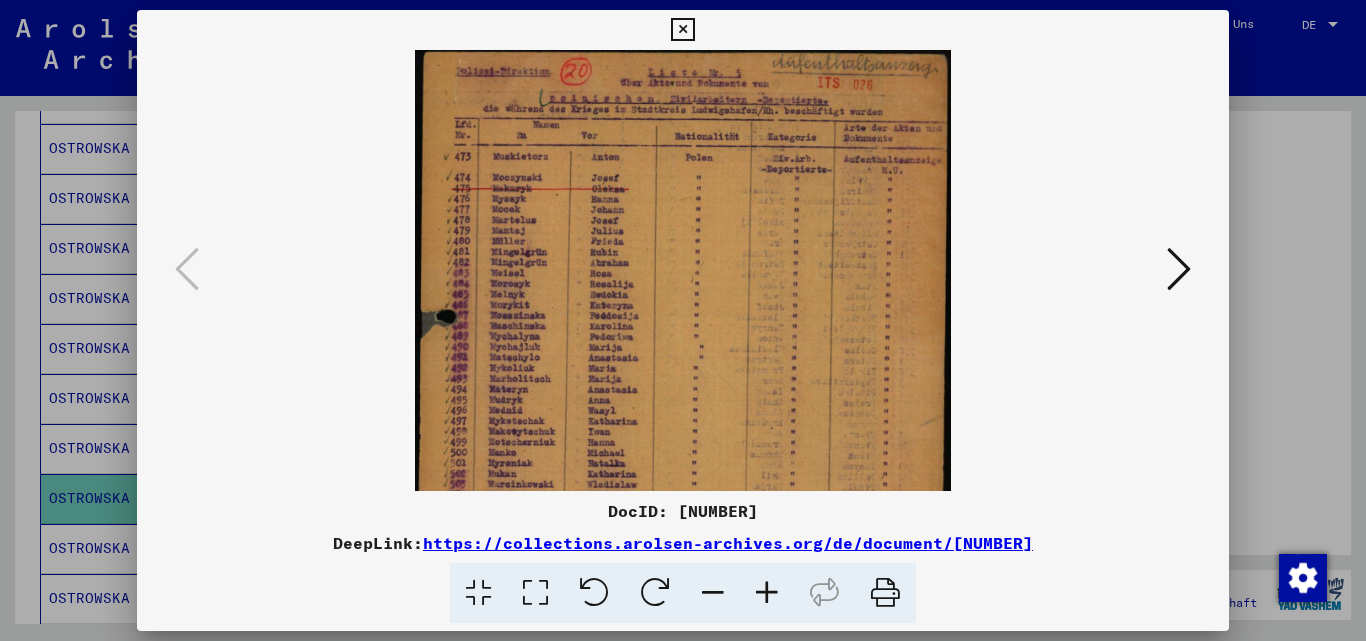 click at bounding box center [767, 593] 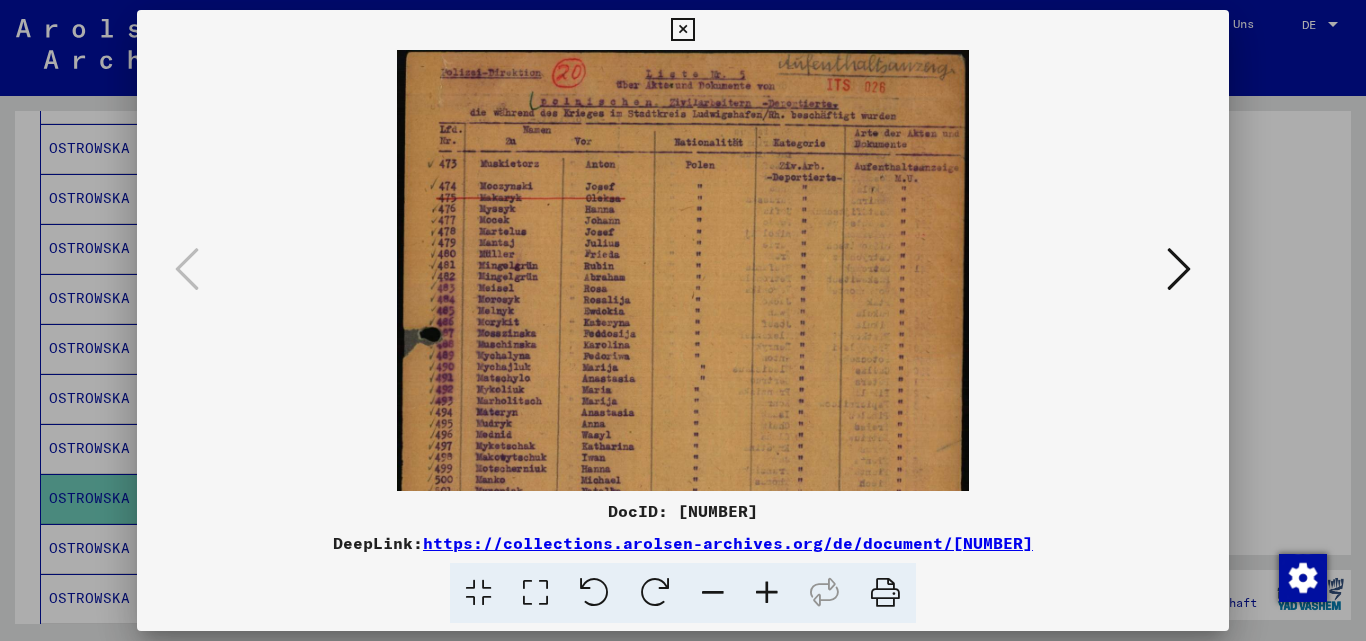 click at bounding box center [767, 593] 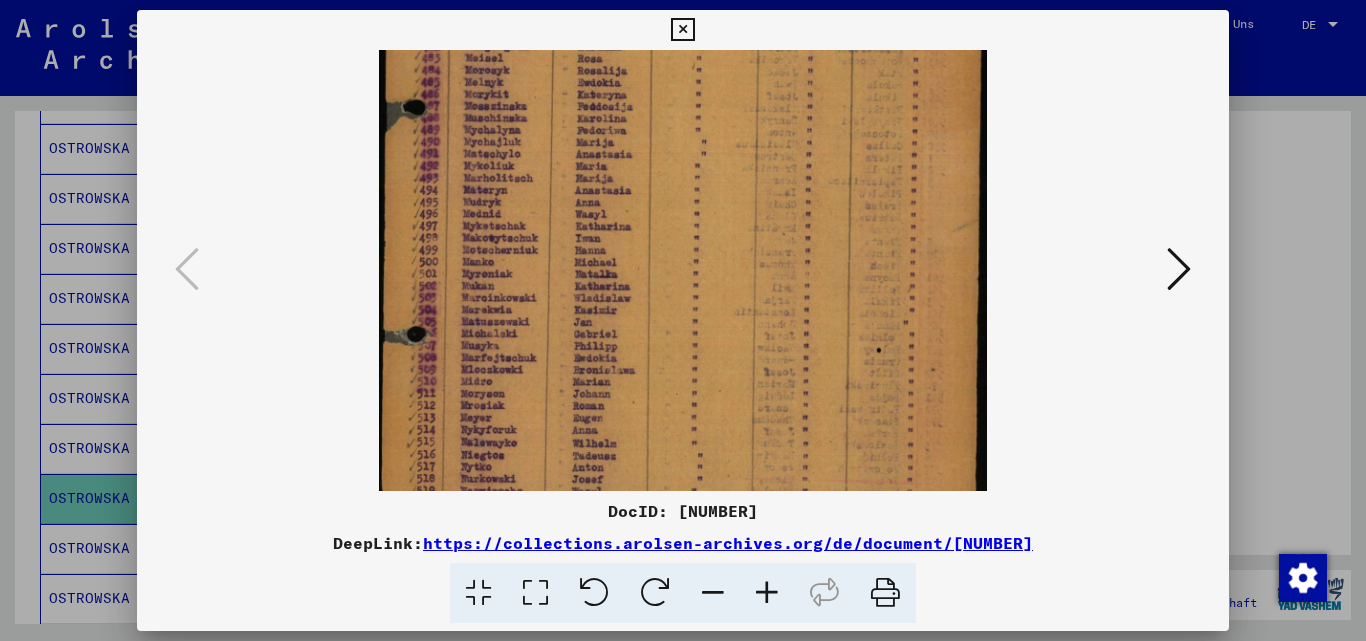 drag, startPoint x: 700, startPoint y: 385, endPoint x: 778, endPoint y: 139, distance: 258.06976 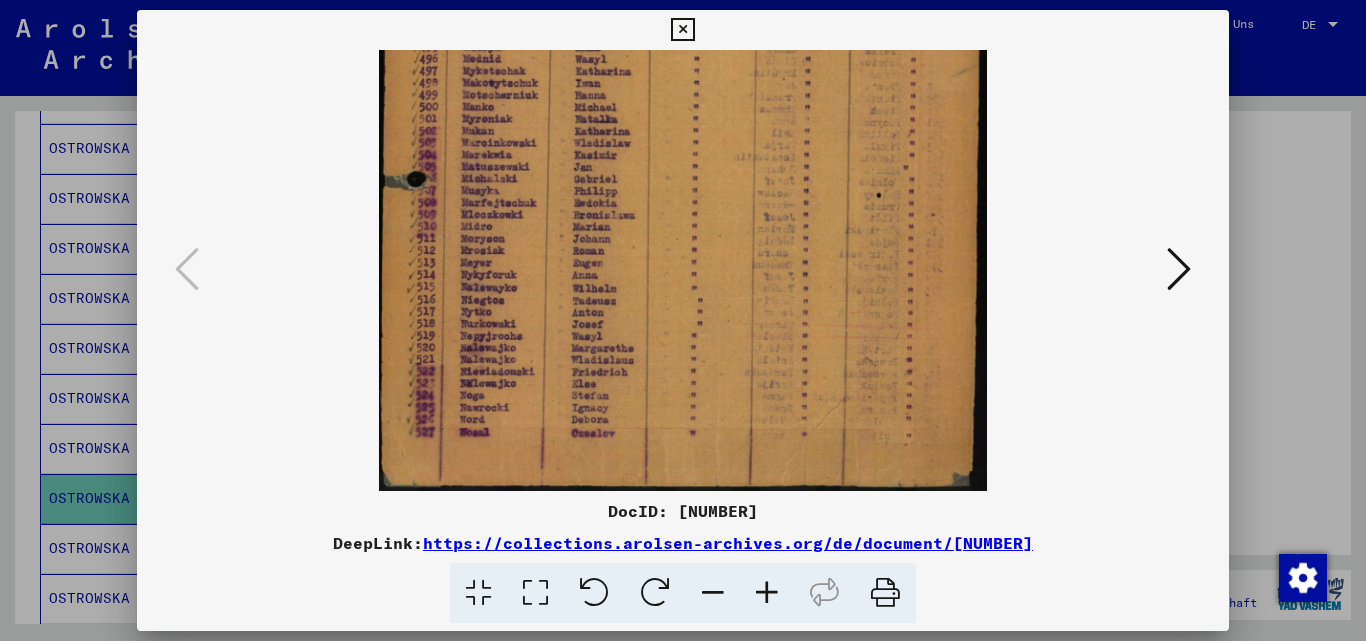 drag, startPoint x: 730, startPoint y: 387, endPoint x: 771, endPoint y: 152, distance: 238.54979 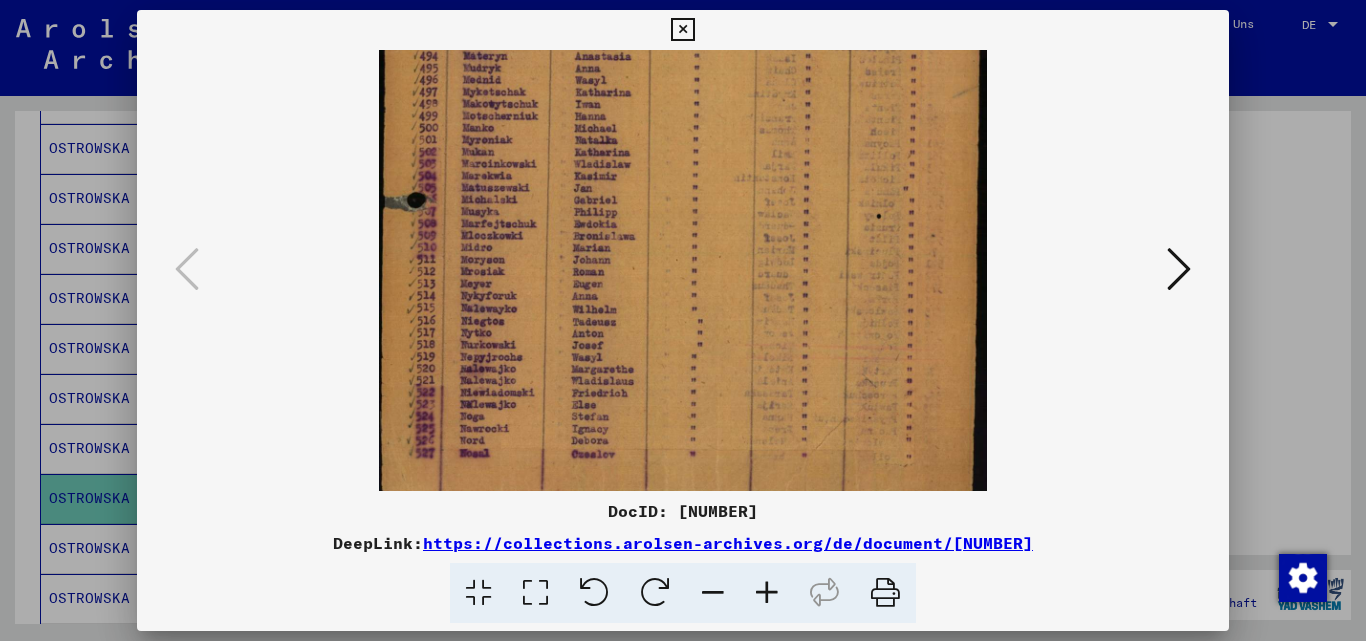 drag, startPoint x: 527, startPoint y: 269, endPoint x: 527, endPoint y: 290, distance: 21 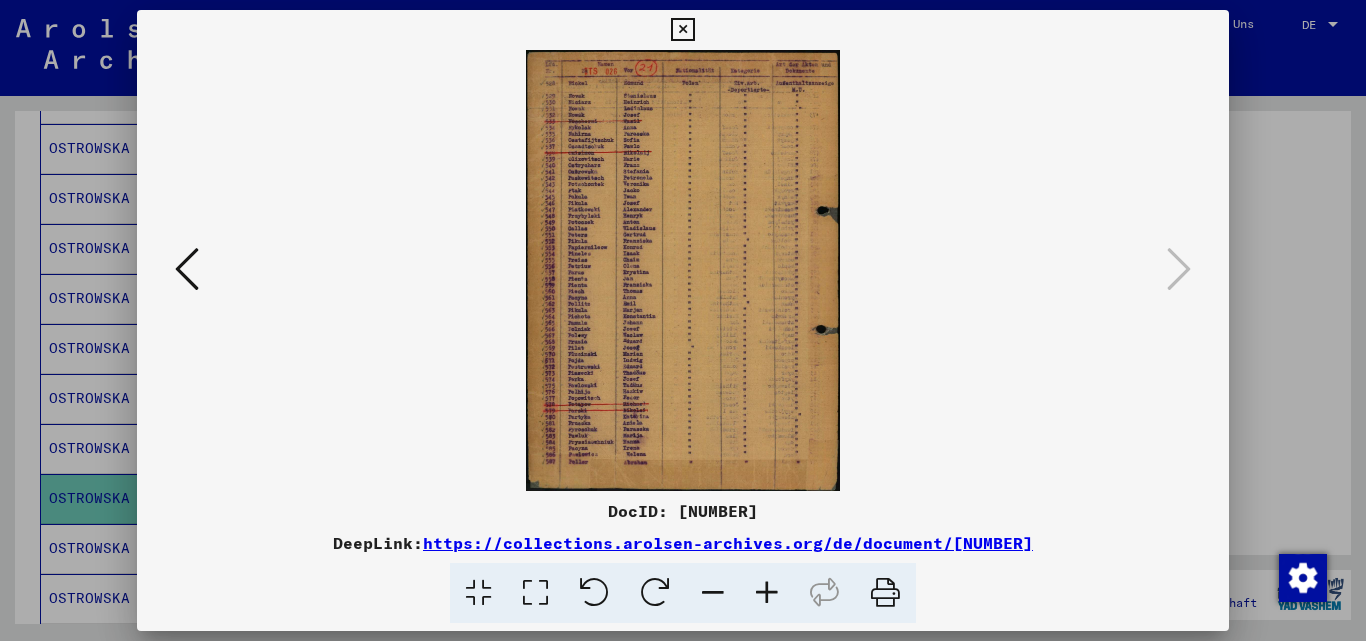 click at bounding box center (767, 593) 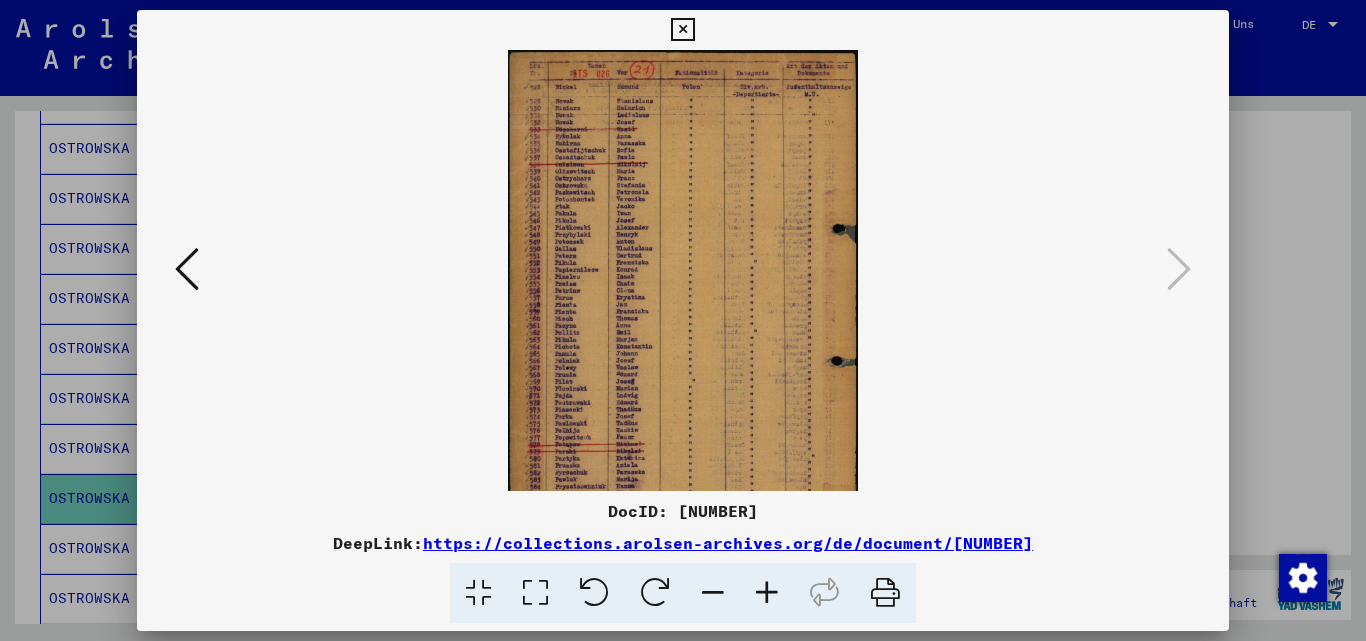 click at bounding box center [767, 593] 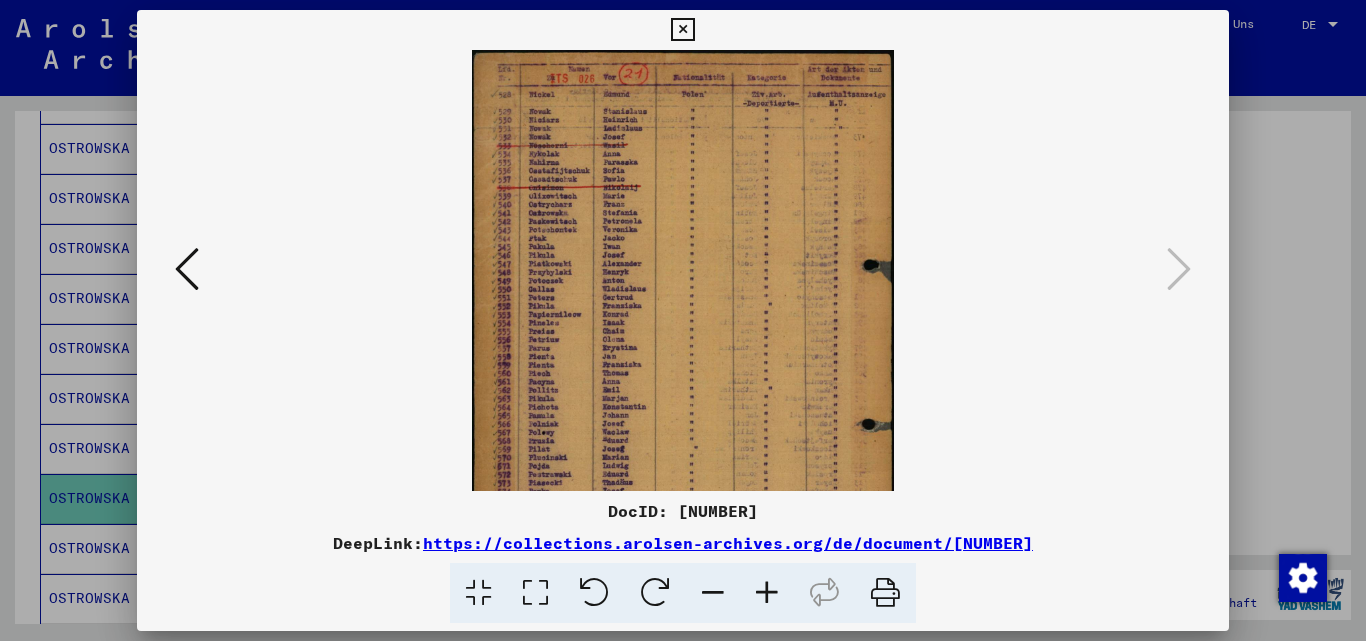 click at bounding box center [767, 593] 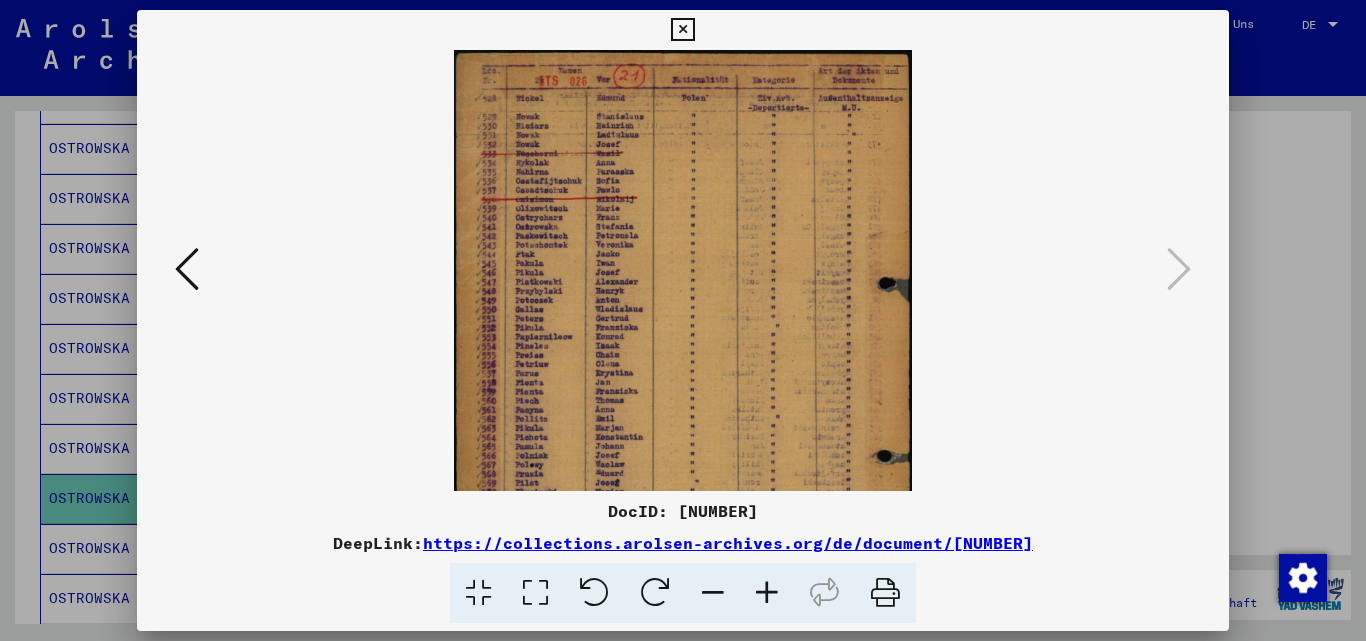 click at bounding box center [767, 593] 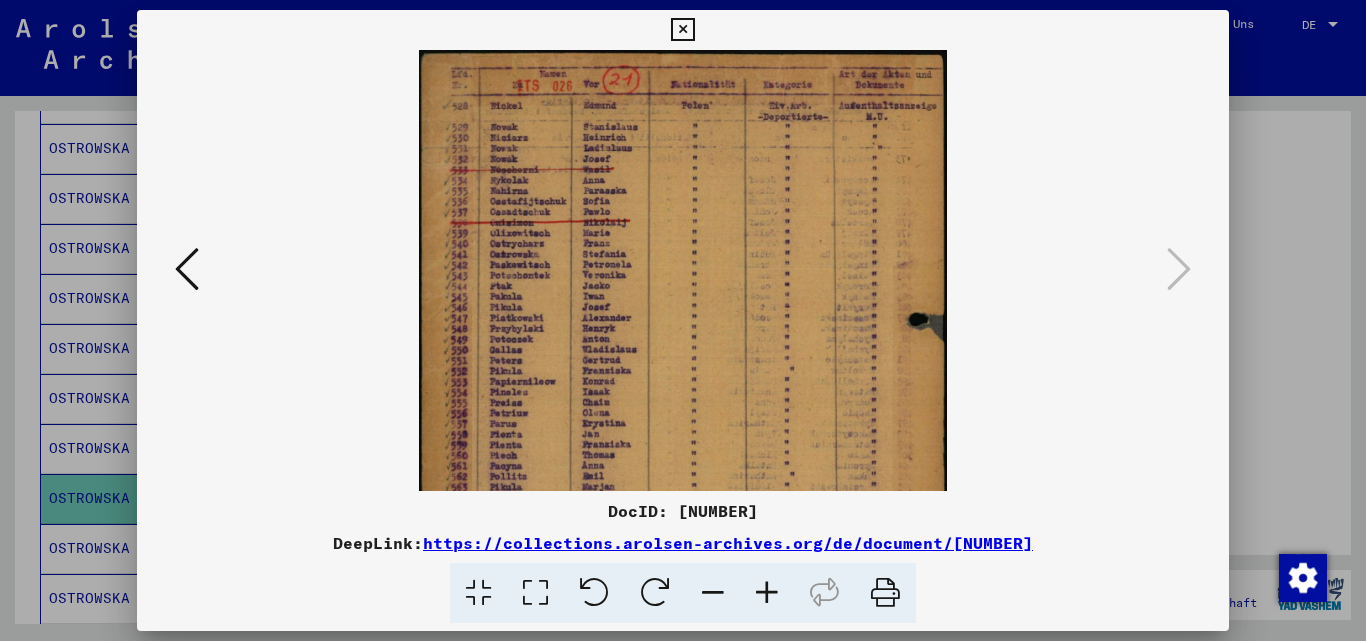 click at bounding box center (767, 593) 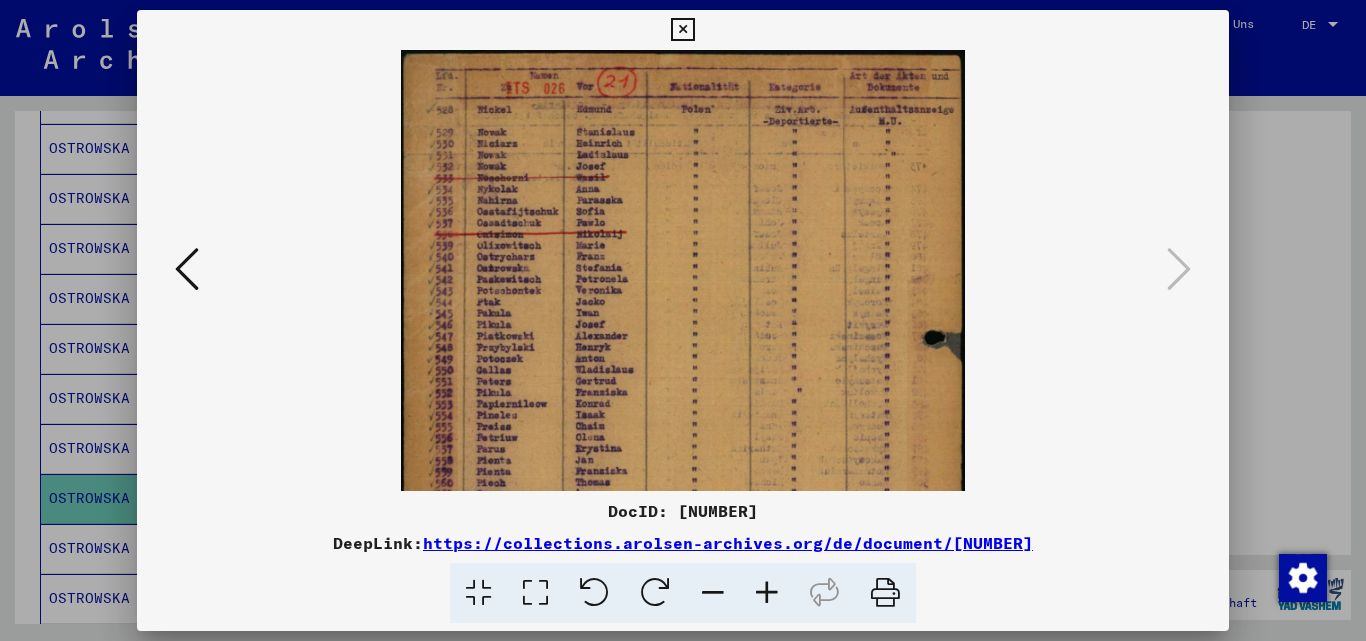 click at bounding box center (767, 593) 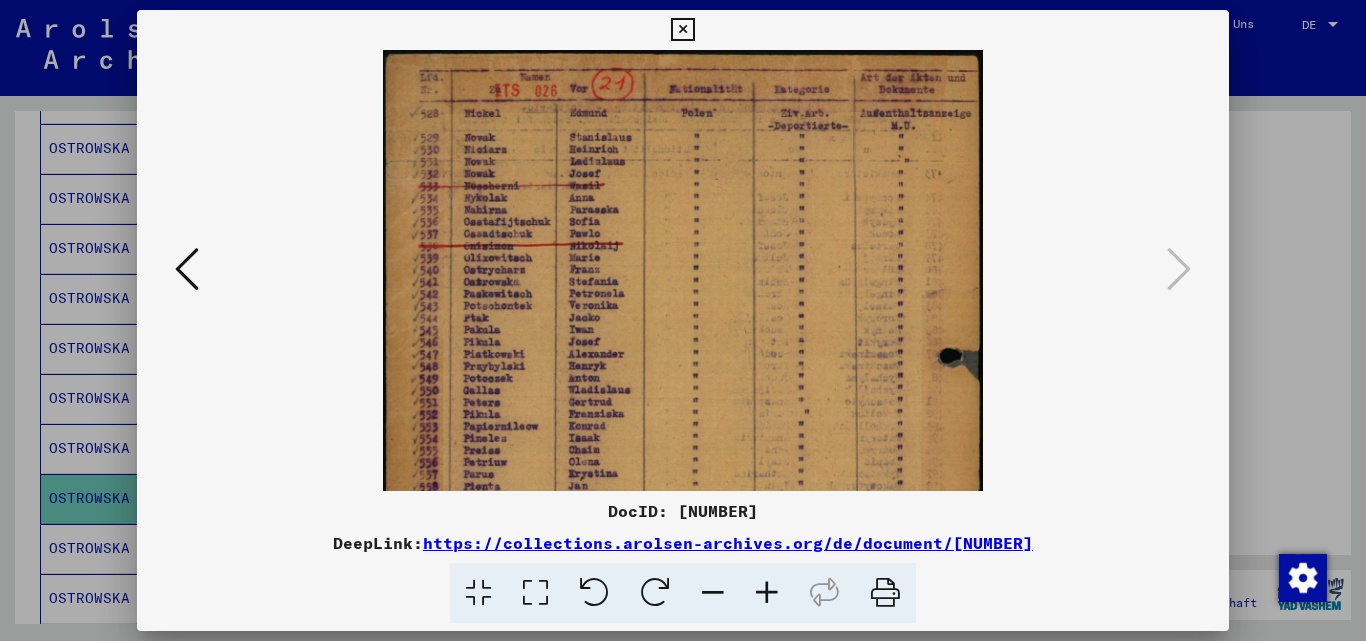 click at bounding box center (767, 593) 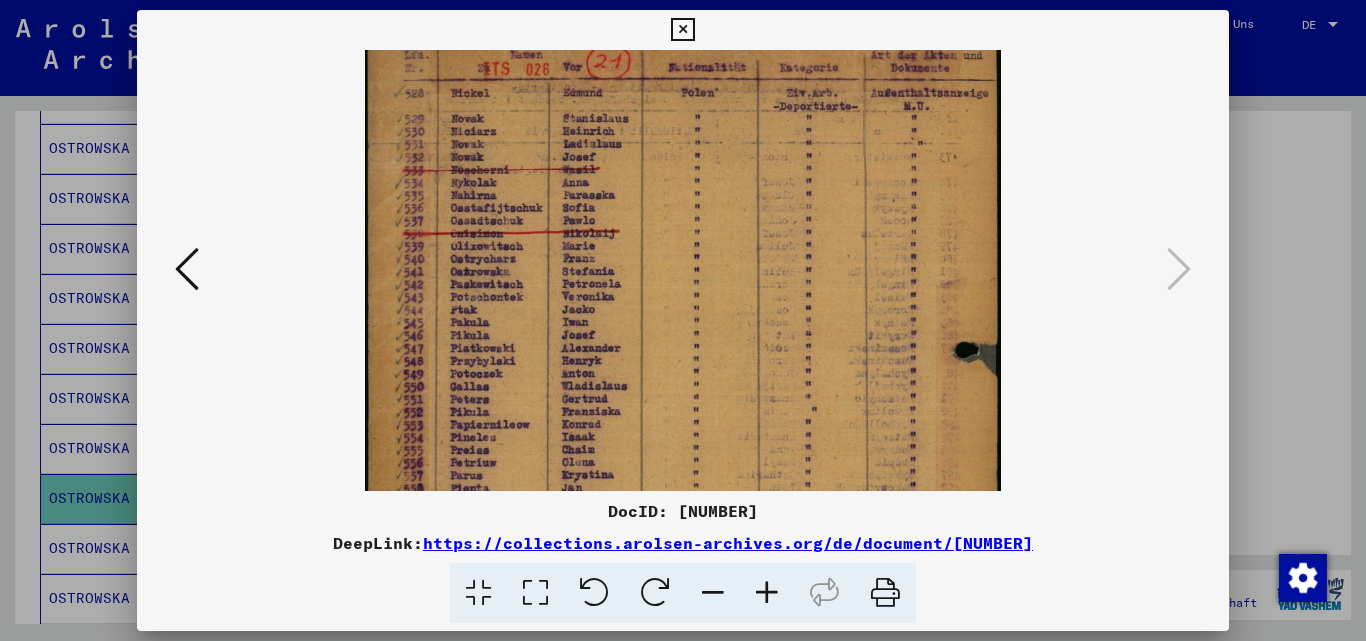 drag, startPoint x: 702, startPoint y: 384, endPoint x: 698, endPoint y: 360, distance: 24.33105 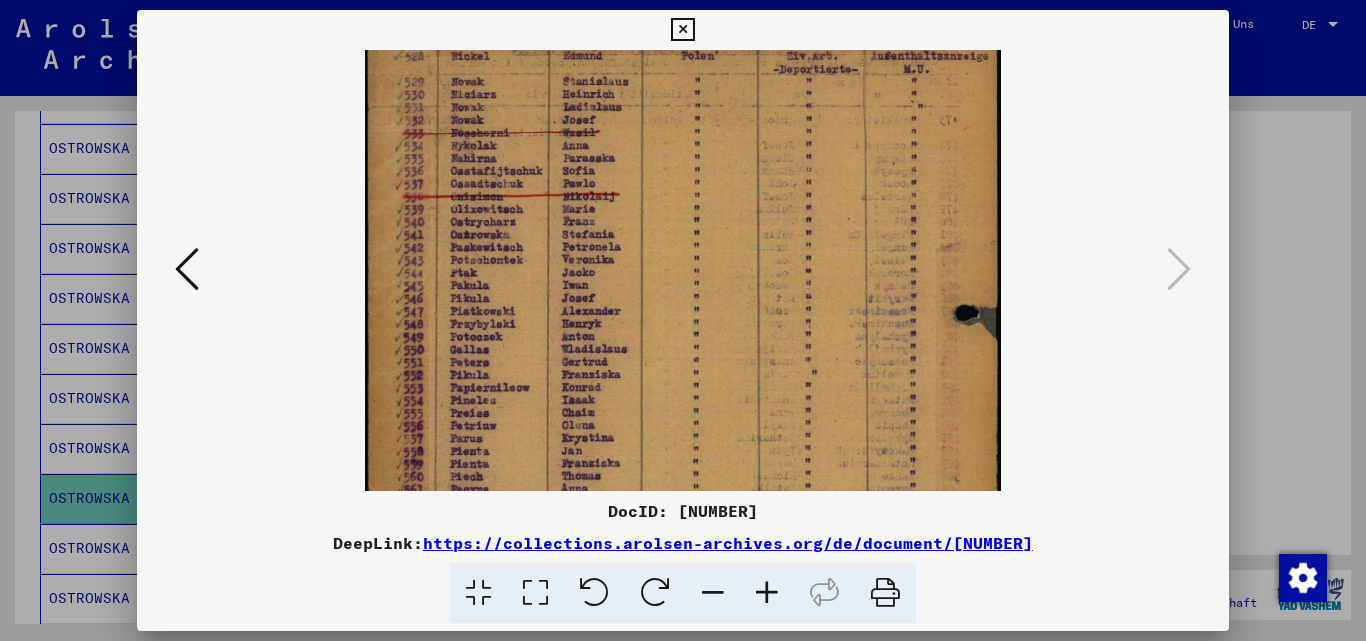 drag, startPoint x: 650, startPoint y: 380, endPoint x: 639, endPoint y: 343, distance: 38.600517 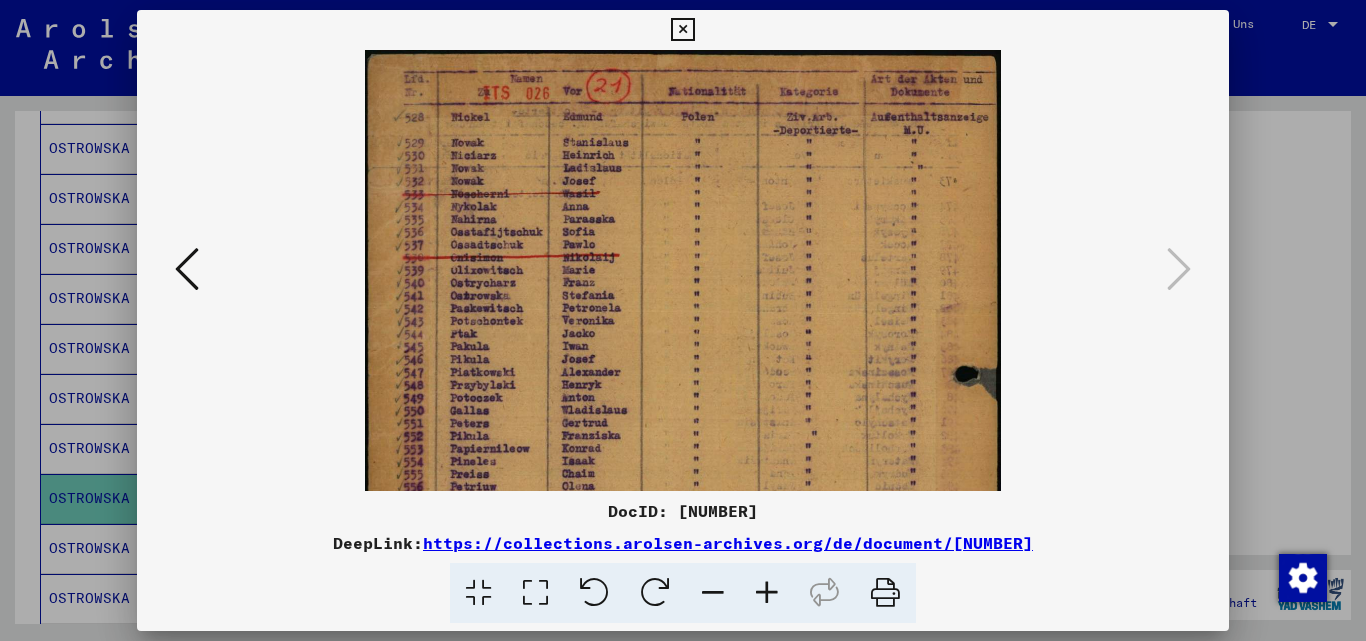 drag, startPoint x: 739, startPoint y: 236, endPoint x: 740, endPoint y: 315, distance: 79.00633 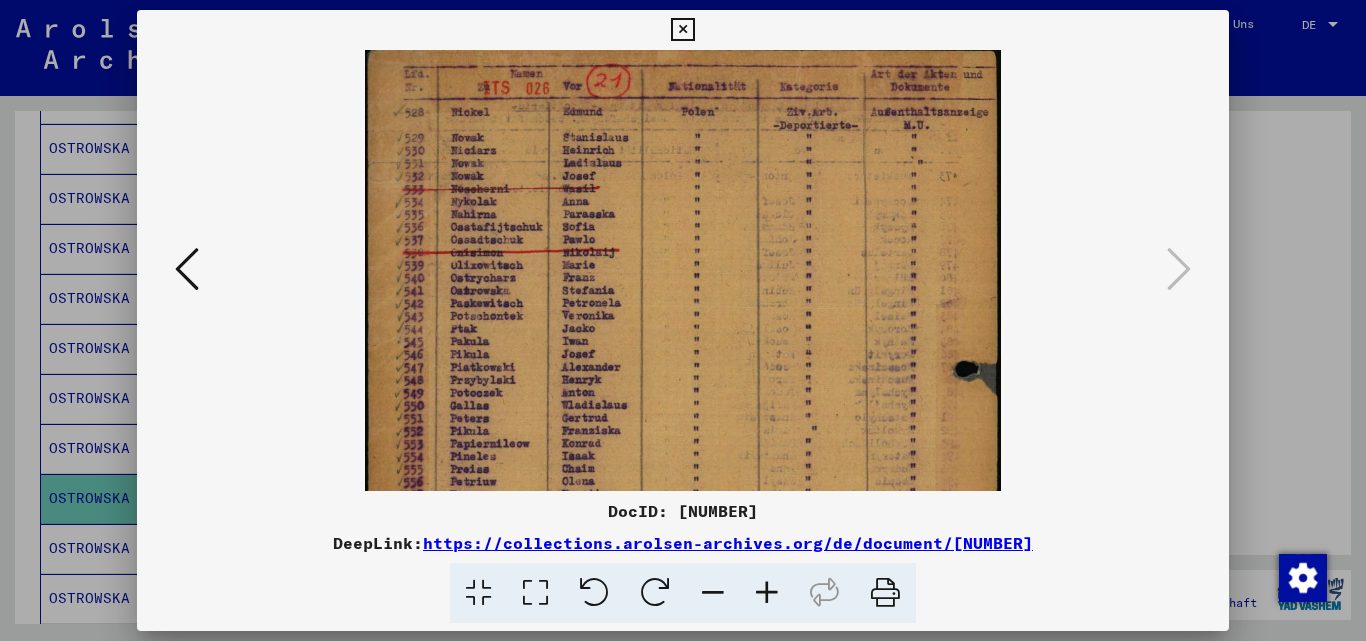 click at bounding box center [187, 269] 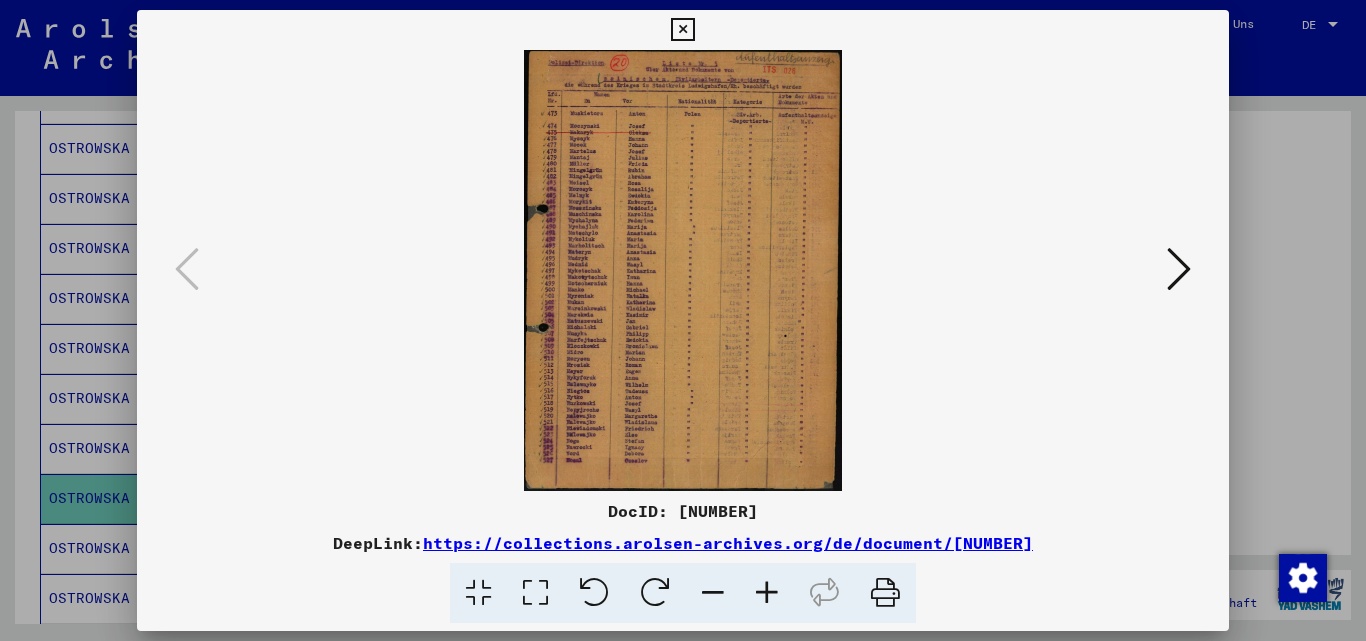 click at bounding box center (767, 593) 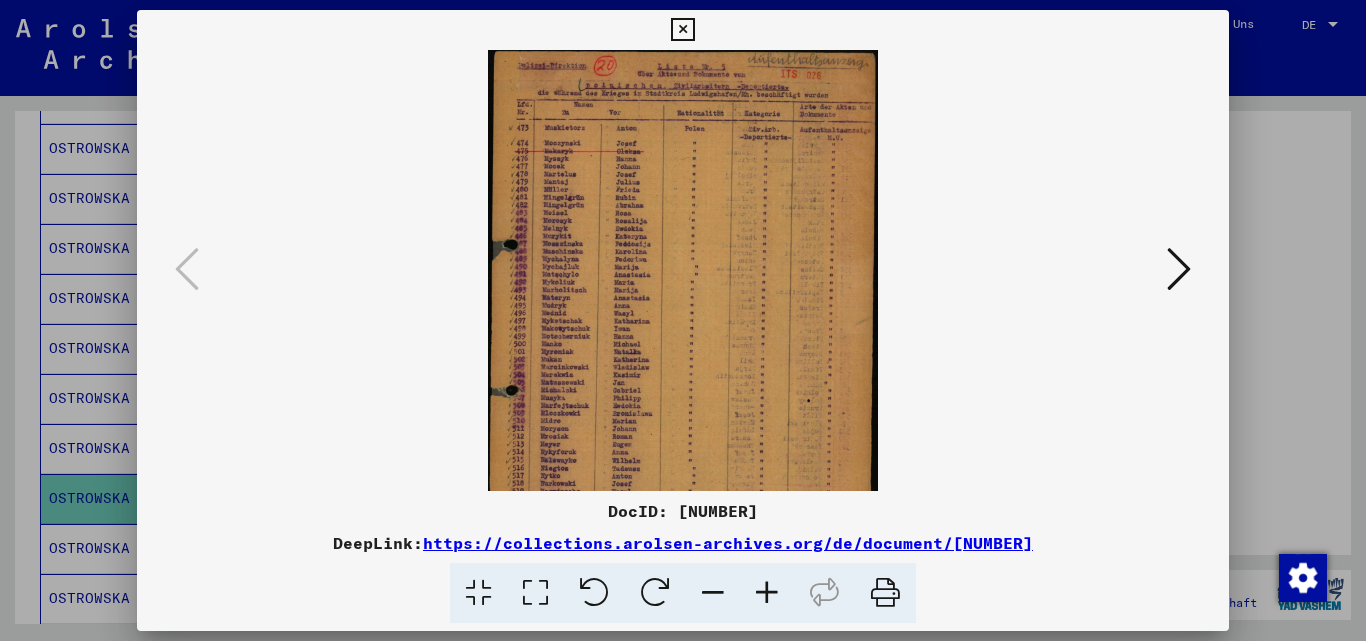 click at bounding box center (767, 593) 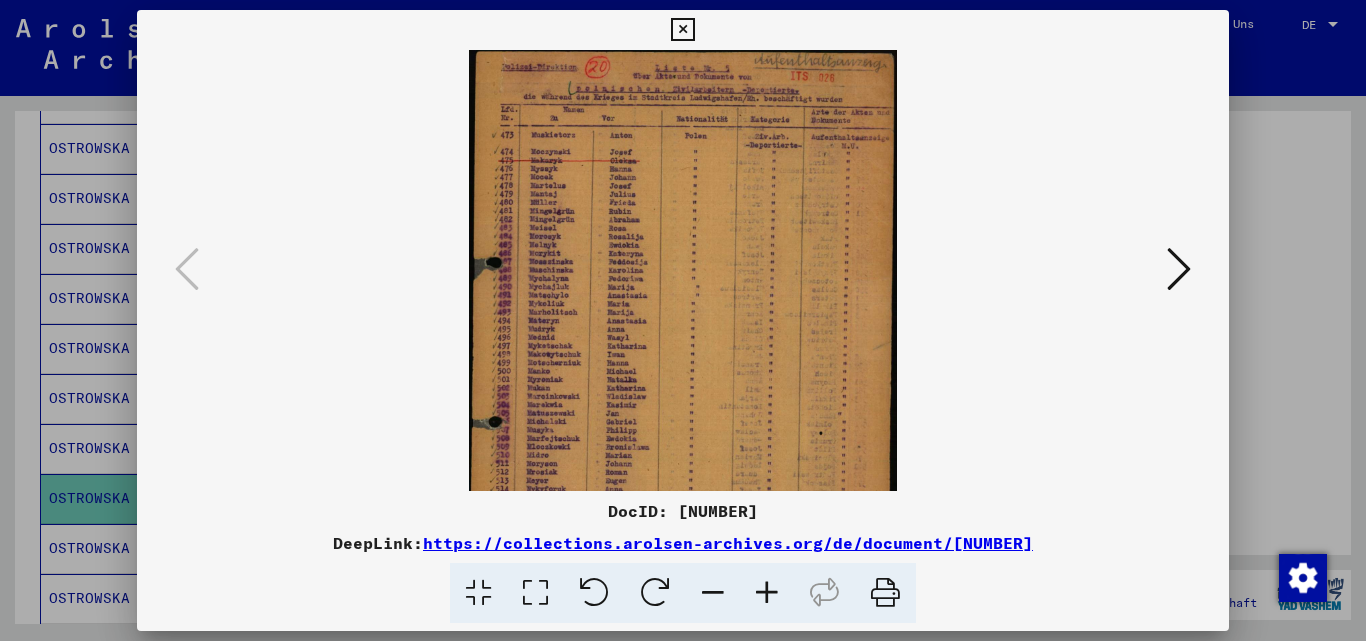 click at bounding box center (767, 593) 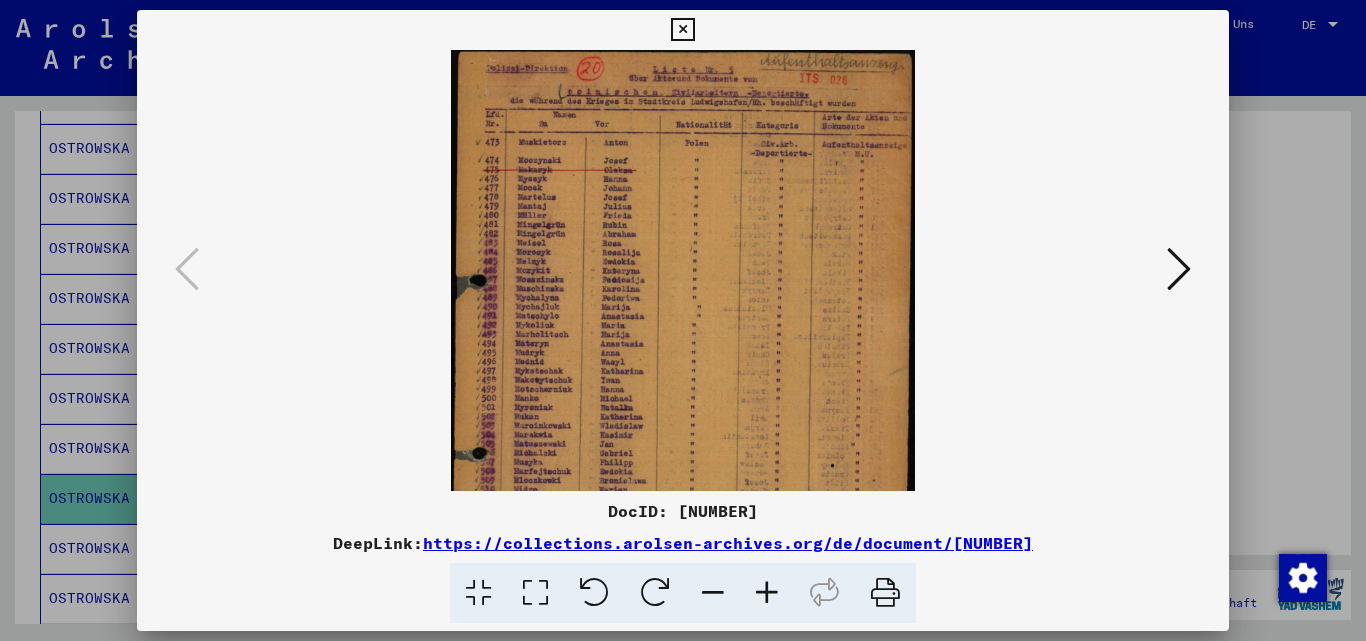 click at bounding box center [767, 593] 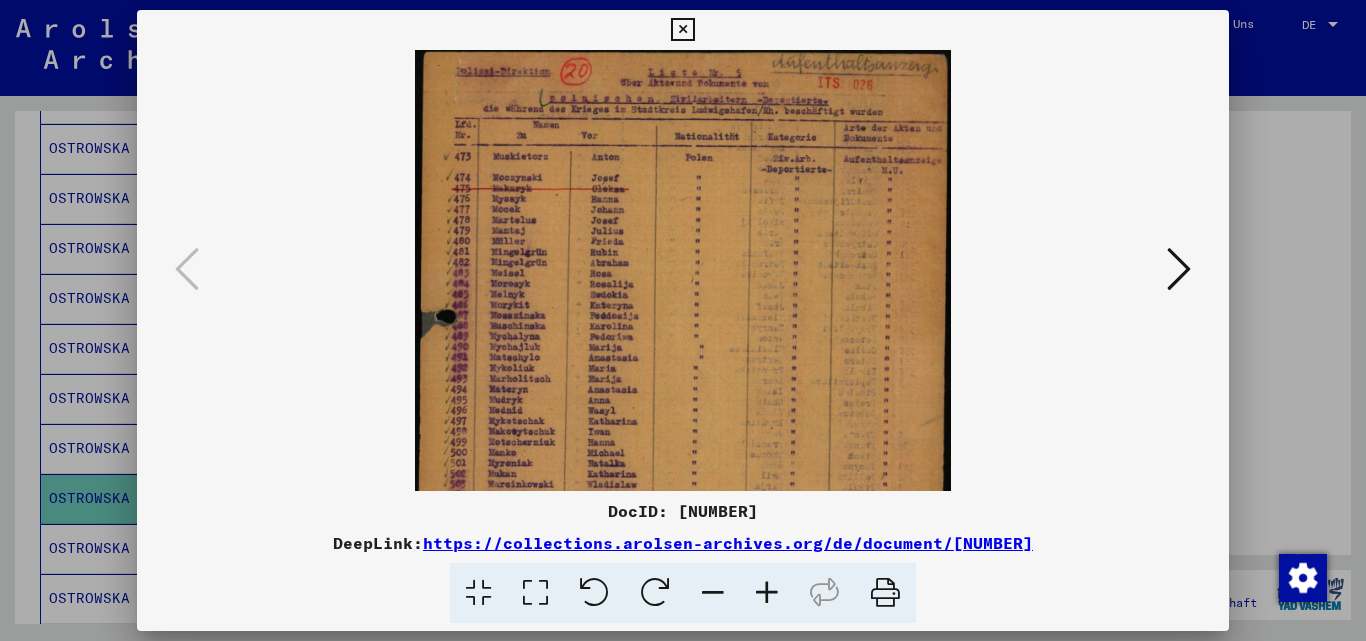 click at bounding box center [767, 593] 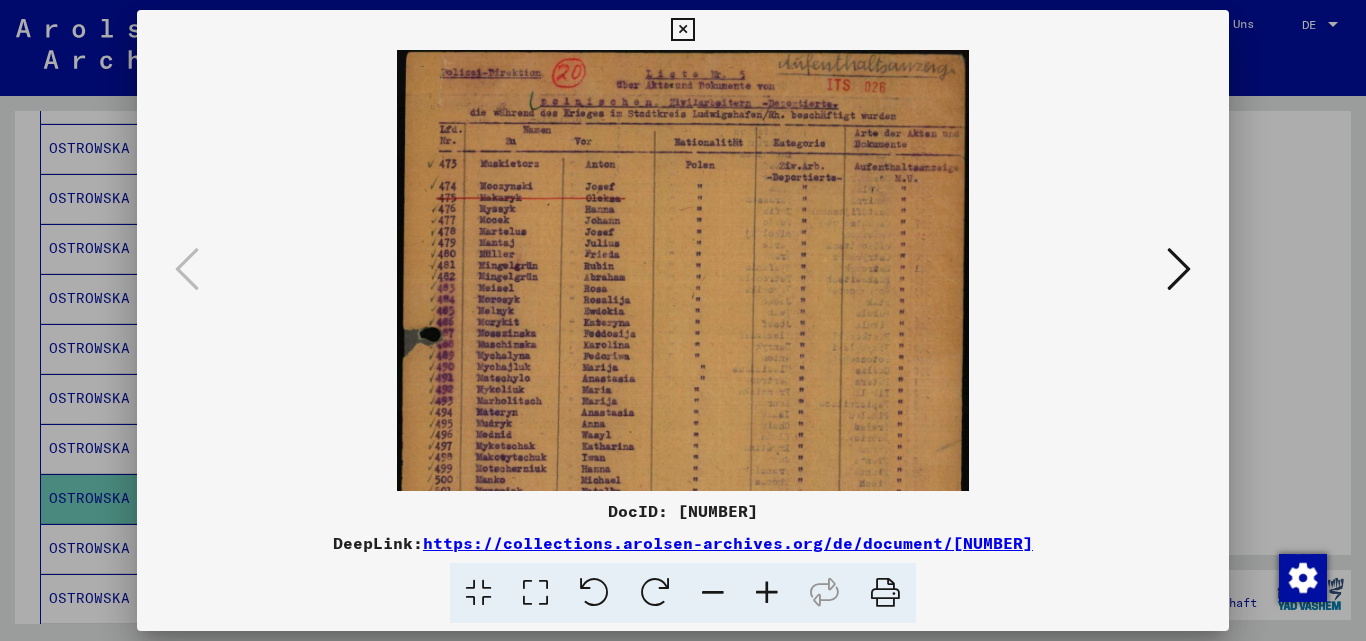 click at bounding box center (767, 593) 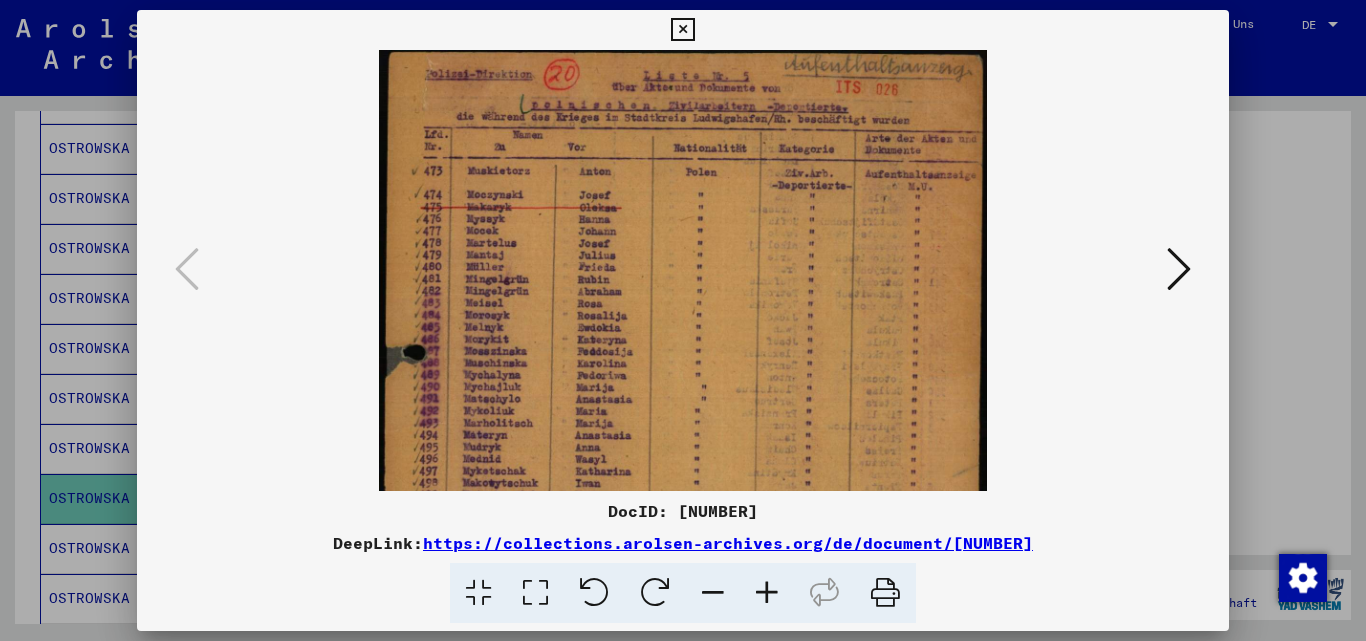 click at bounding box center [767, 593] 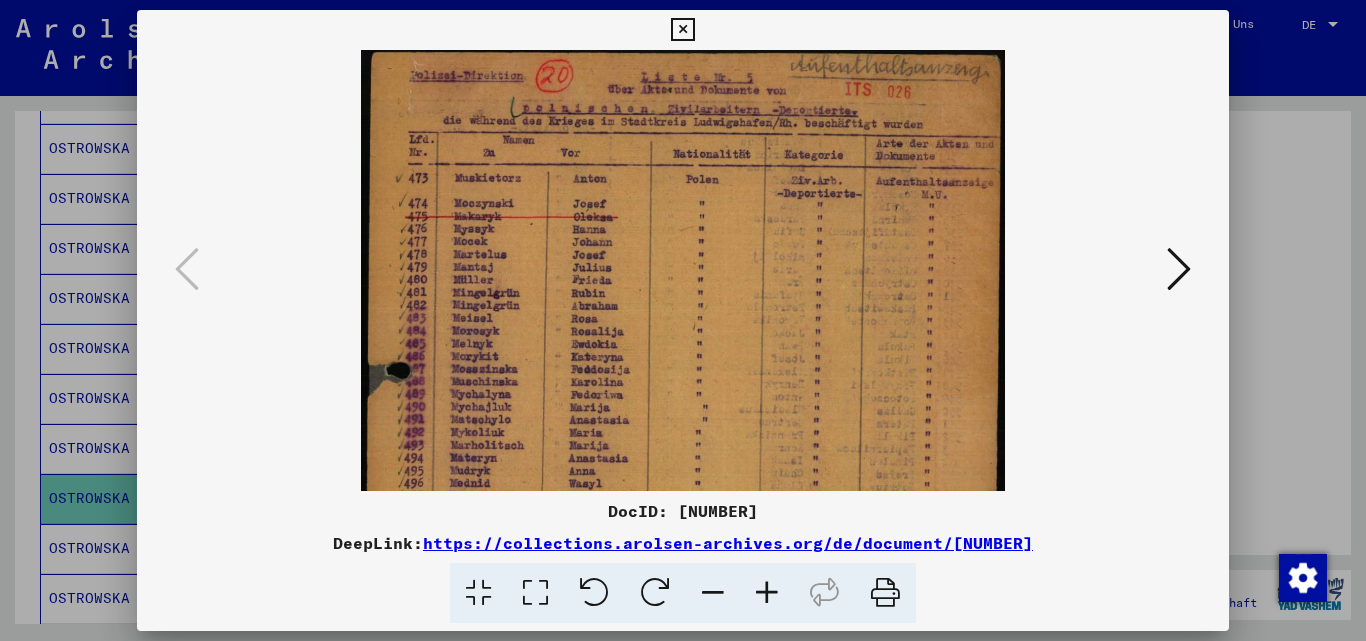 click at bounding box center [767, 593] 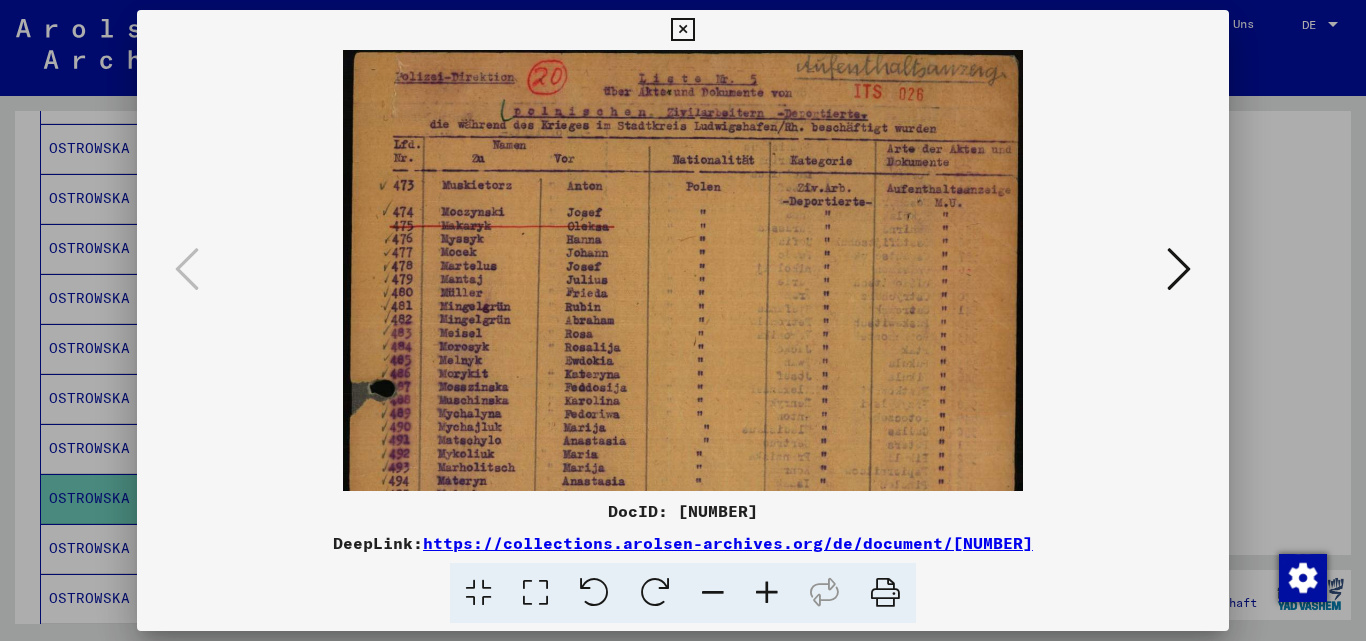 click at bounding box center (767, 593) 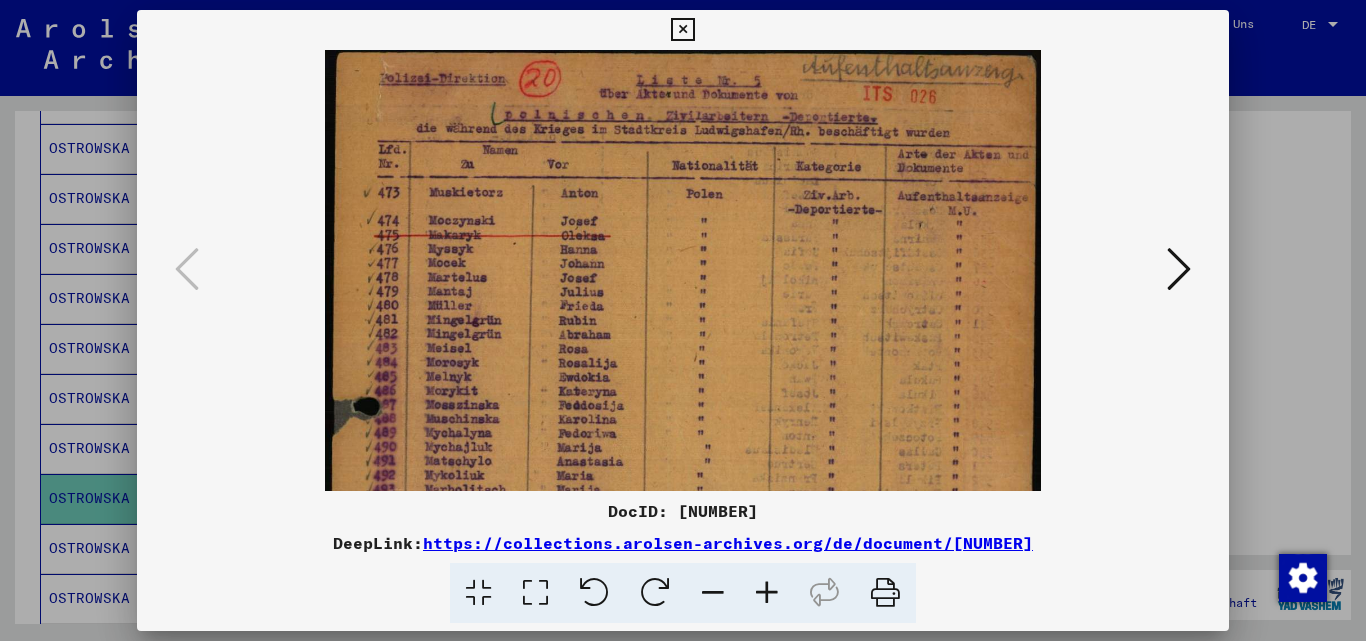 click at bounding box center [767, 593] 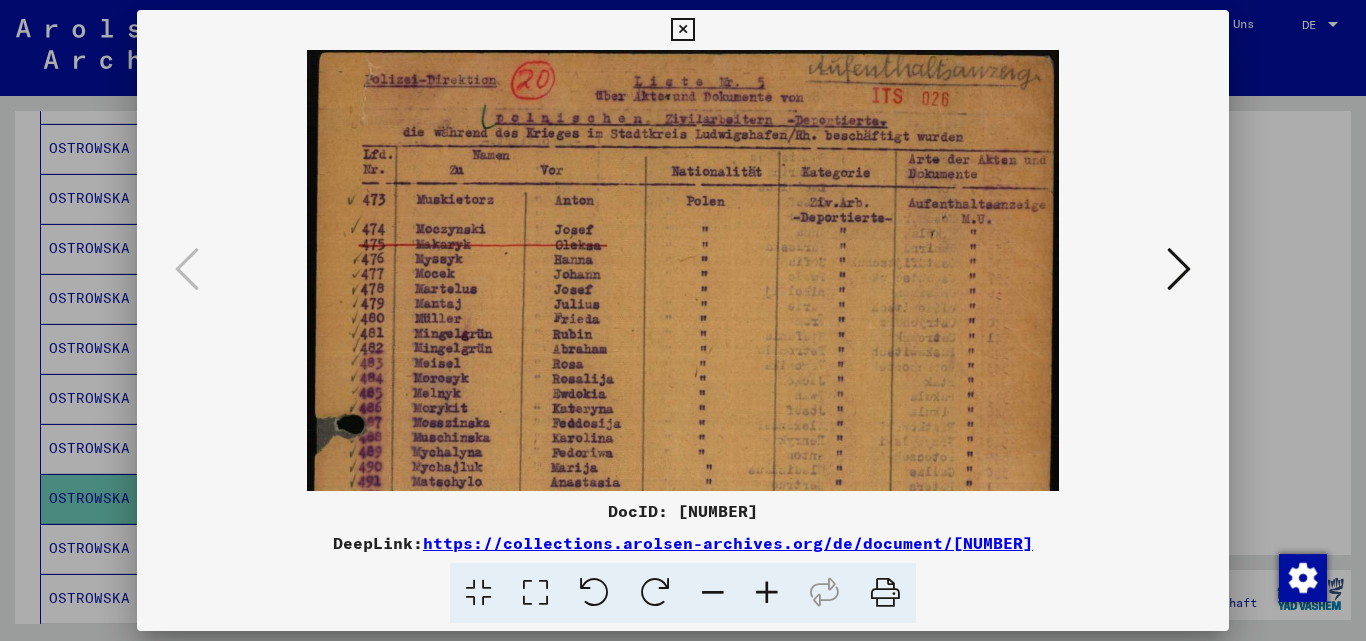 click at bounding box center (767, 593) 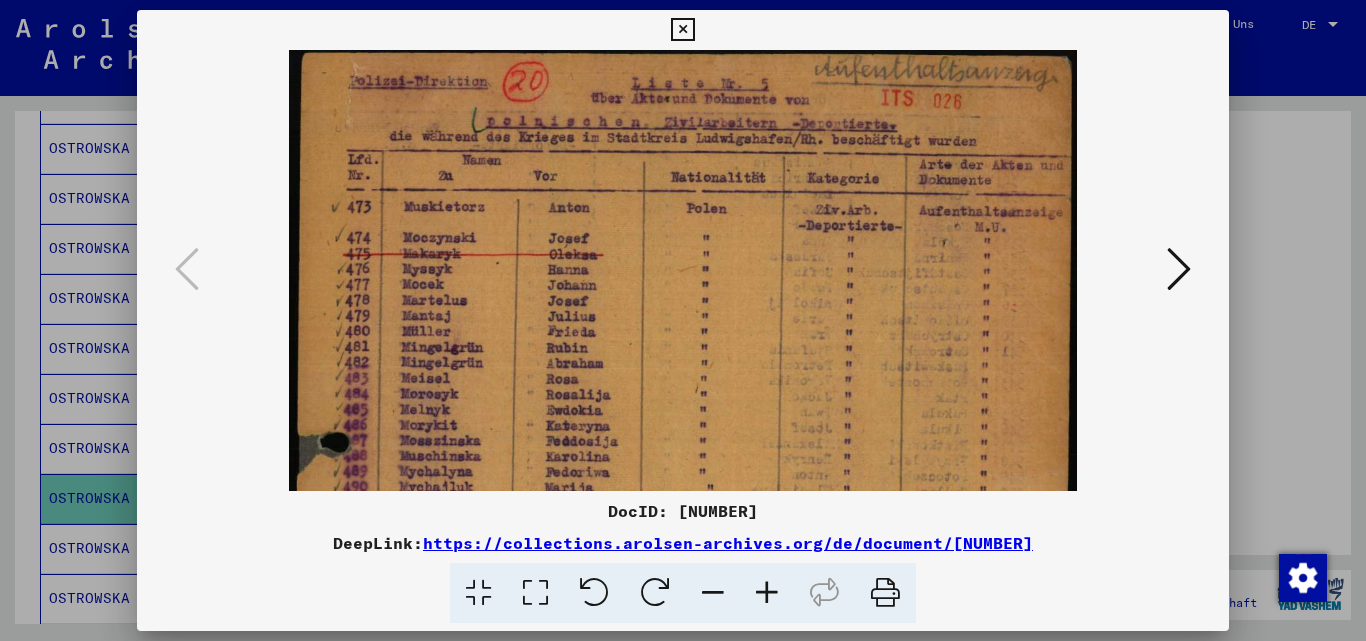 click at bounding box center (767, 593) 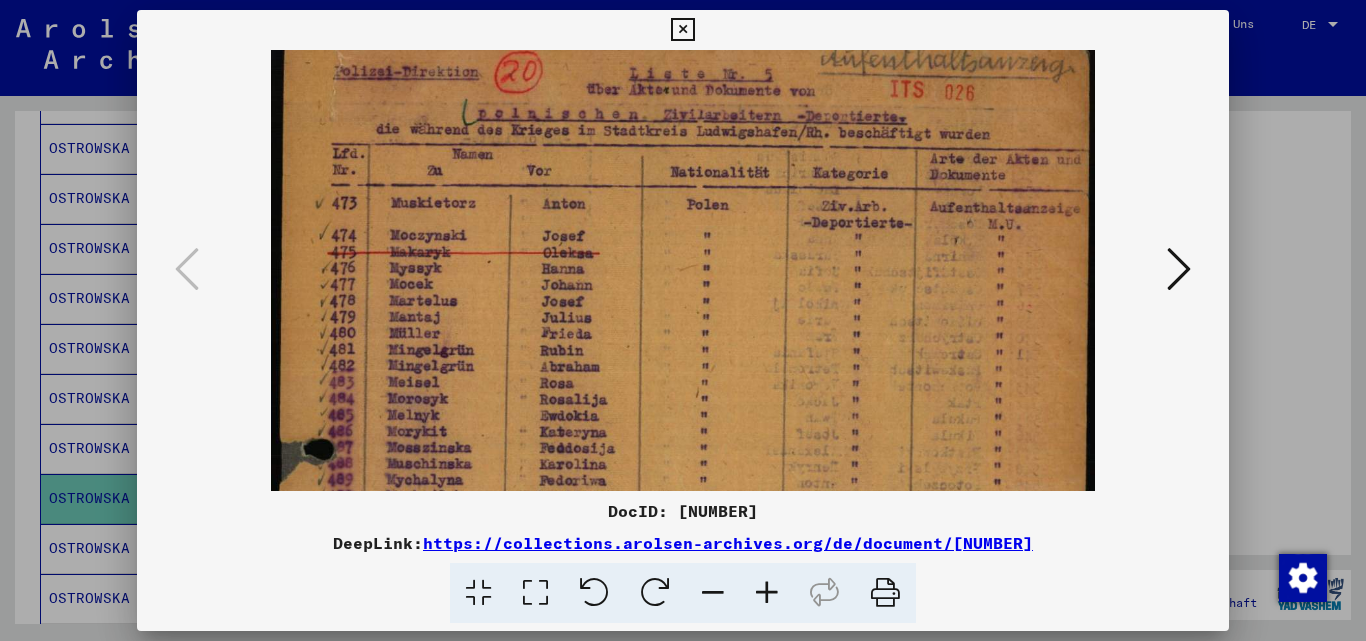 scroll, scrollTop: 0, scrollLeft: 0, axis: both 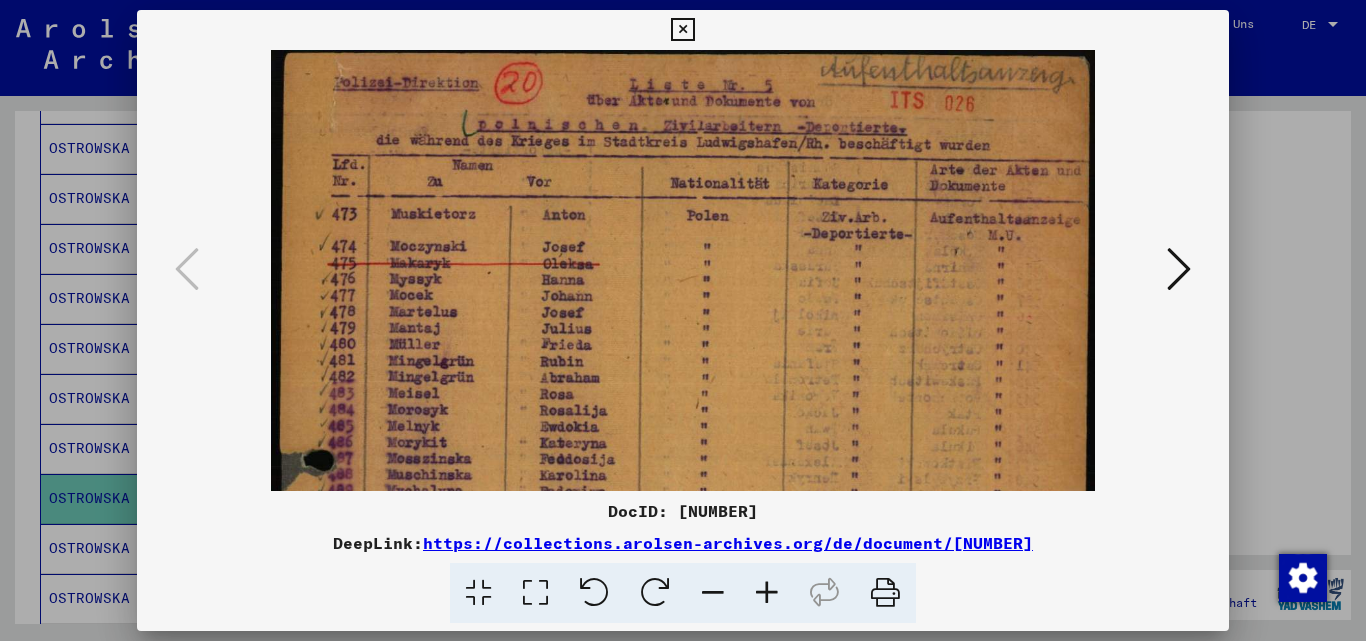 drag, startPoint x: 638, startPoint y: 238, endPoint x: 470, endPoint y: 281, distance: 173.41568 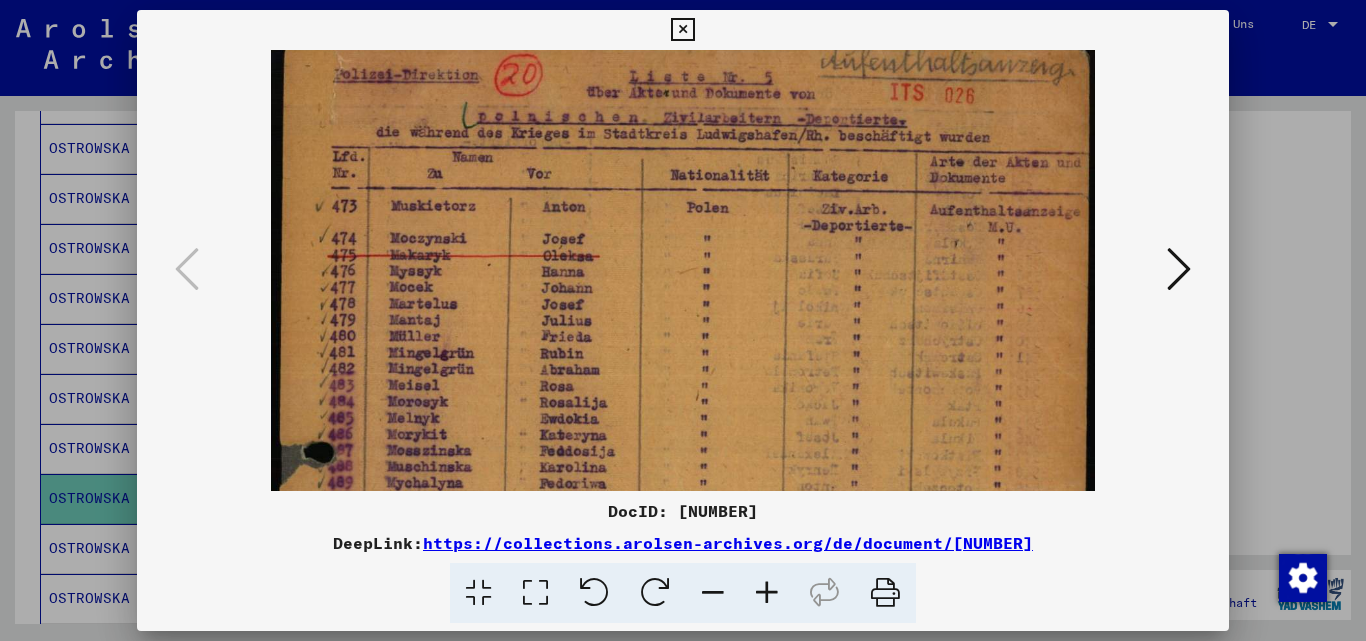 click at bounding box center (683, 320) 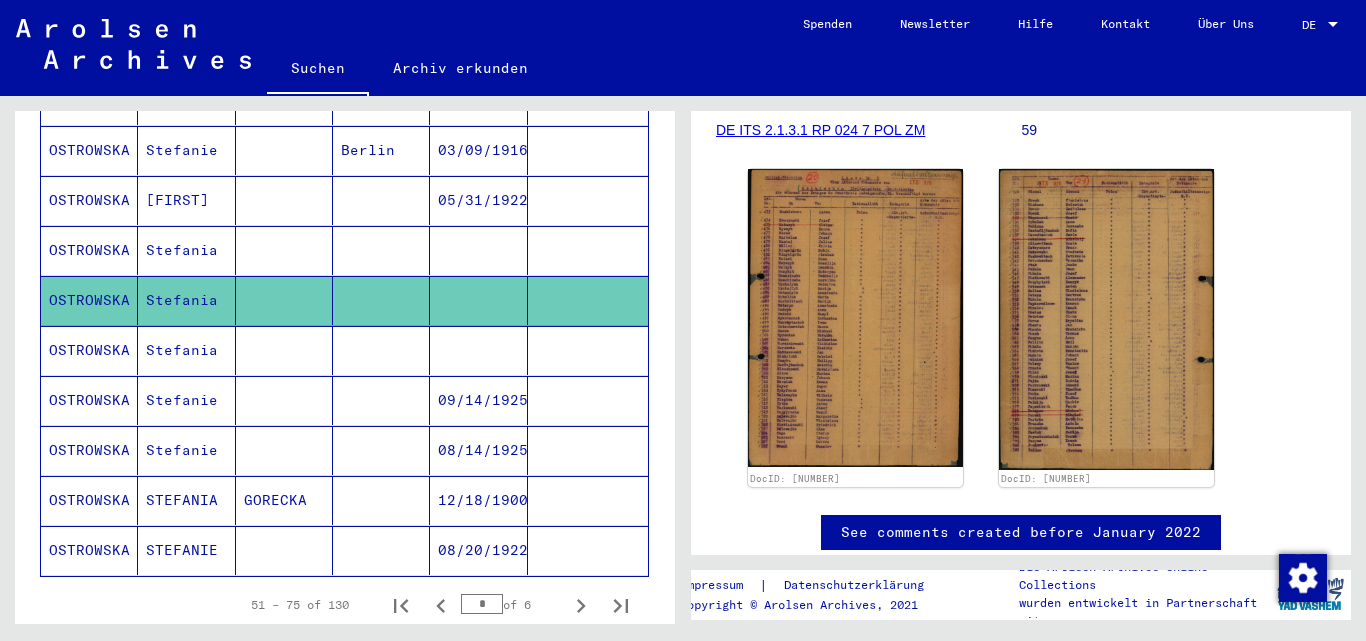 scroll, scrollTop: 1102, scrollLeft: 0, axis: vertical 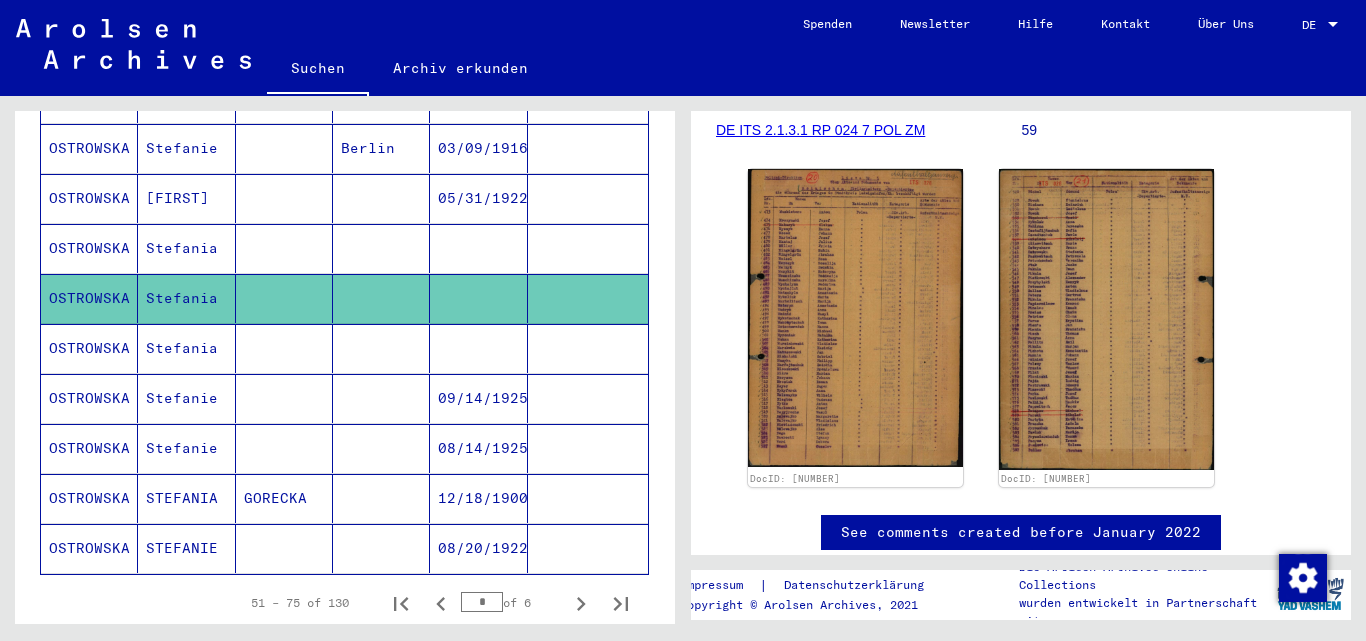 click on "Stefania" at bounding box center [186, 398] 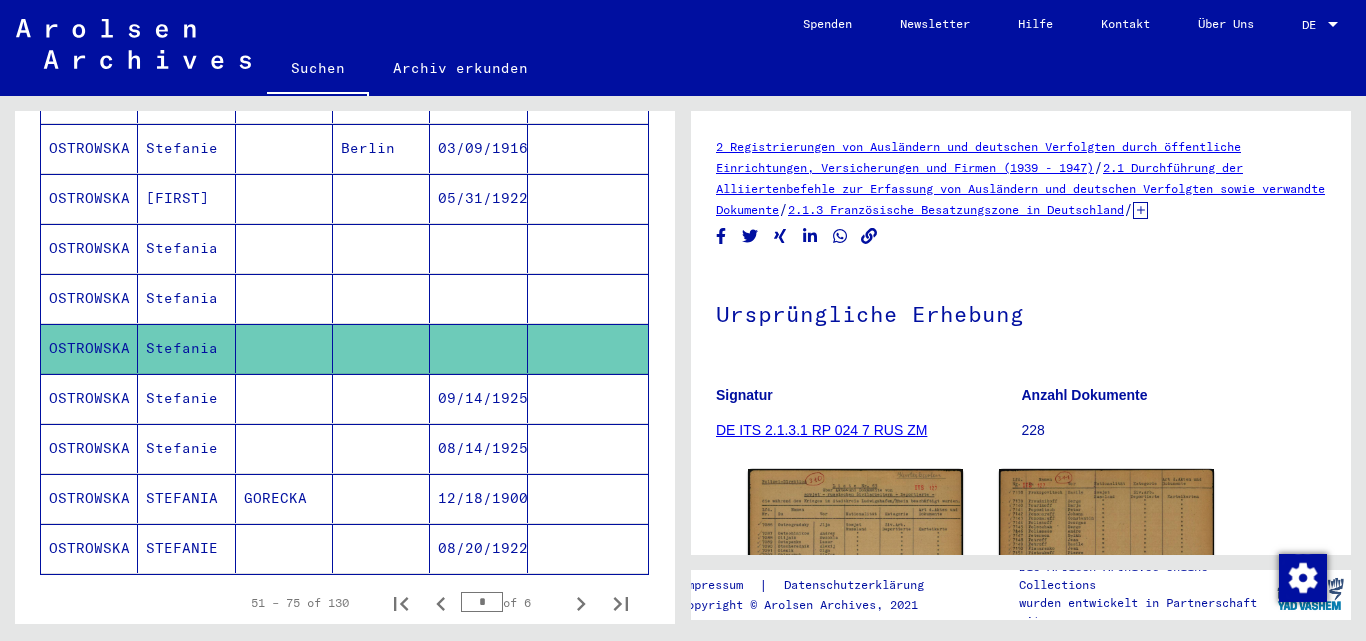 scroll, scrollTop: 0, scrollLeft: 0, axis: both 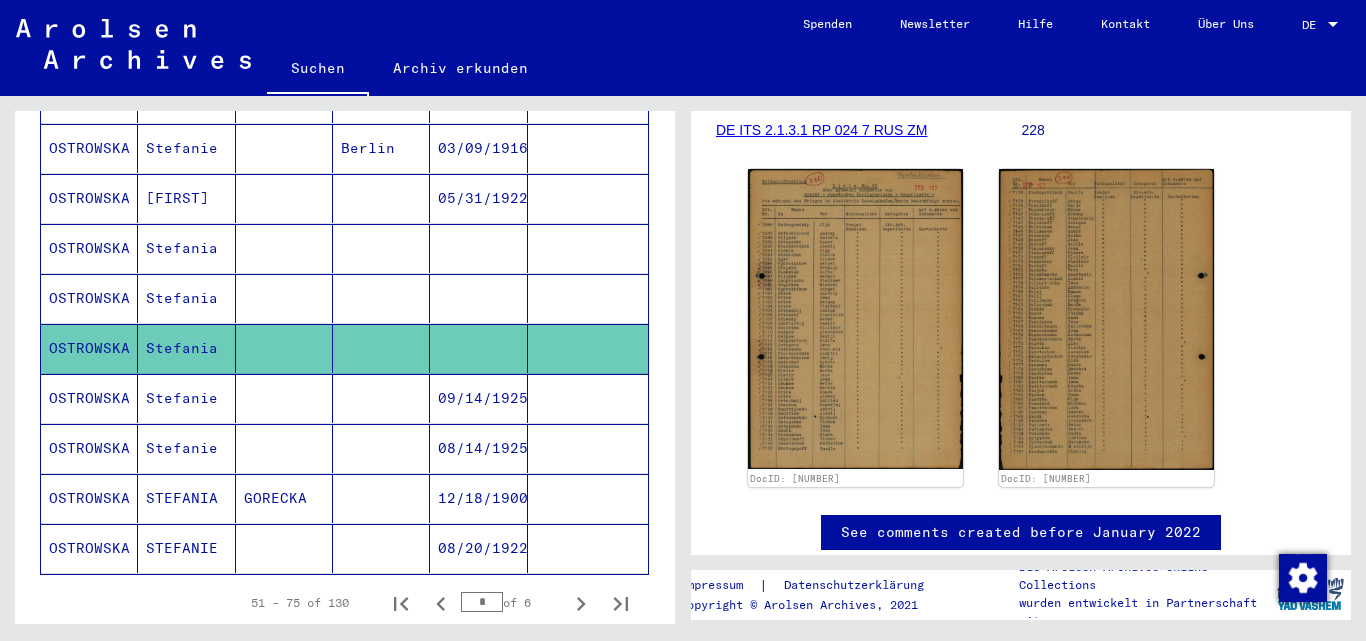 click 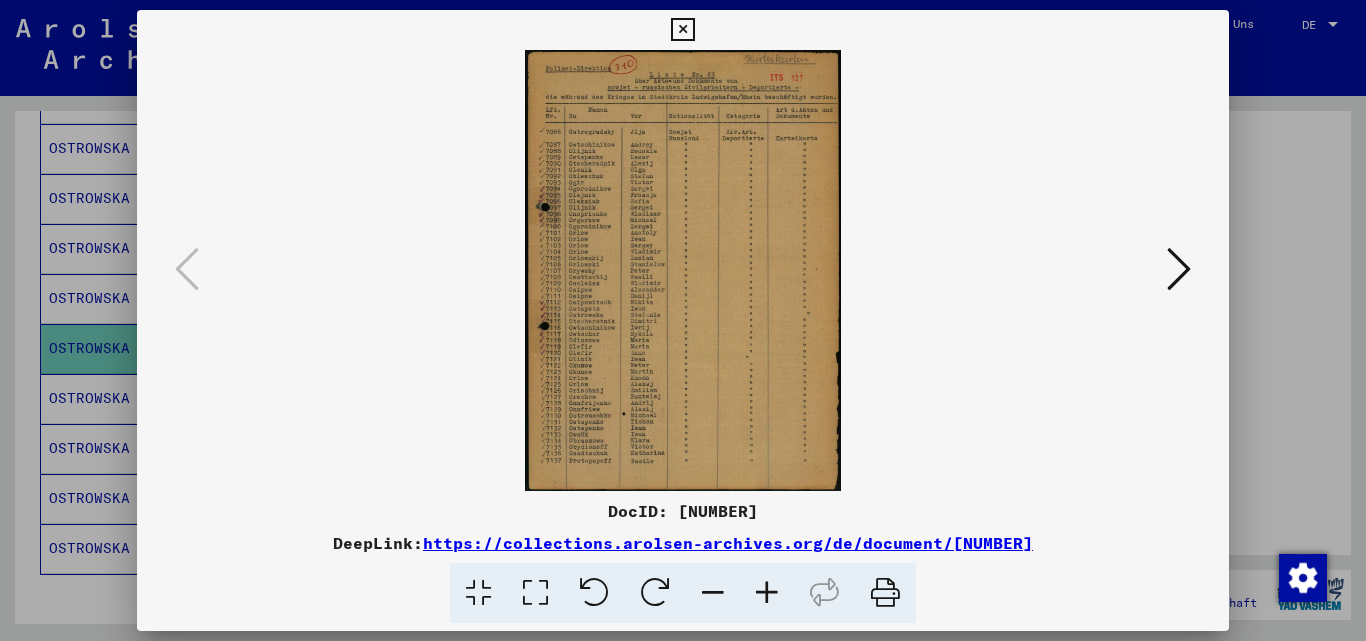 click at bounding box center [767, 593] 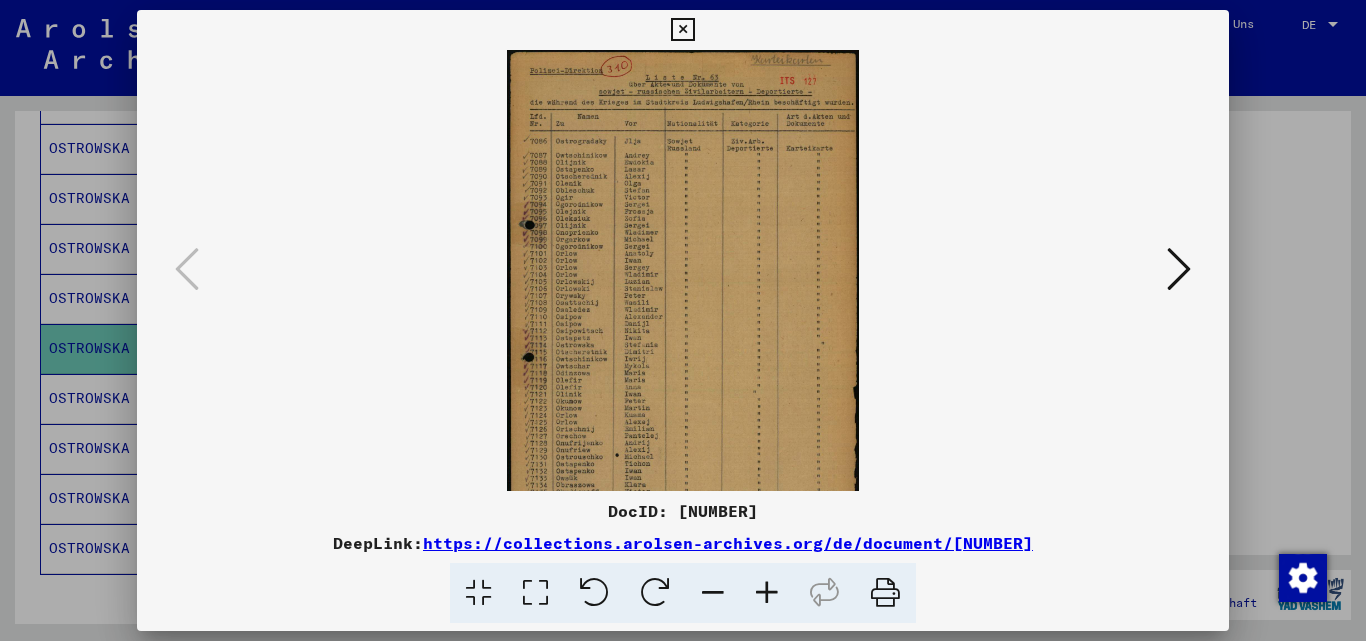 click at bounding box center [767, 593] 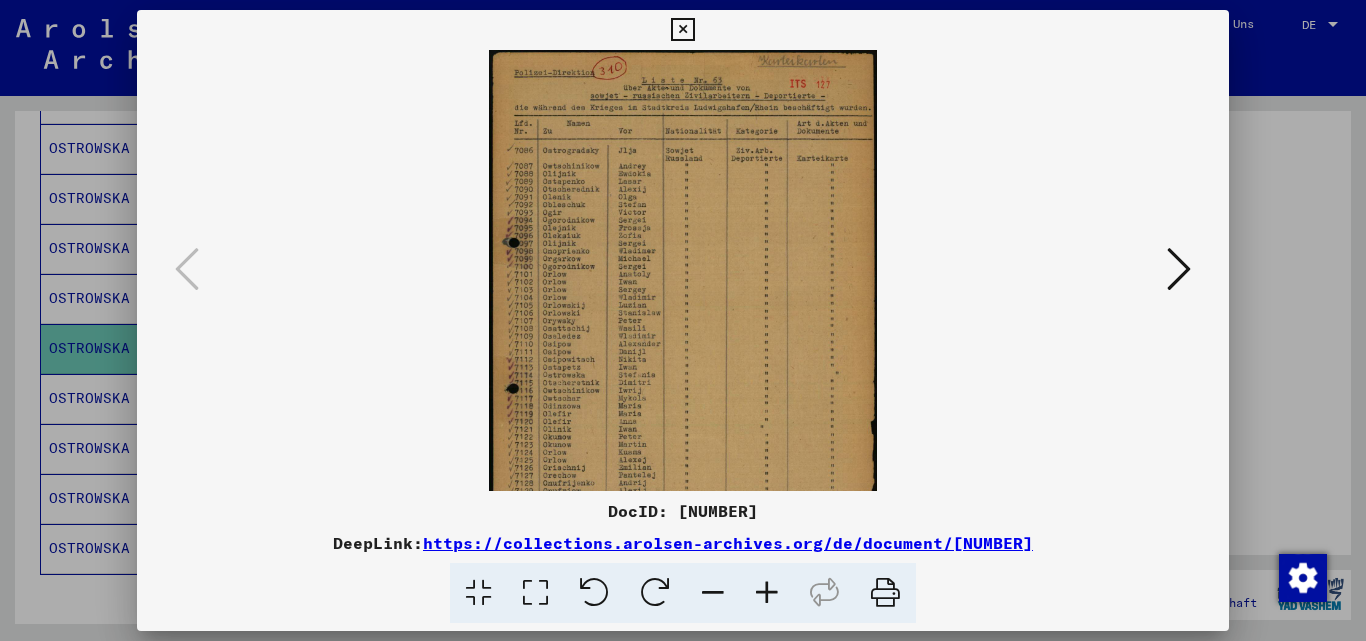 click at bounding box center [767, 593] 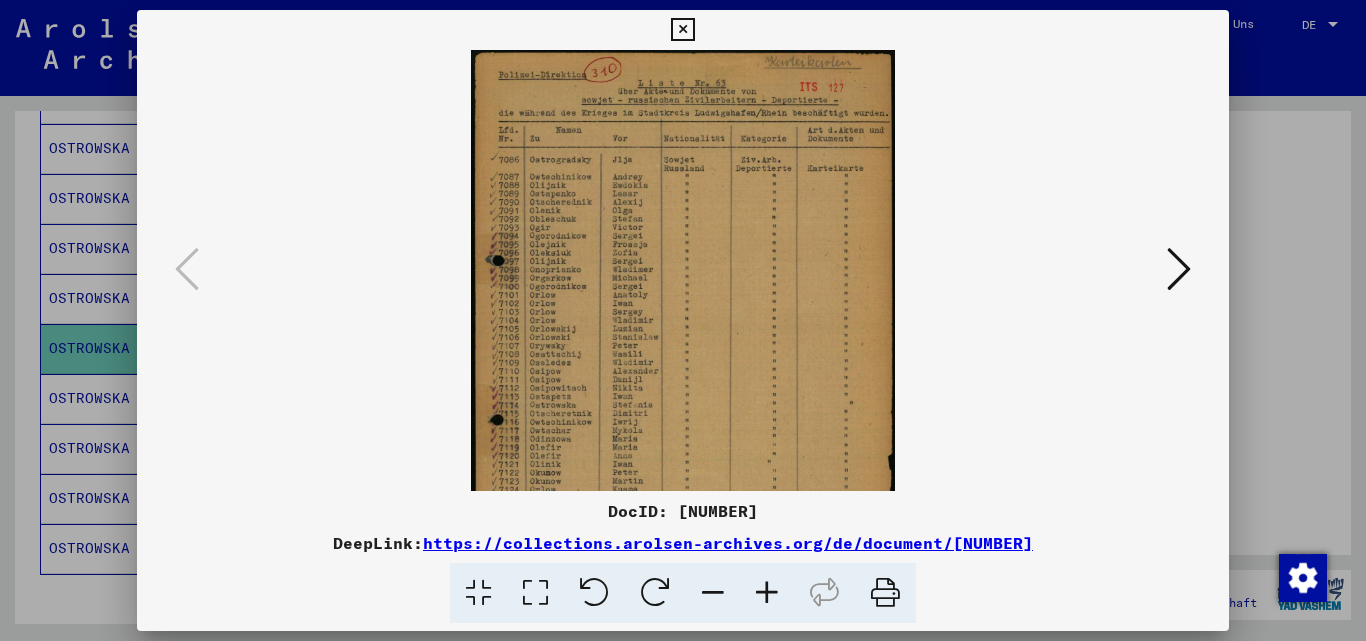 click at bounding box center [767, 593] 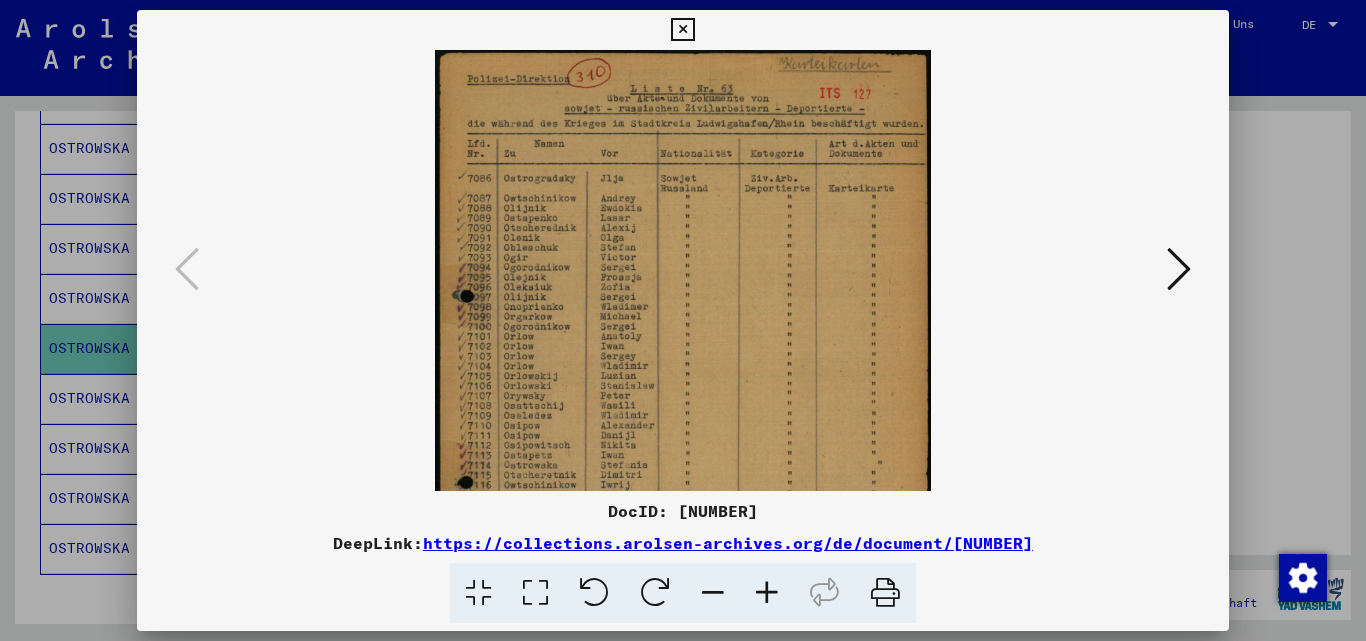 click at bounding box center (767, 593) 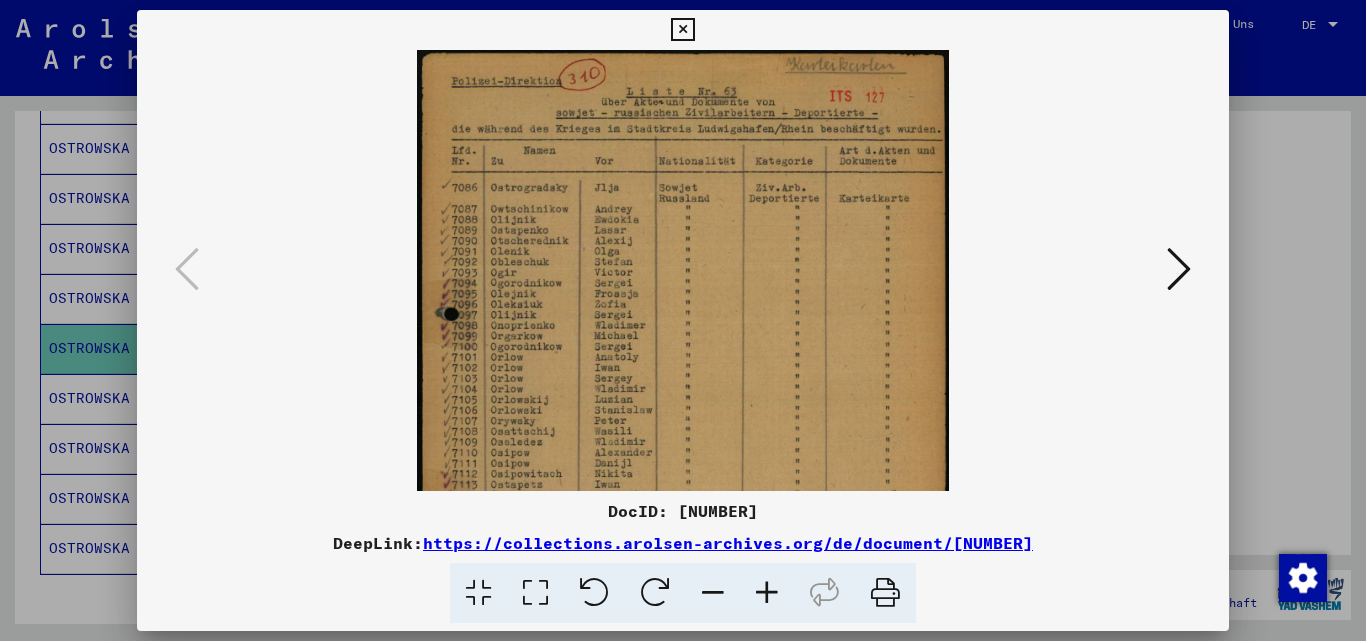 click at bounding box center [767, 593] 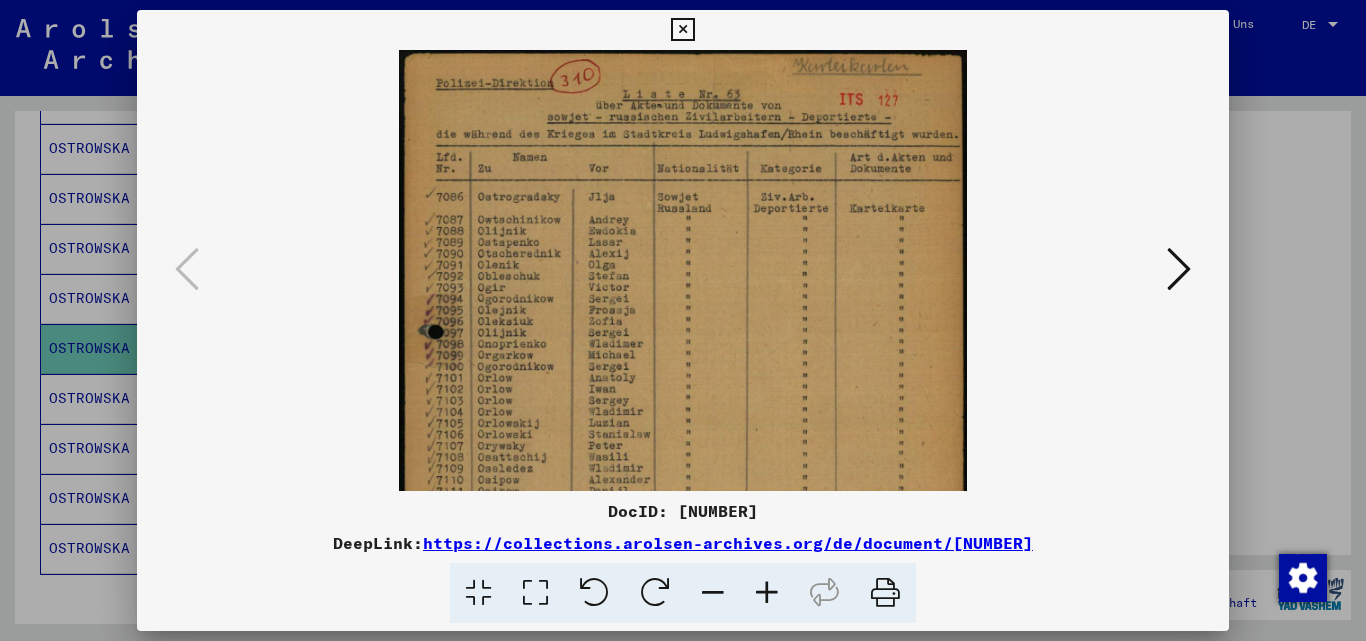 click at bounding box center (767, 593) 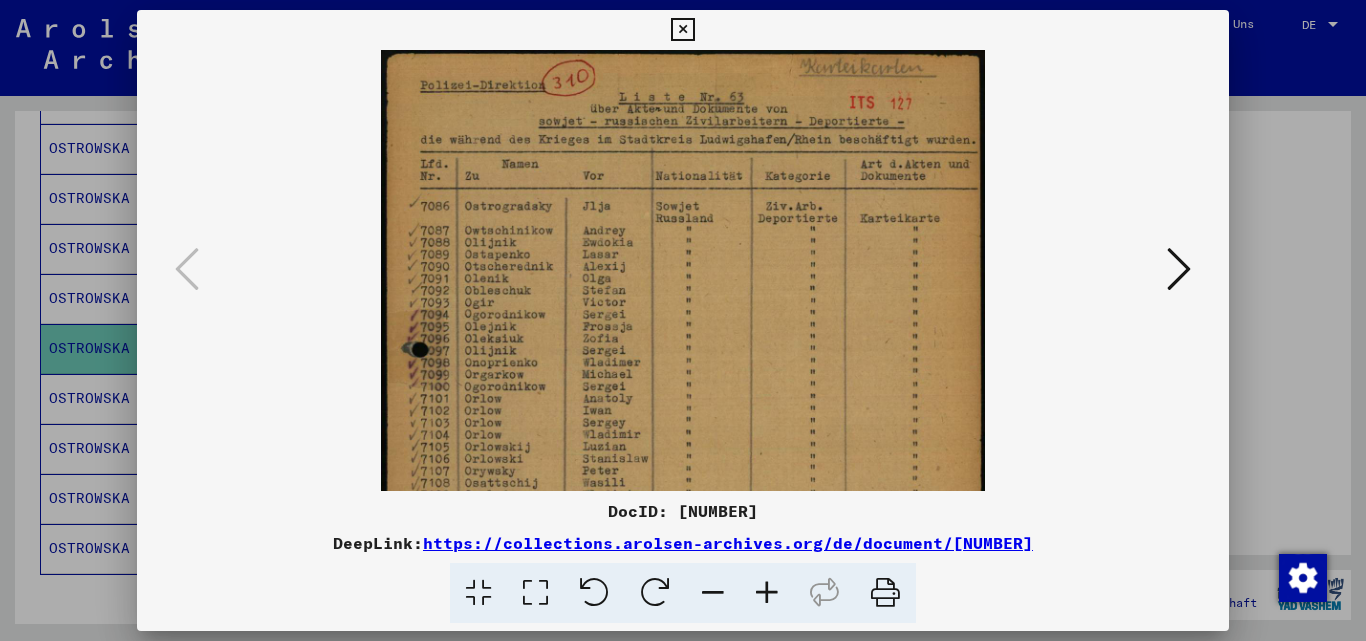 click at bounding box center [767, 593] 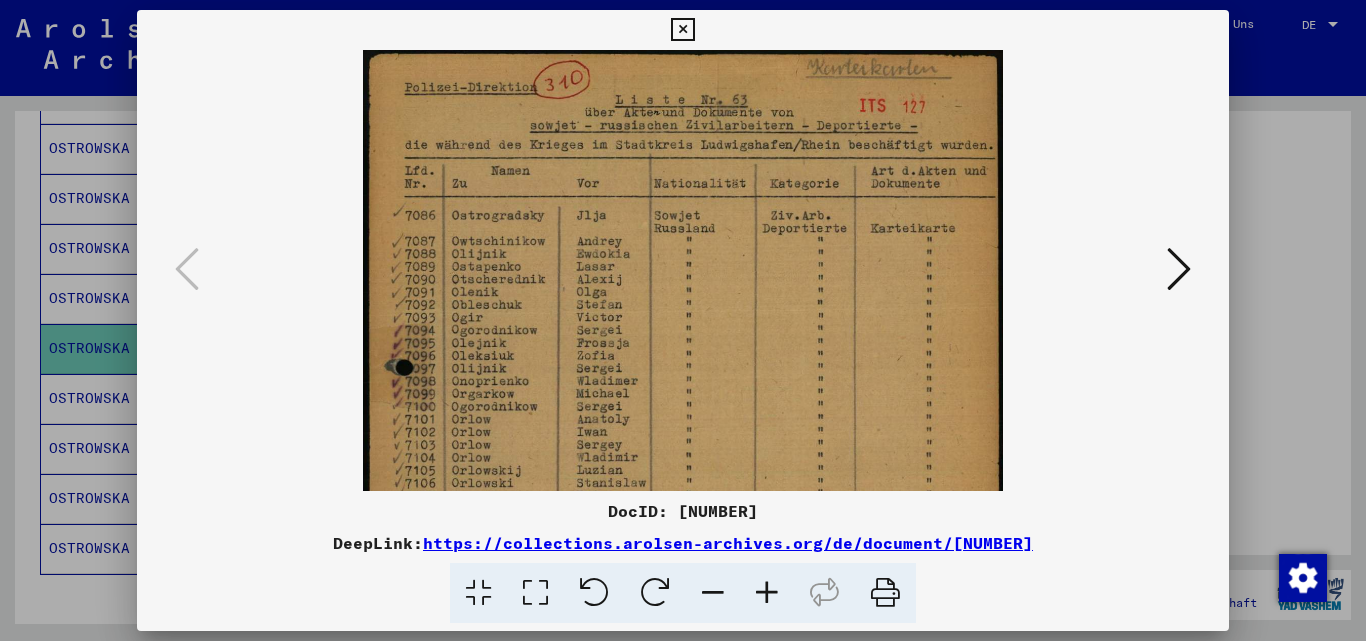 click at bounding box center (767, 593) 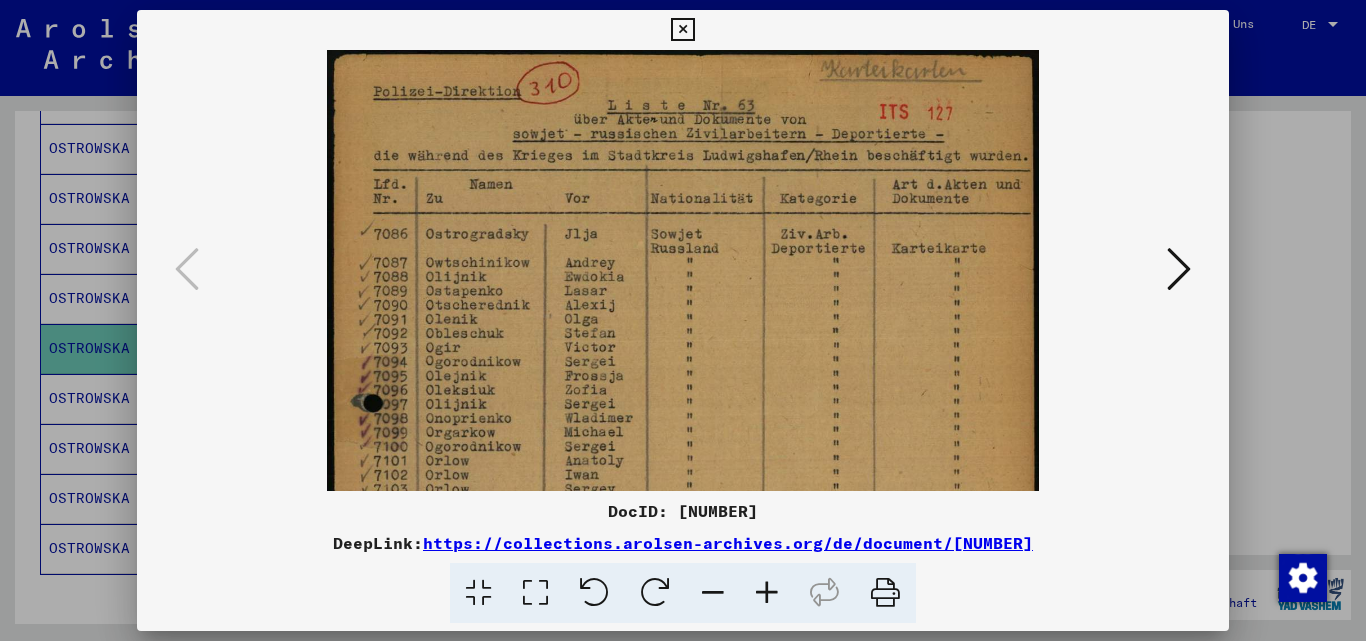 click at bounding box center [767, 593] 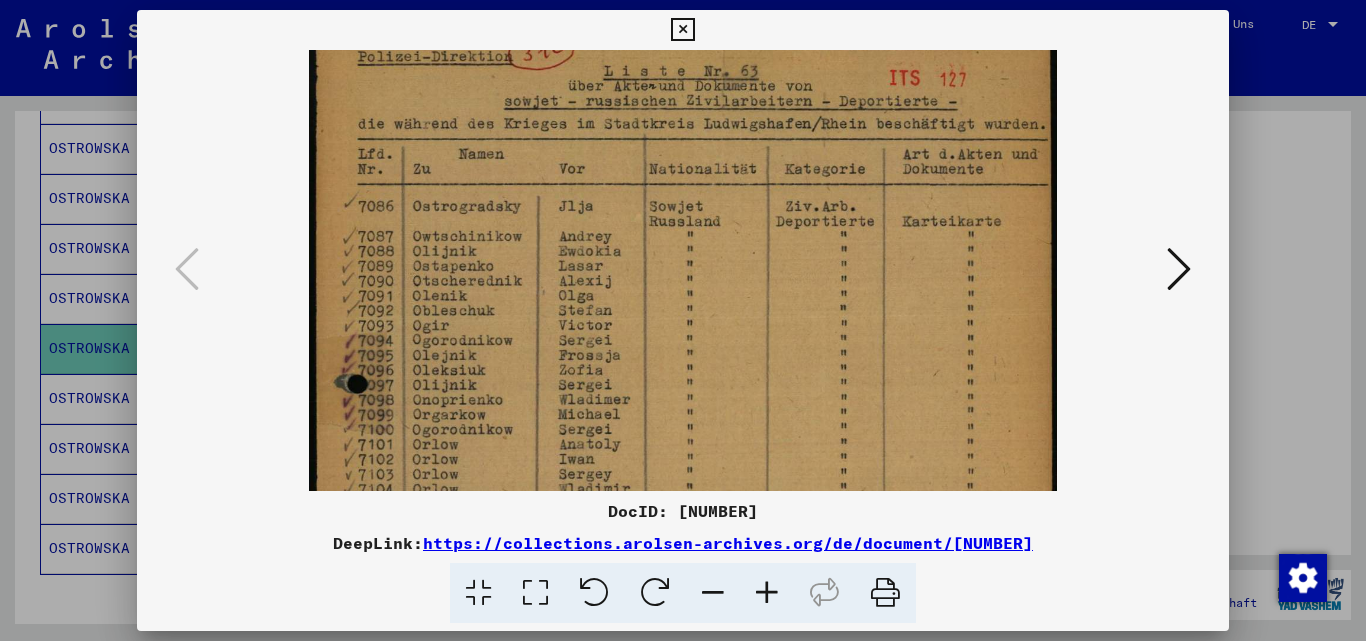 scroll, scrollTop: 0, scrollLeft: 0, axis: both 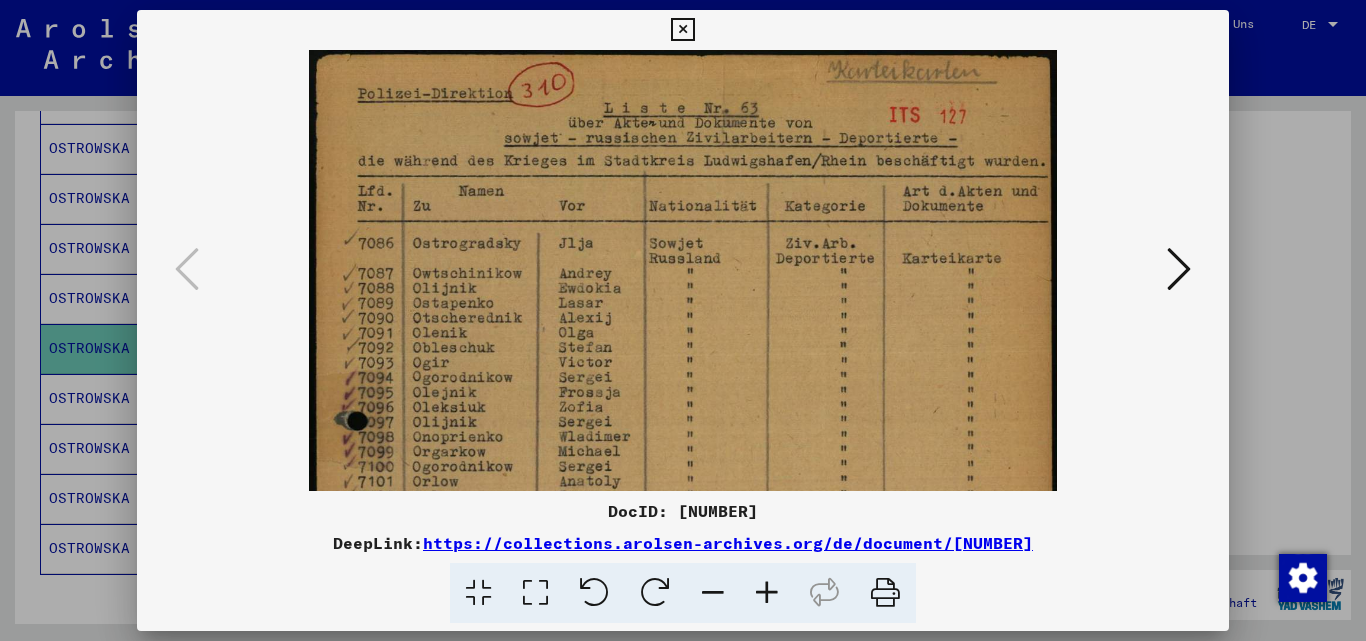 drag, startPoint x: 680, startPoint y: 345, endPoint x: 705, endPoint y: 388, distance: 49.73932 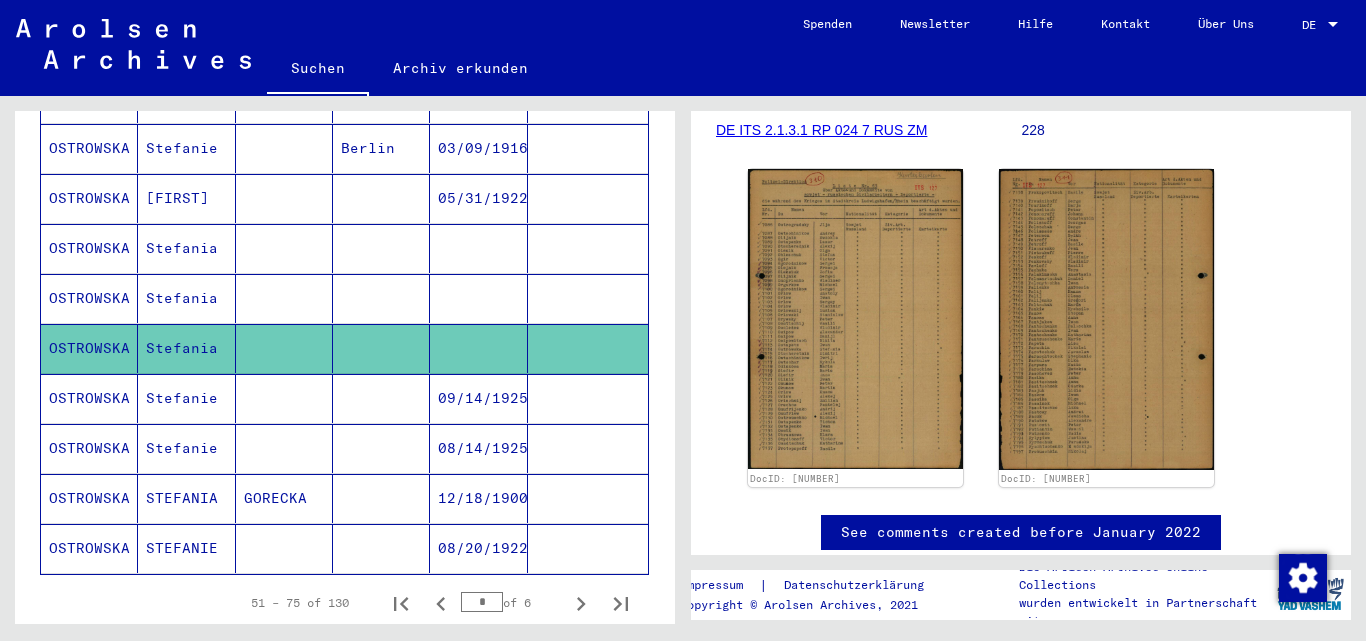 scroll, scrollTop: 1202, scrollLeft: 0, axis: vertical 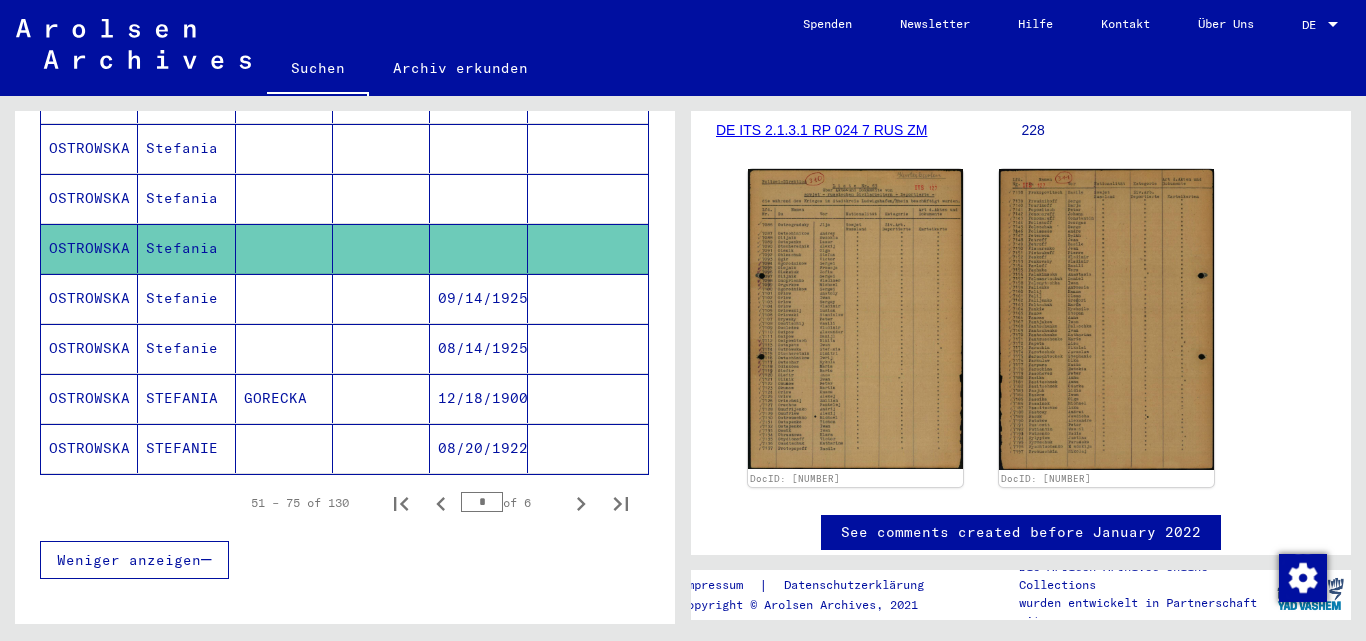 click on "Stefanie" at bounding box center [186, 348] 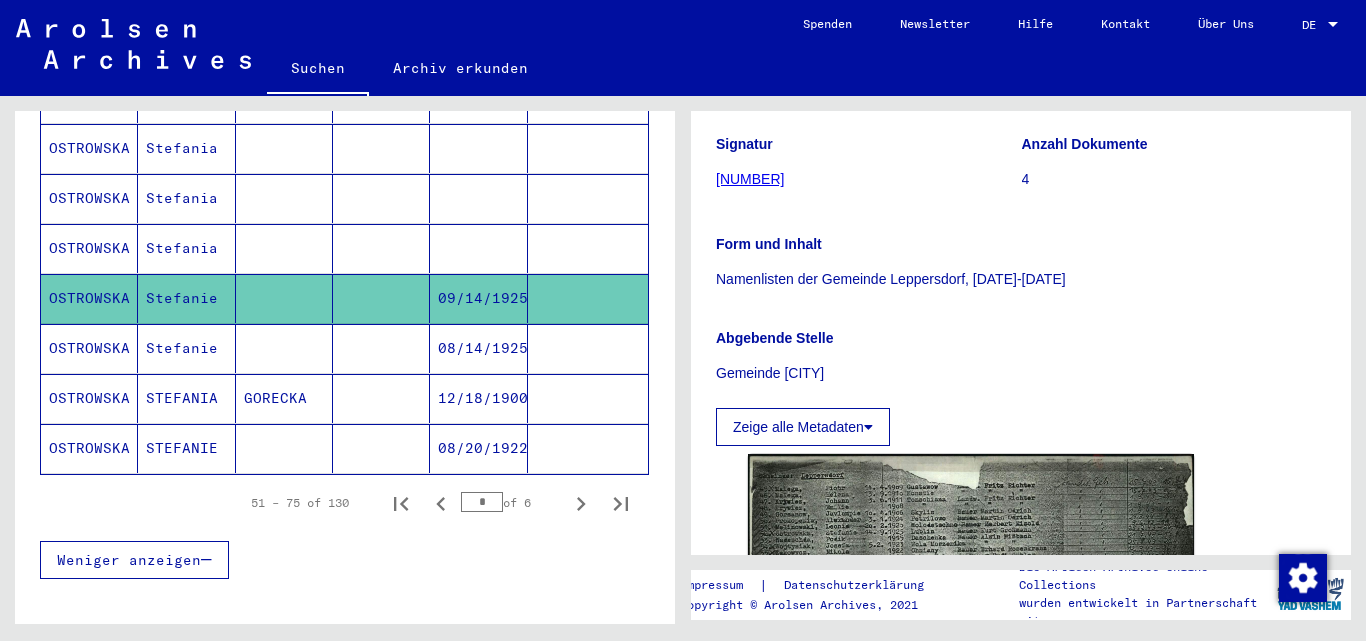 scroll, scrollTop: 400, scrollLeft: 0, axis: vertical 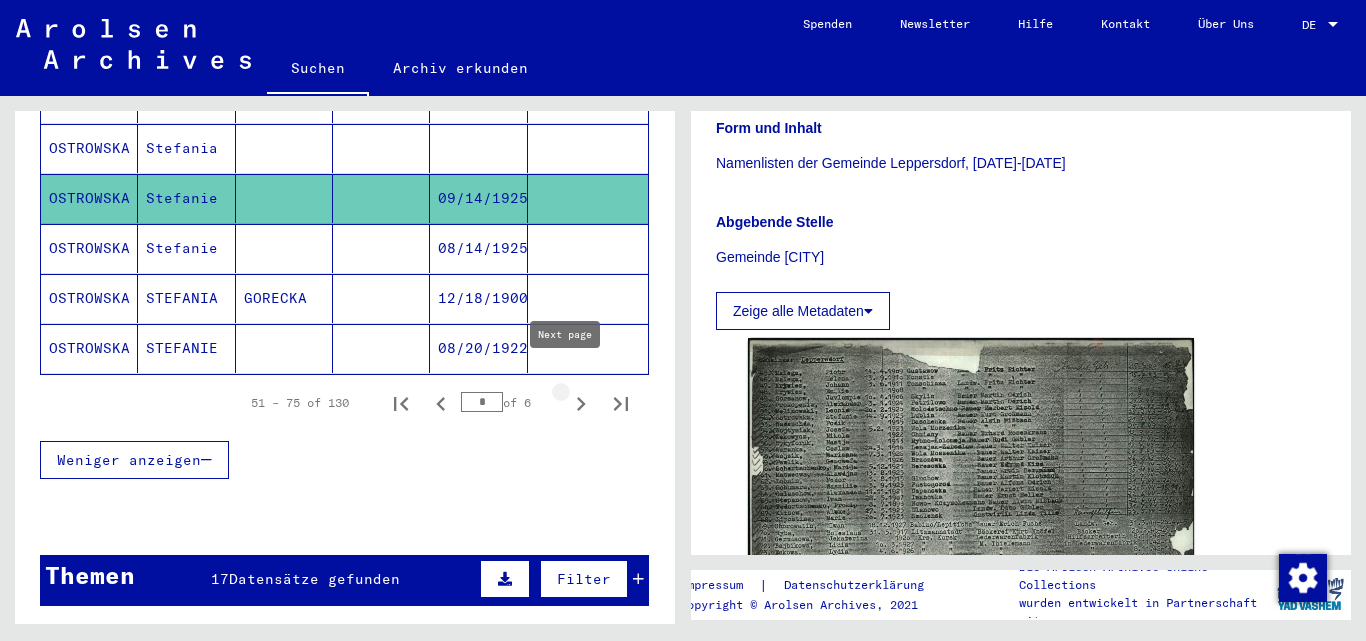 click 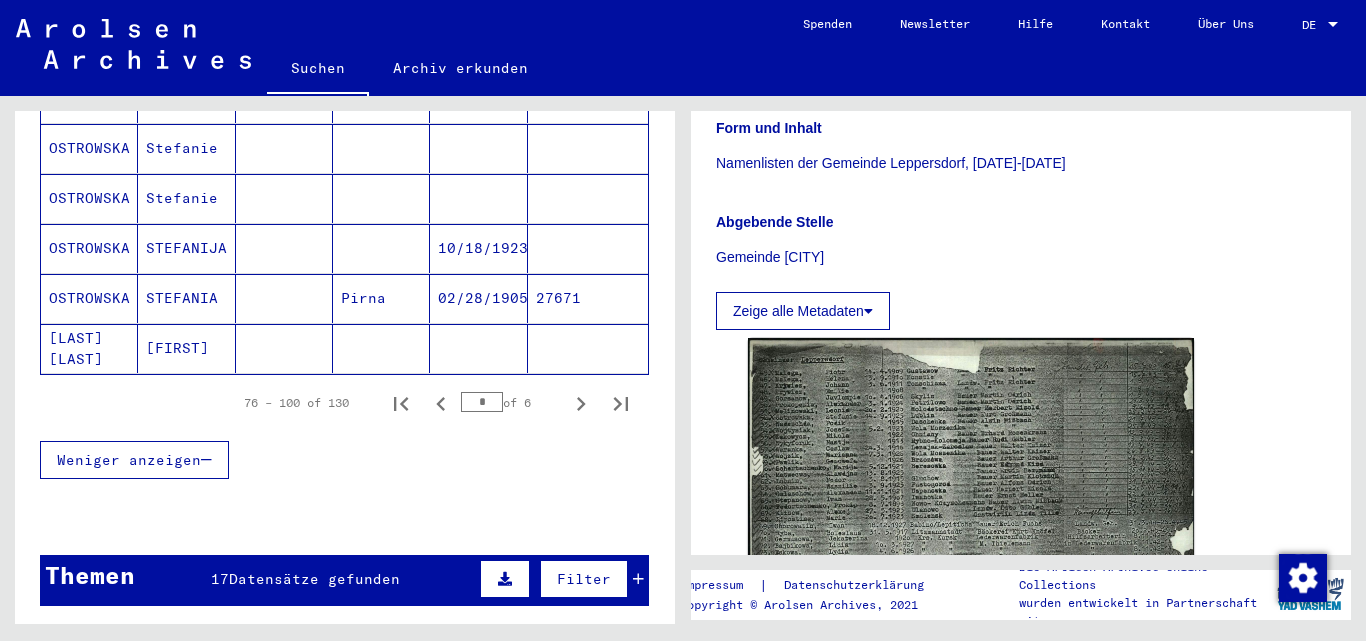 click 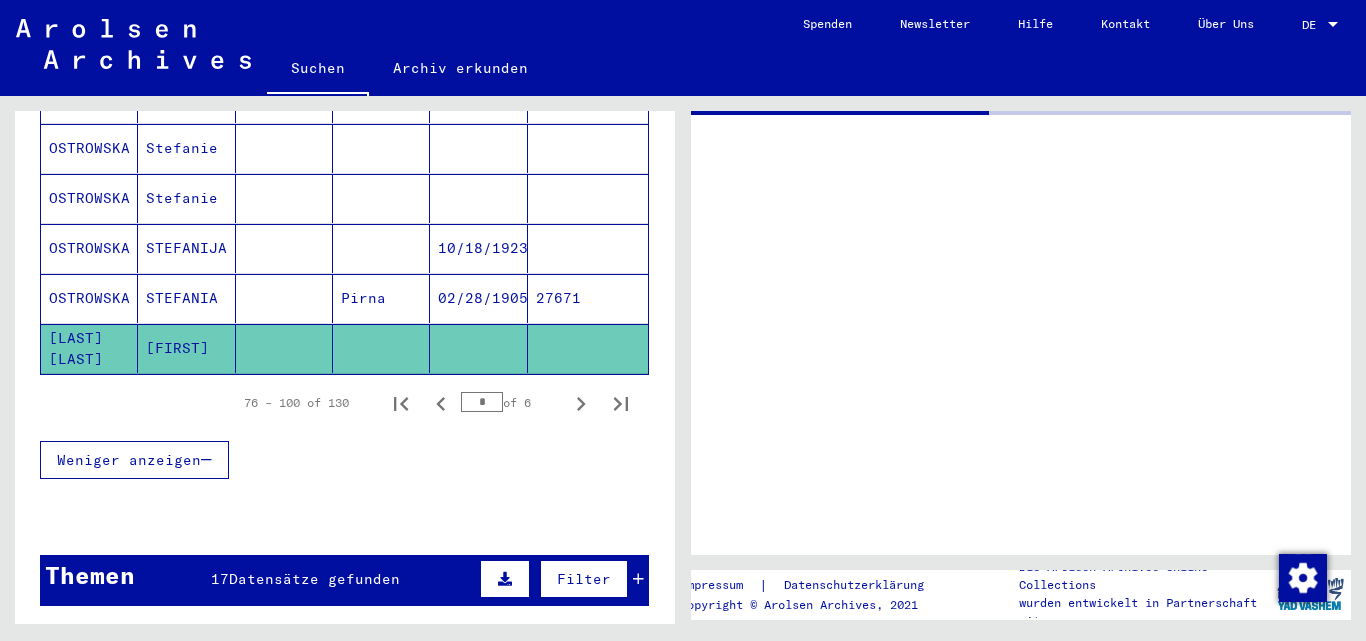 scroll, scrollTop: 0, scrollLeft: 0, axis: both 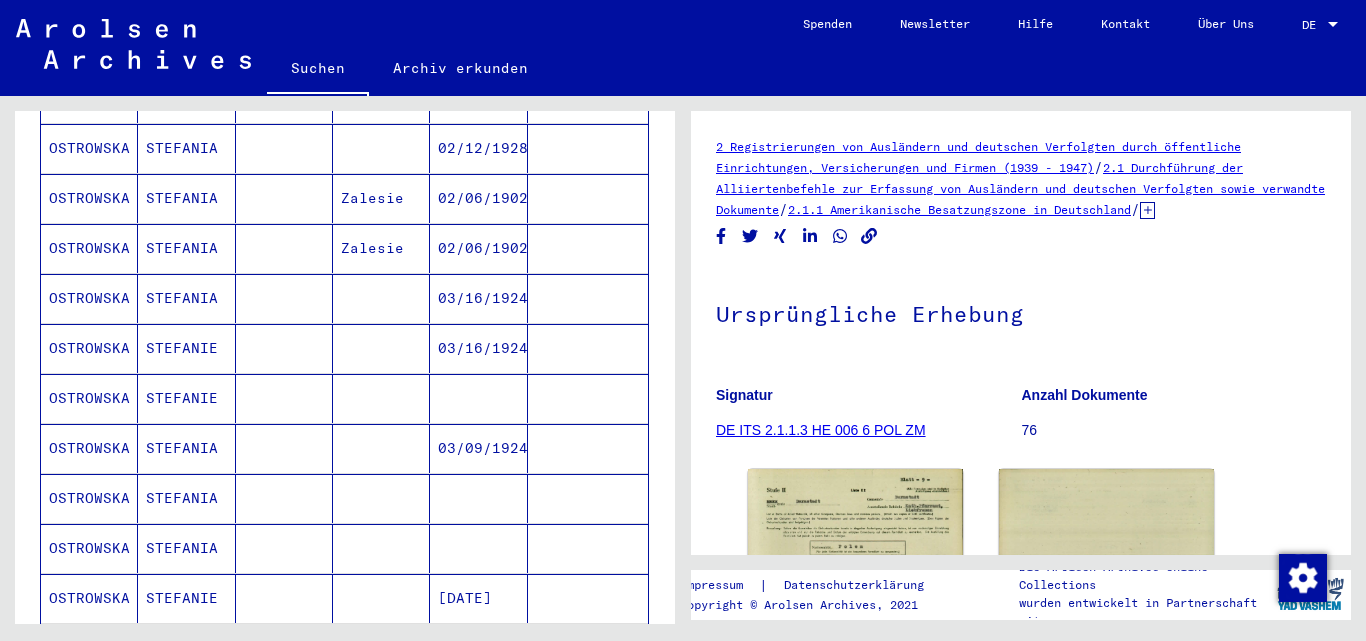 click at bounding box center (381, 448) 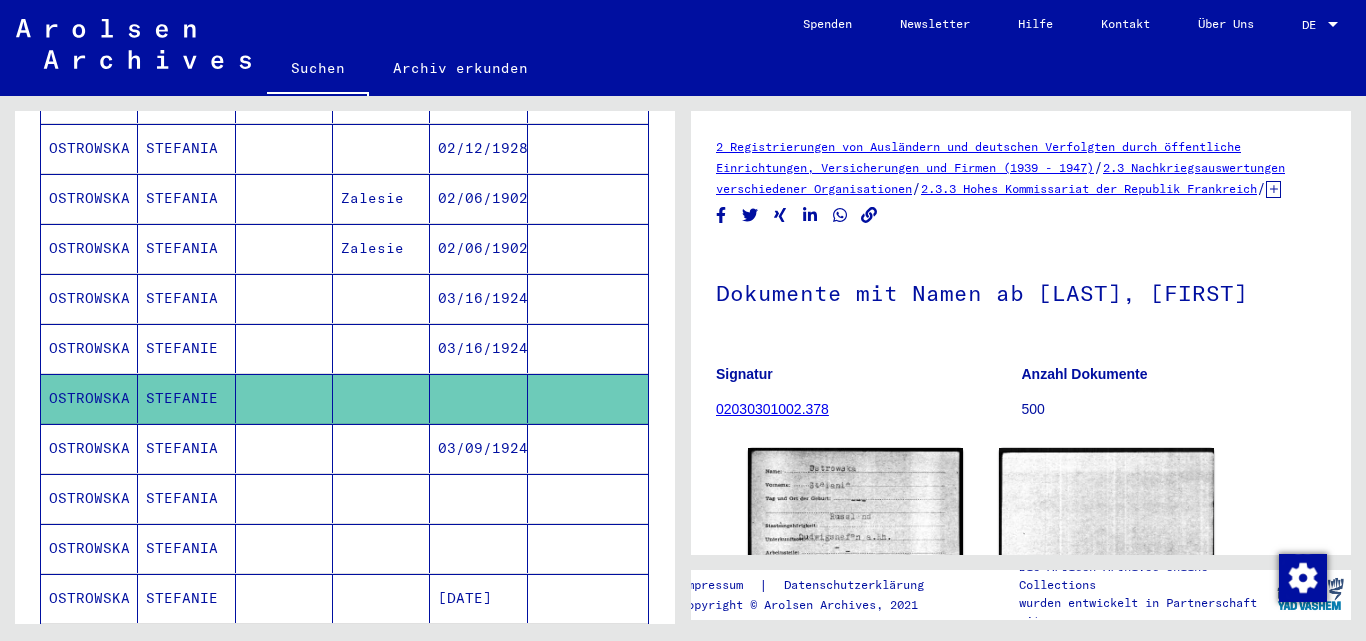 scroll, scrollTop: 200, scrollLeft: 0, axis: vertical 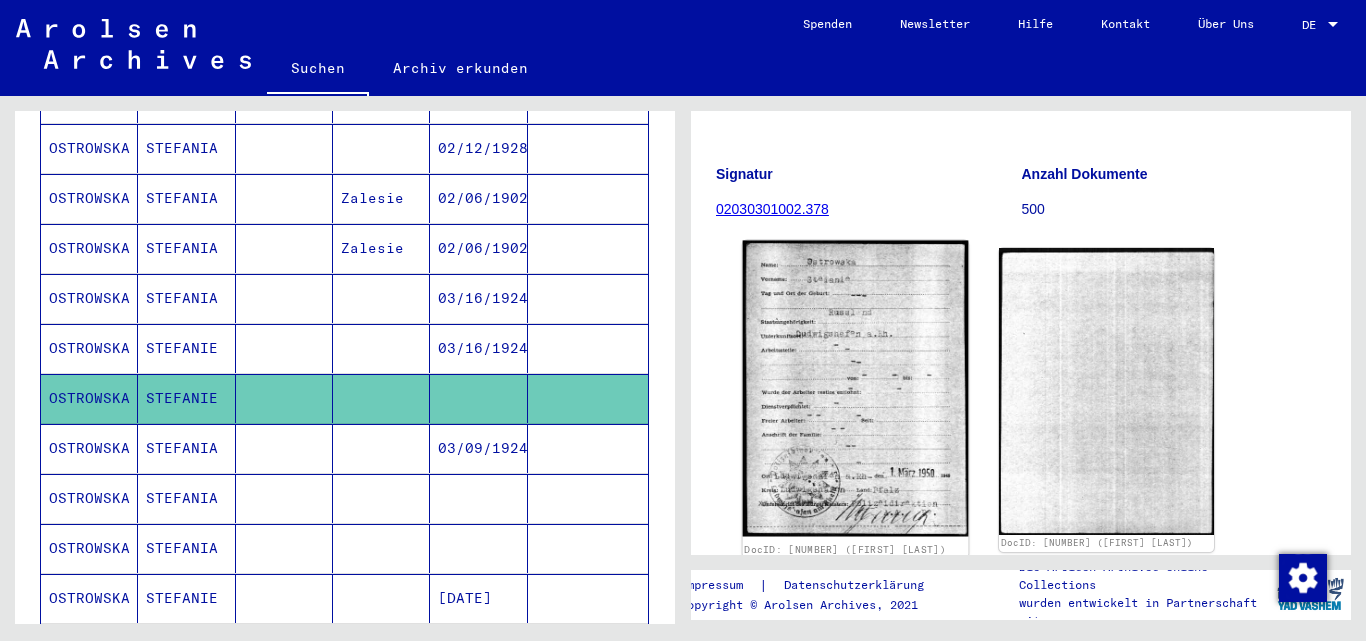 click 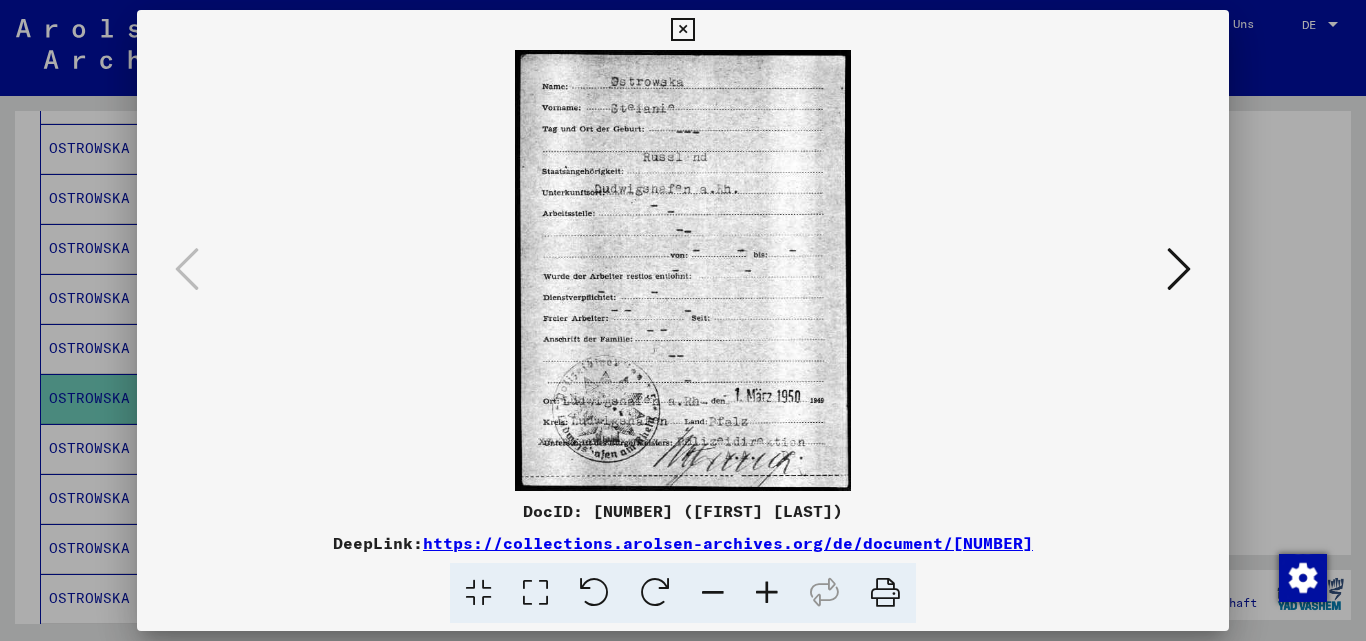 click at bounding box center [683, 320] 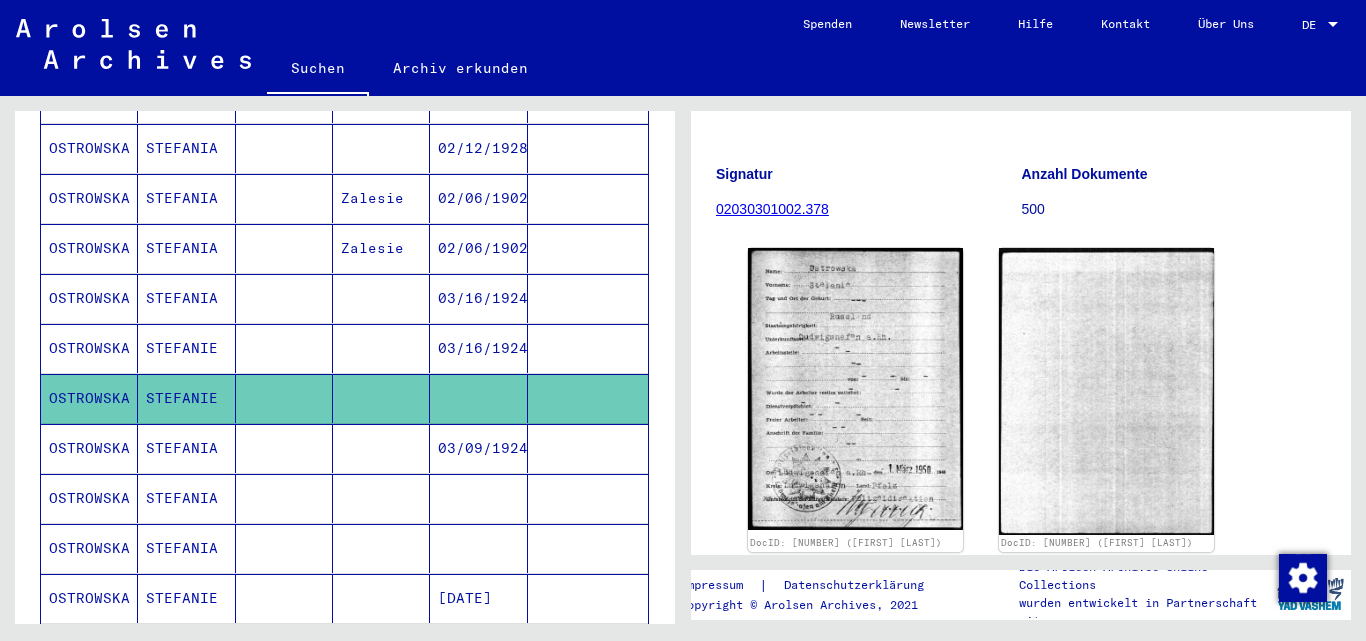 click at bounding box center (381, 548) 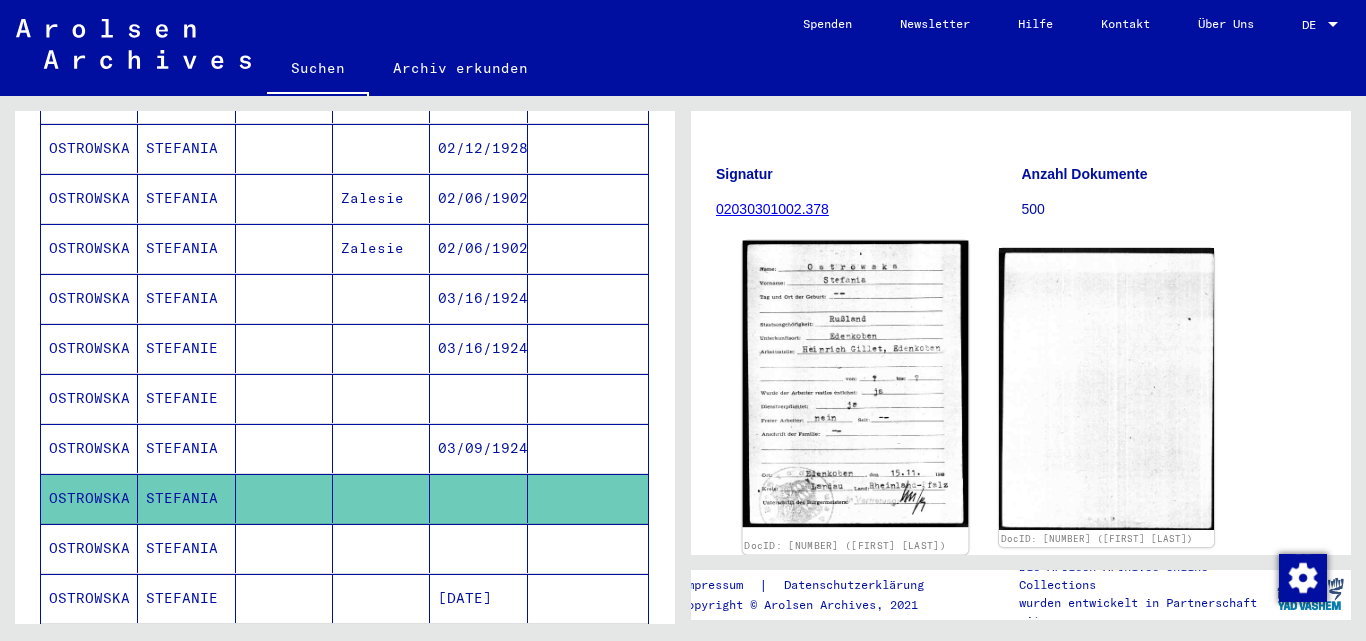 click 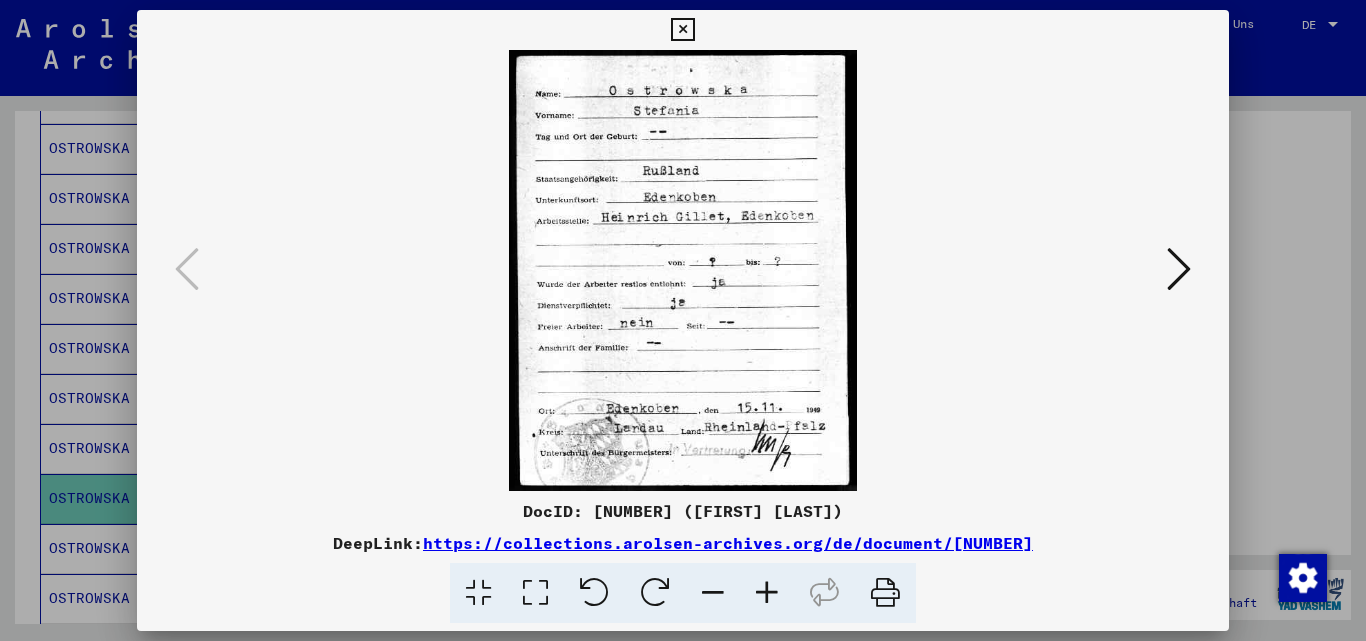 click on "DocID: [NUMBER] ([FIRST] [LAST])  DeepLink:  https://collections.arolsen-archives.org/de/document/[NUMBER]" at bounding box center [683, 320] 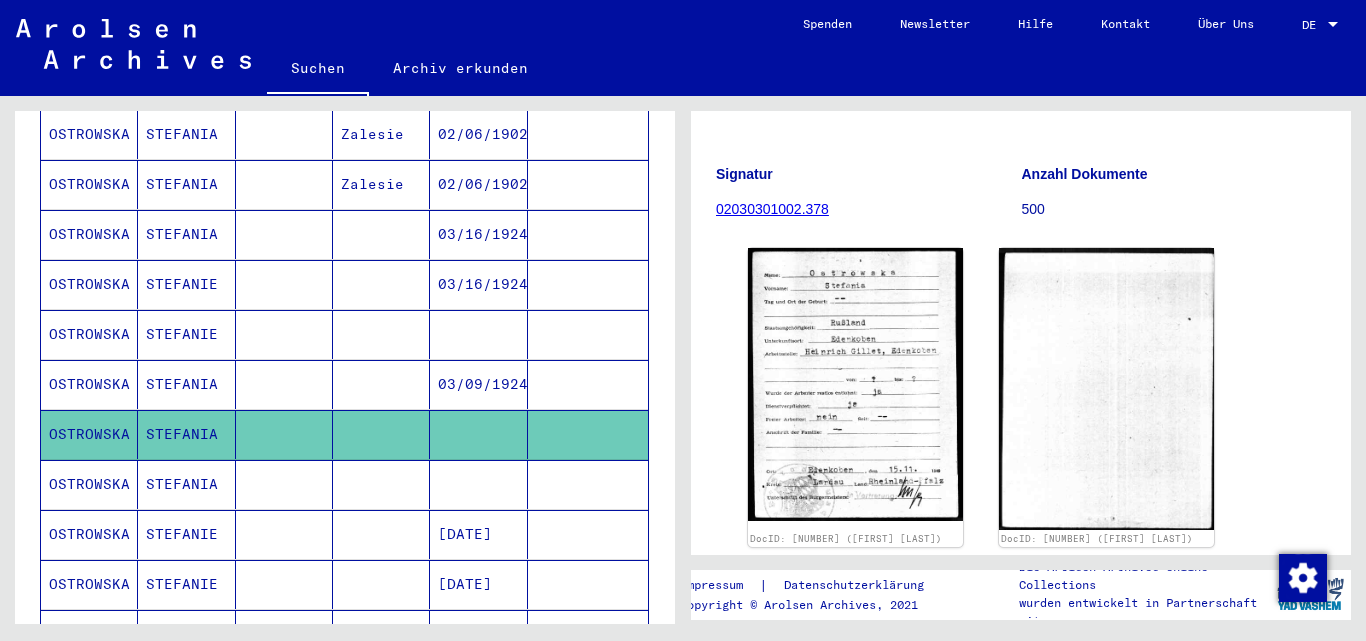 scroll, scrollTop: 502, scrollLeft: 0, axis: vertical 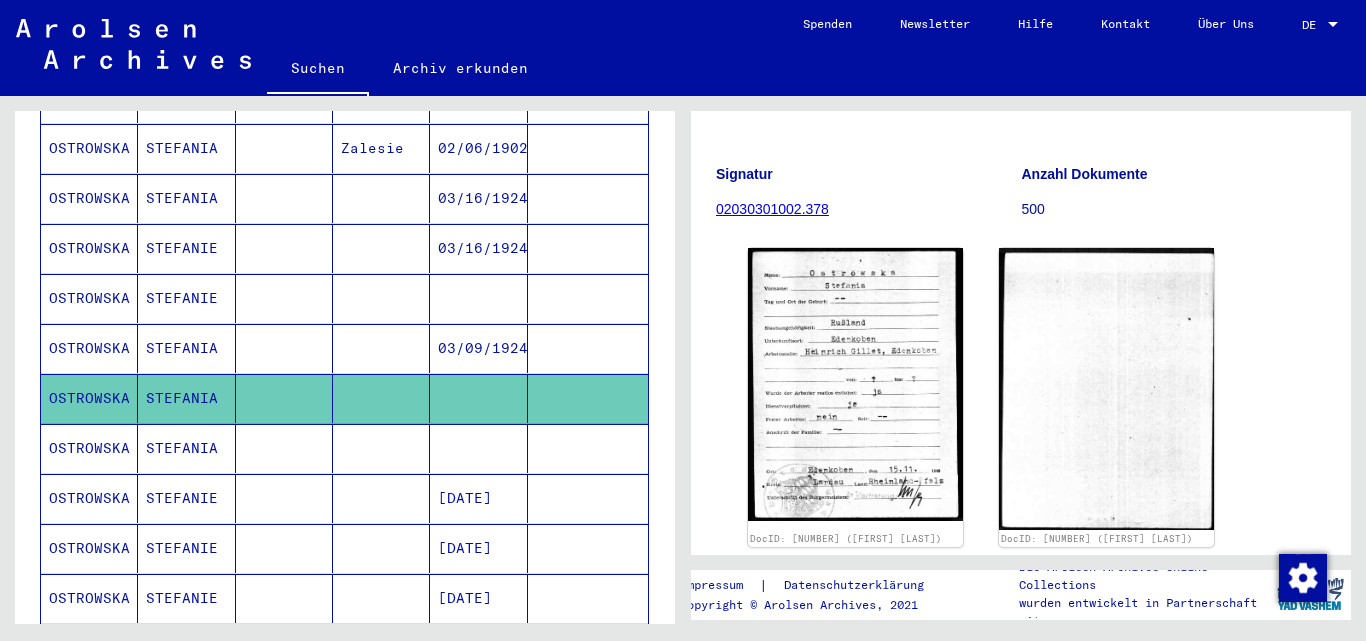 click at bounding box center (284, 498) 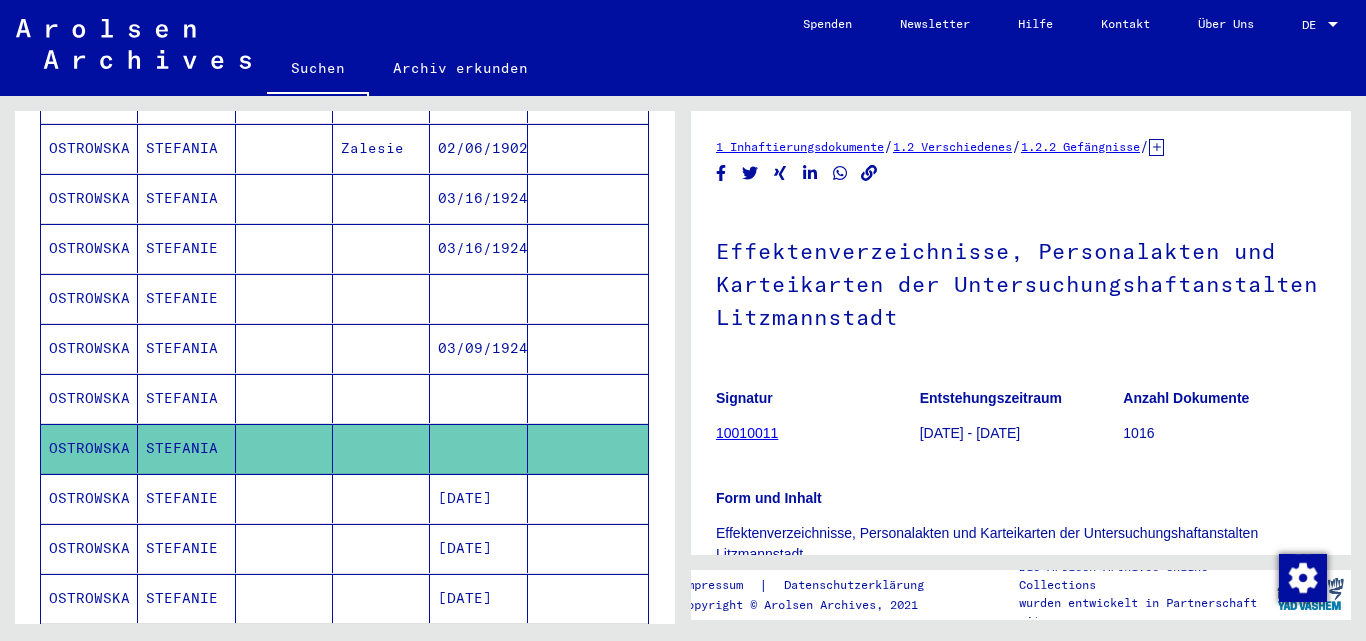 scroll, scrollTop: 0, scrollLeft: 0, axis: both 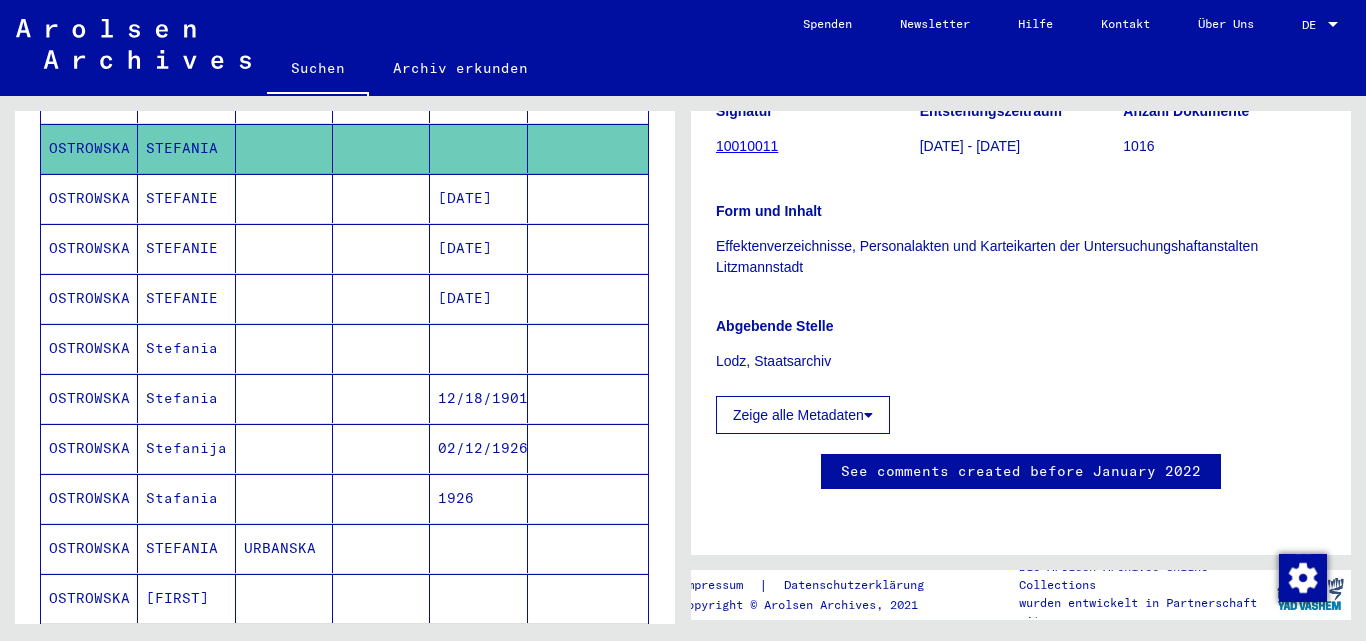 click on "Stefania" at bounding box center (186, 398) 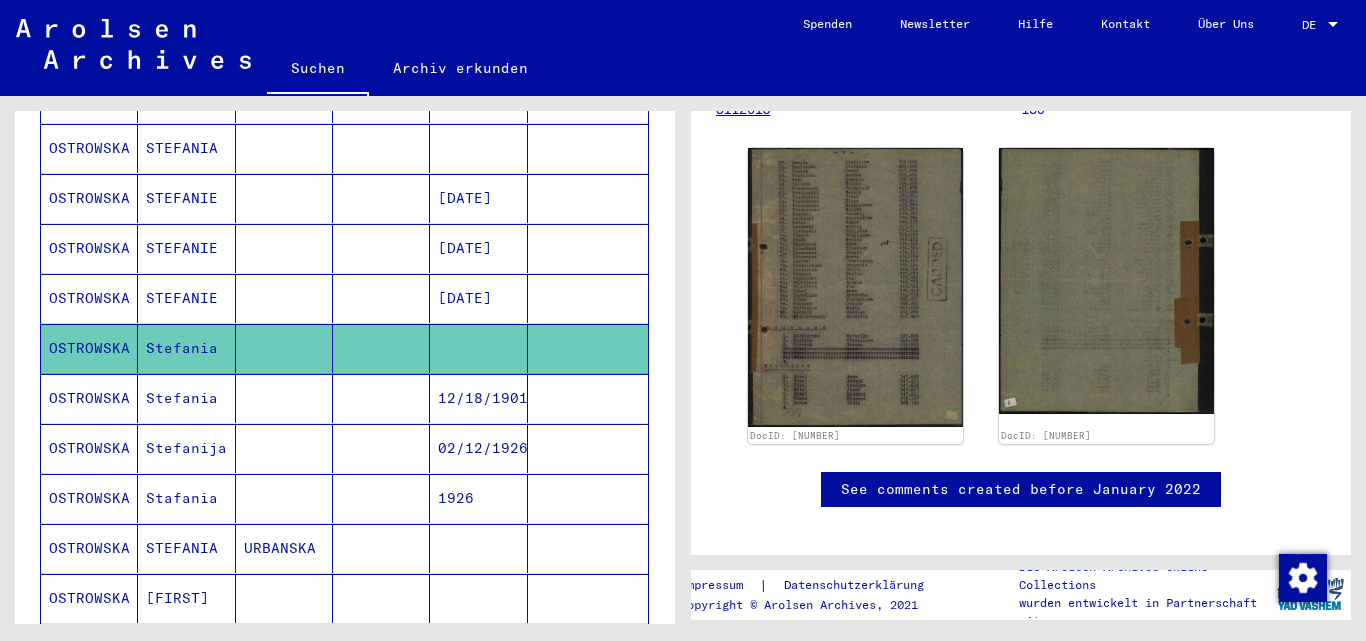 click 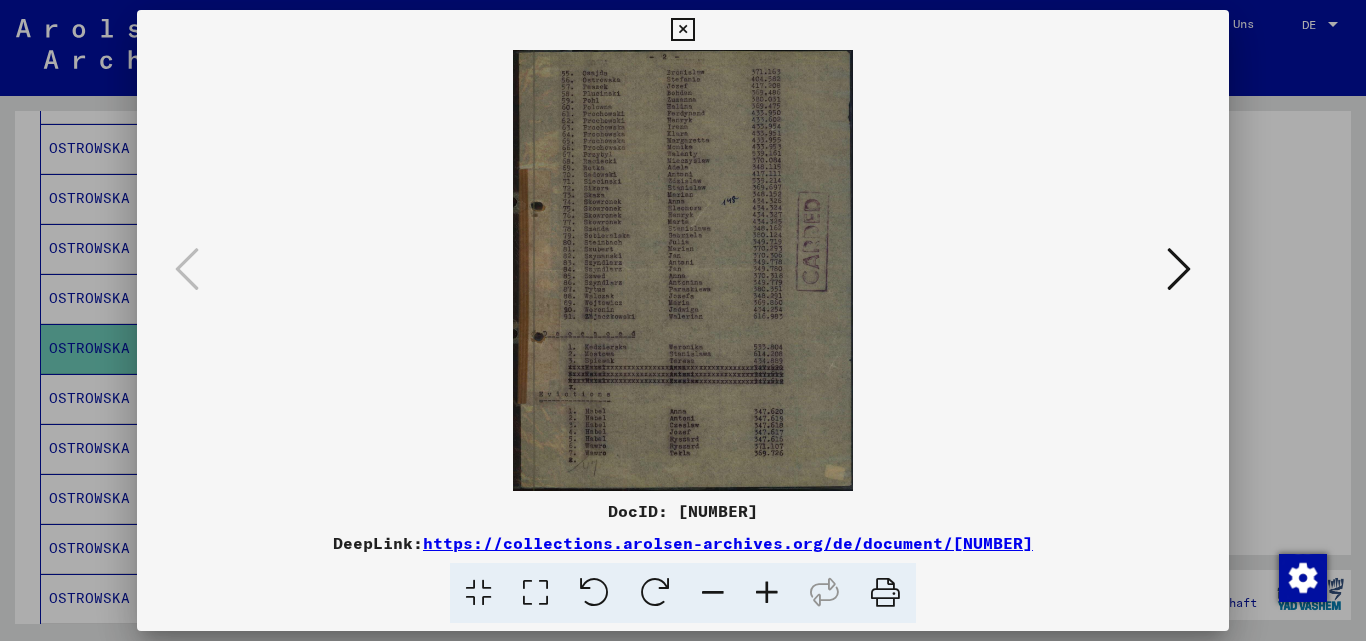 click at bounding box center (767, 593) 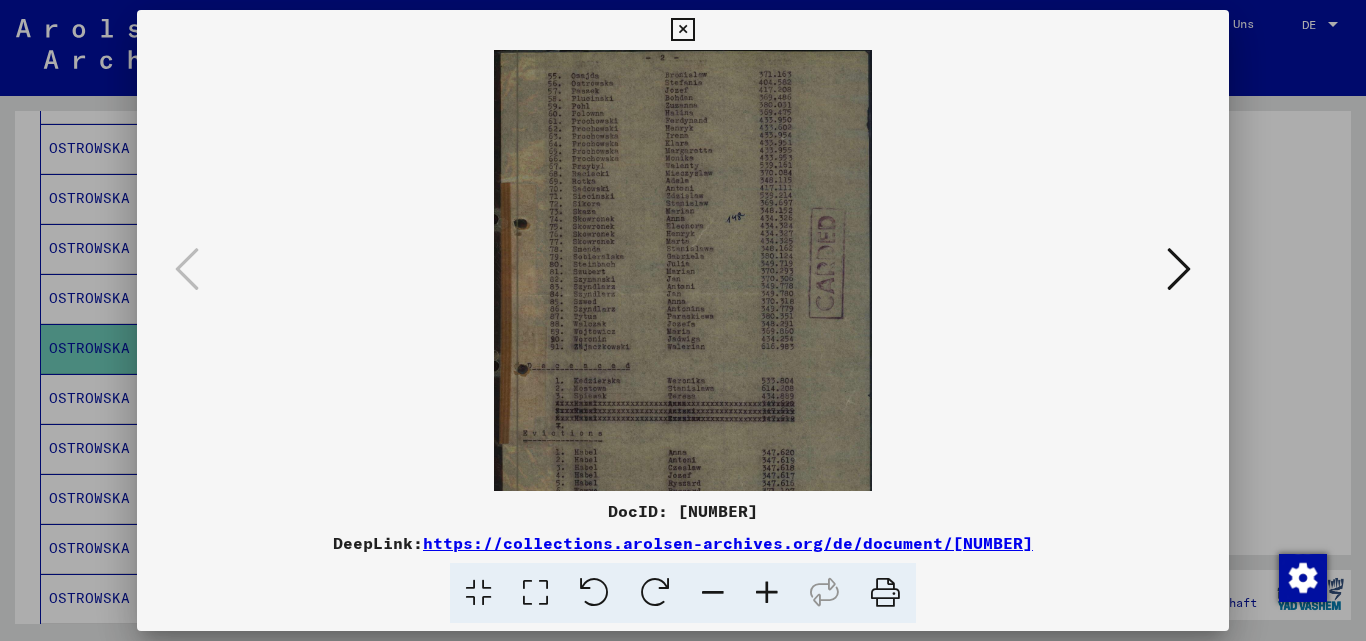 click at bounding box center (767, 593) 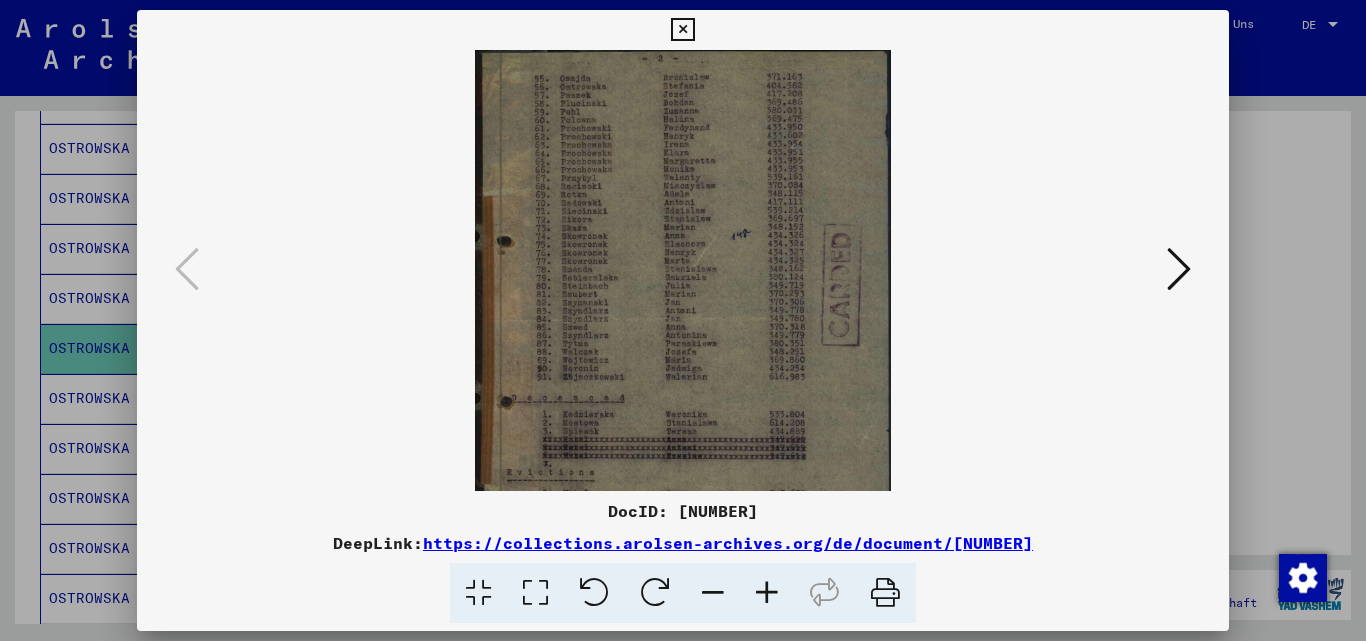 click at bounding box center [767, 593] 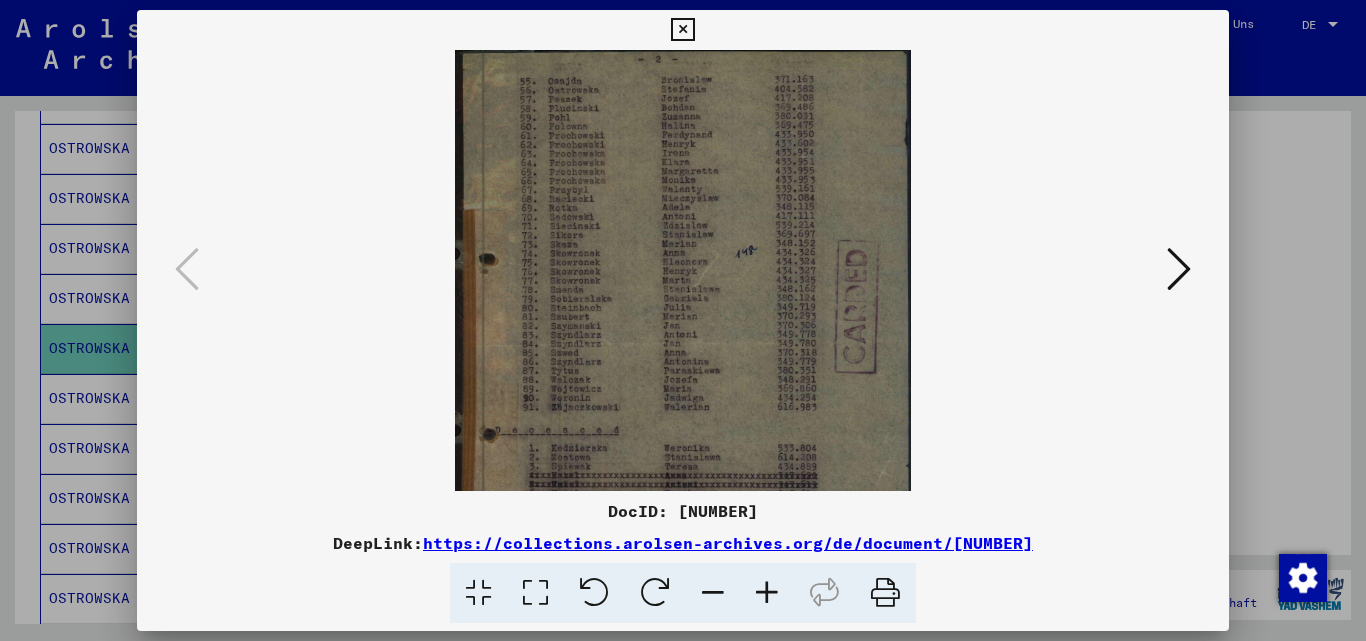 click at bounding box center [767, 593] 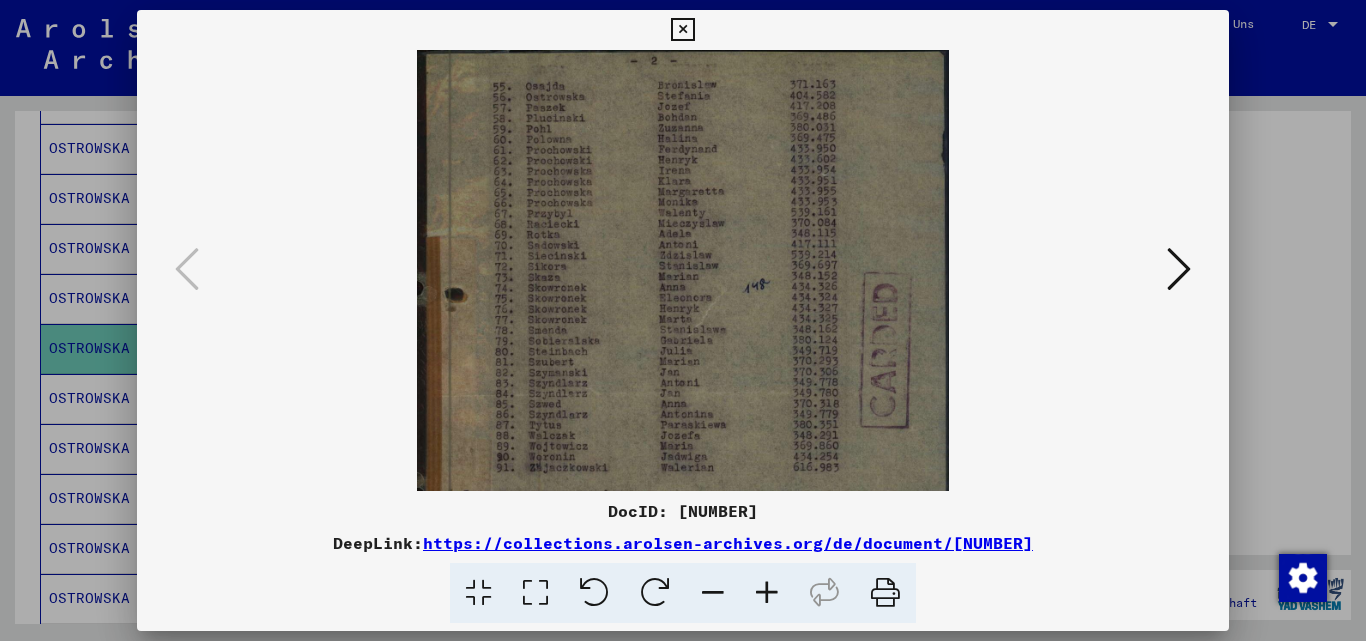 click at bounding box center (767, 593) 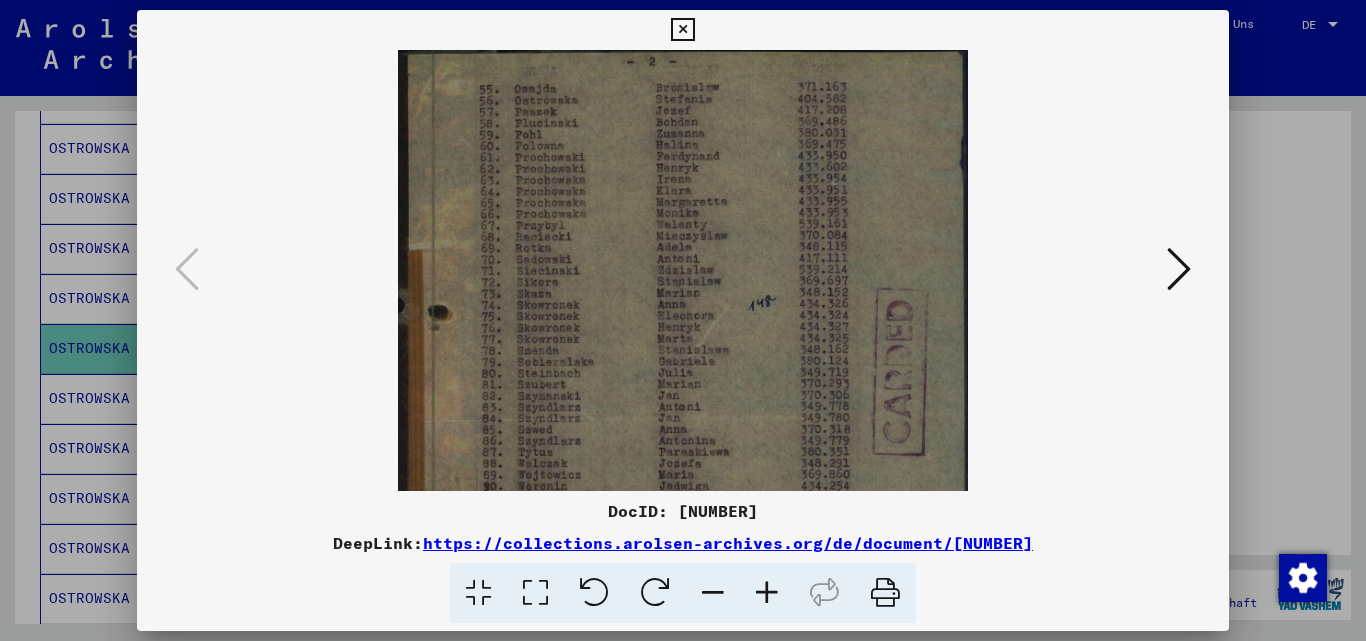 click at bounding box center (767, 593) 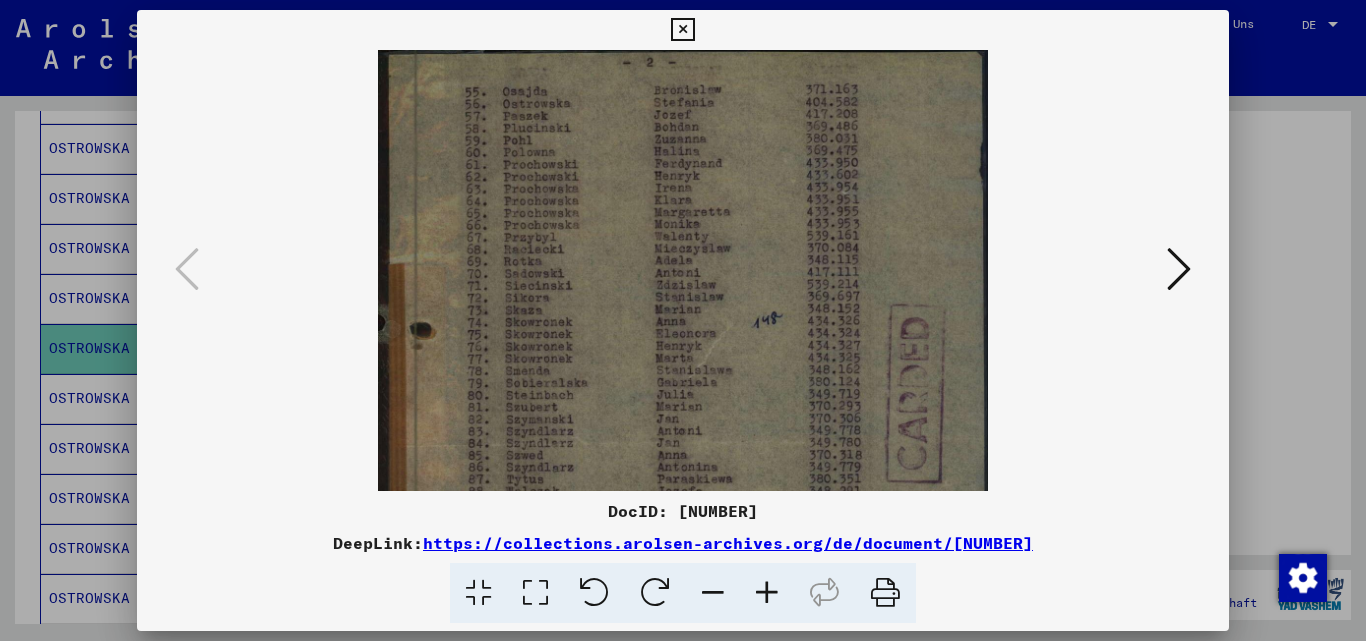 drag, startPoint x: 713, startPoint y: 405, endPoint x: 733, endPoint y: 437, distance: 37.735924 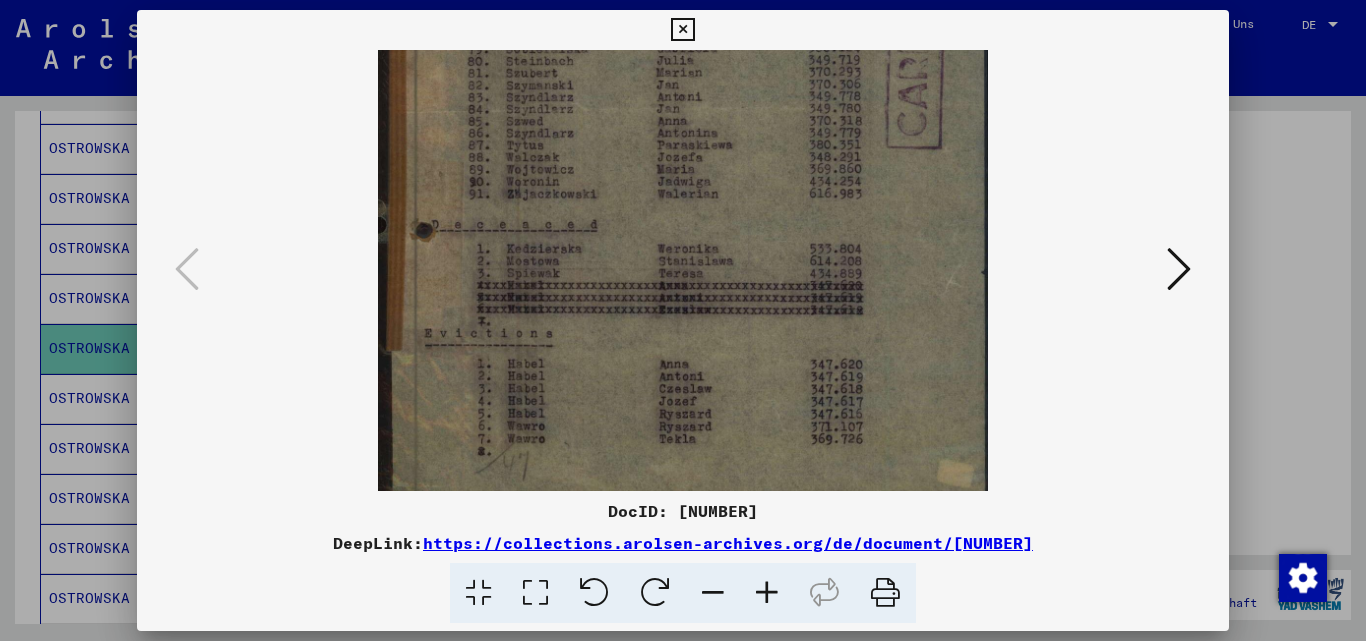 drag, startPoint x: 832, startPoint y: 294, endPoint x: 805, endPoint y: 38, distance: 257.4199 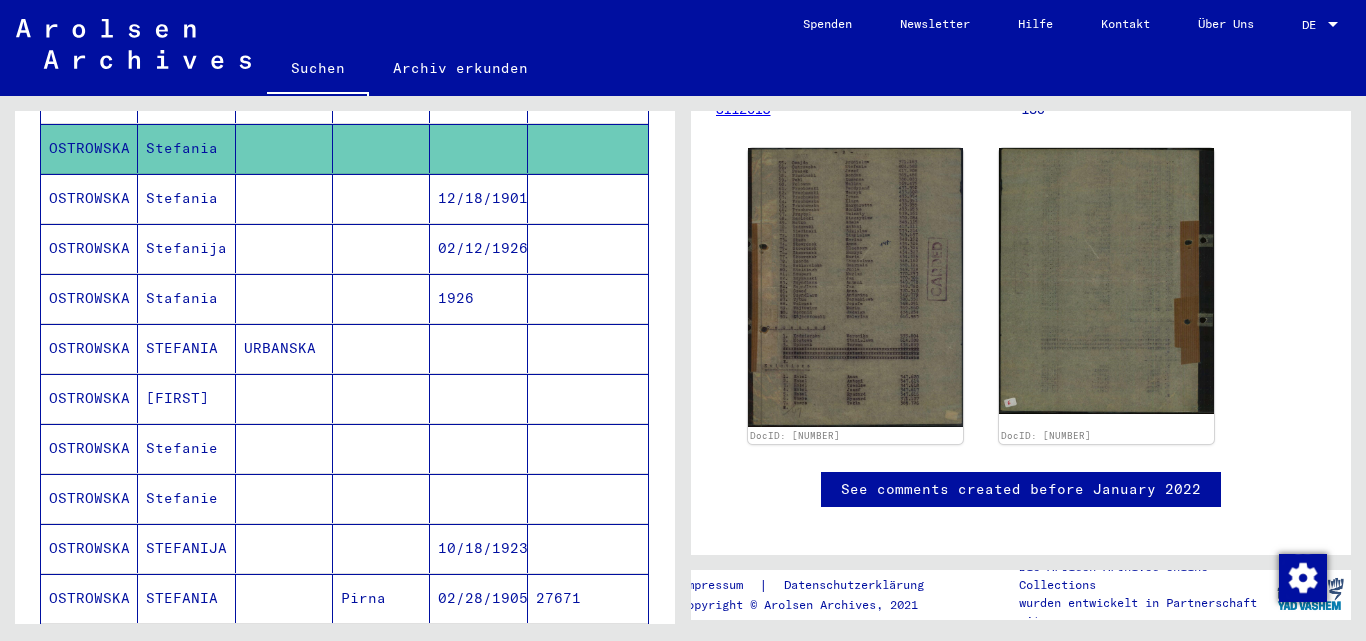 click at bounding box center (284, 448) 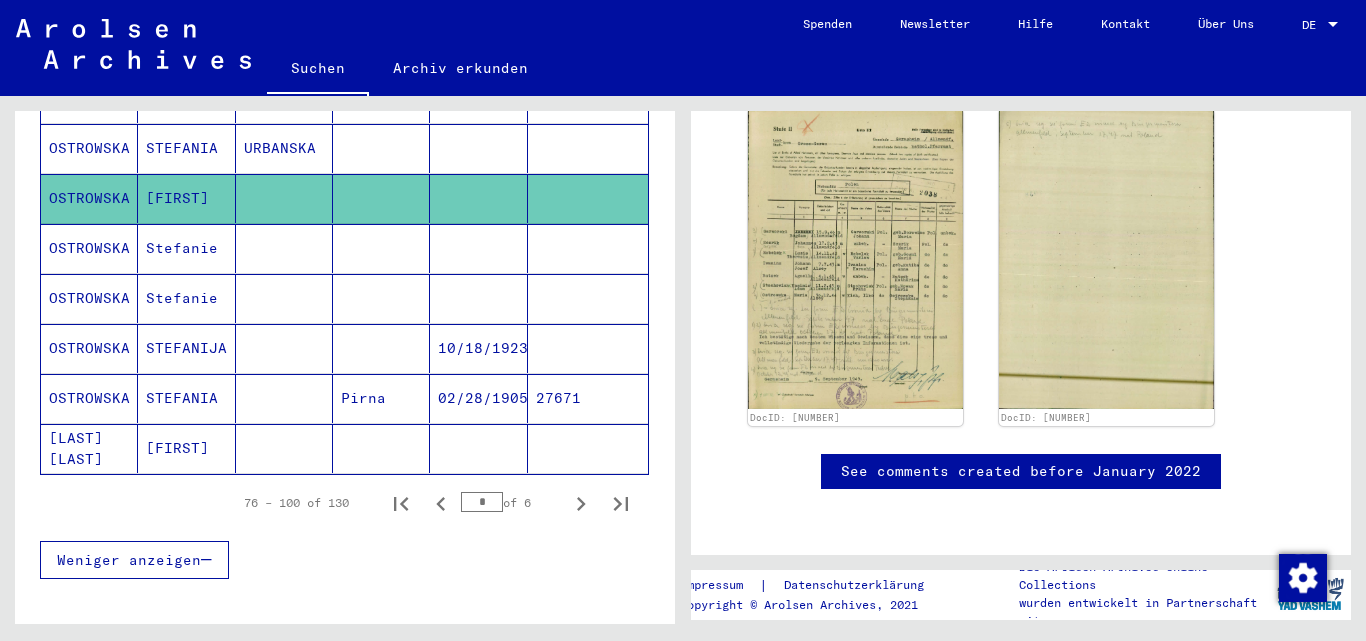 click on "Stefanie" at bounding box center [186, 298] 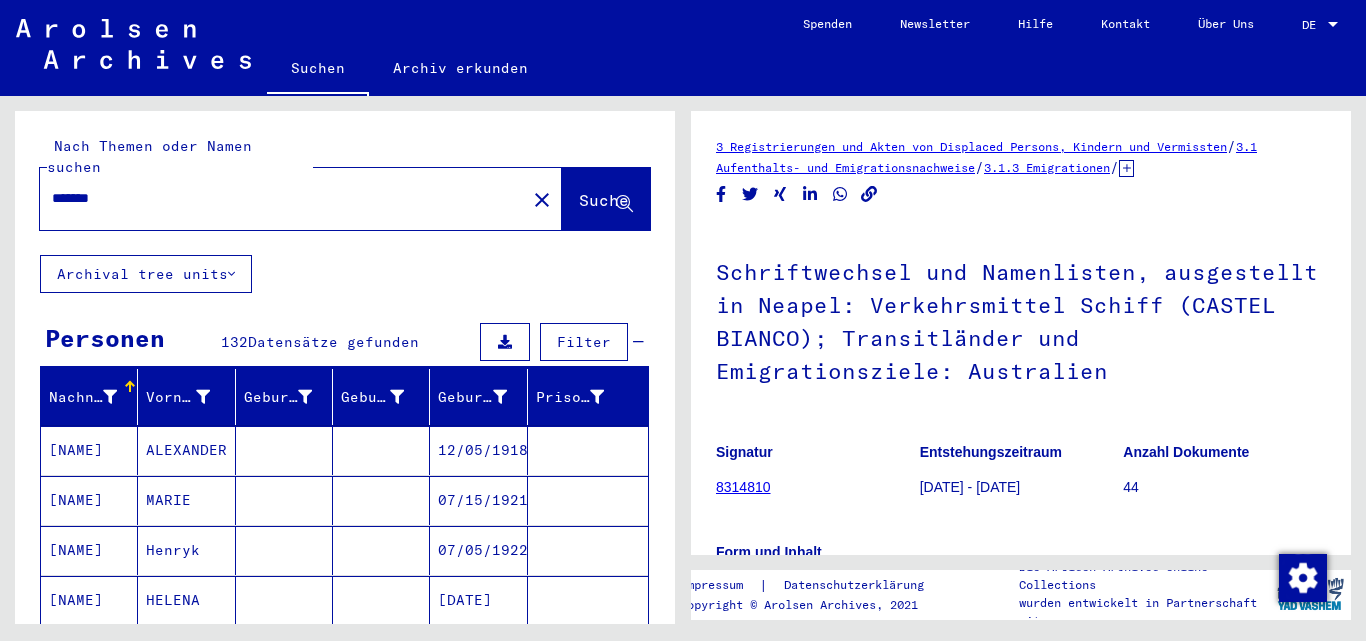 scroll, scrollTop: 0, scrollLeft: 0, axis: both 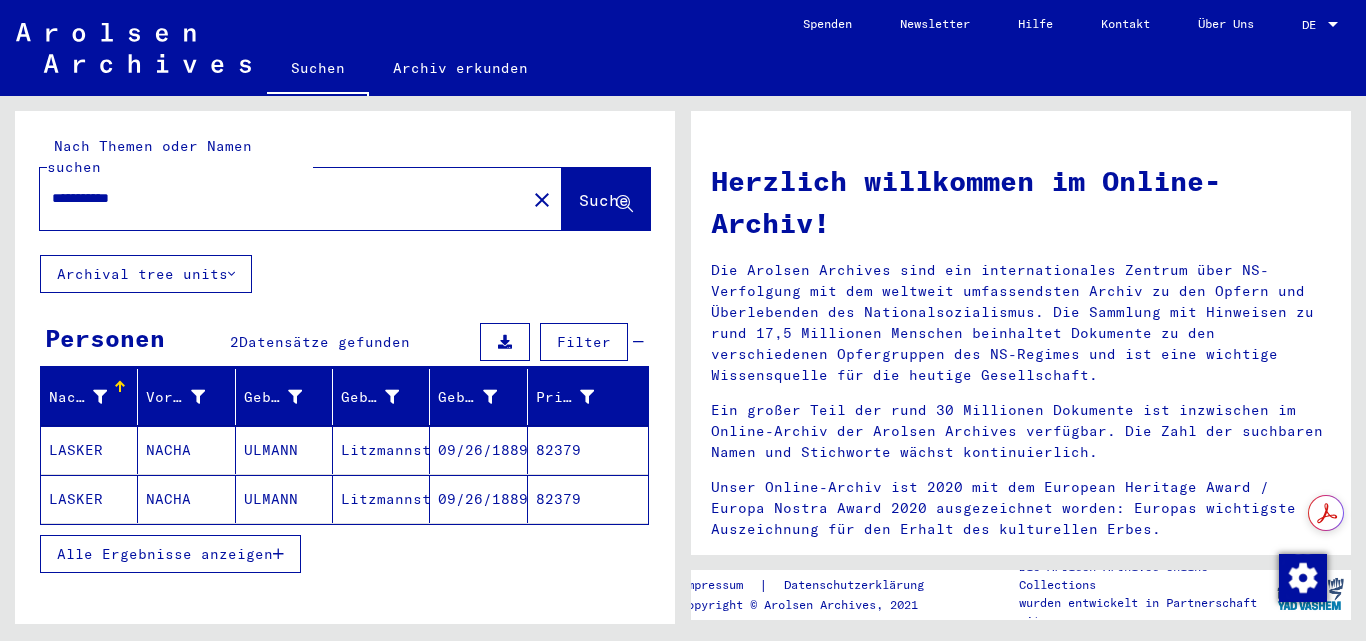 drag, startPoint x: 103, startPoint y: 173, endPoint x: 14, endPoint y: 188, distance: 90.255196 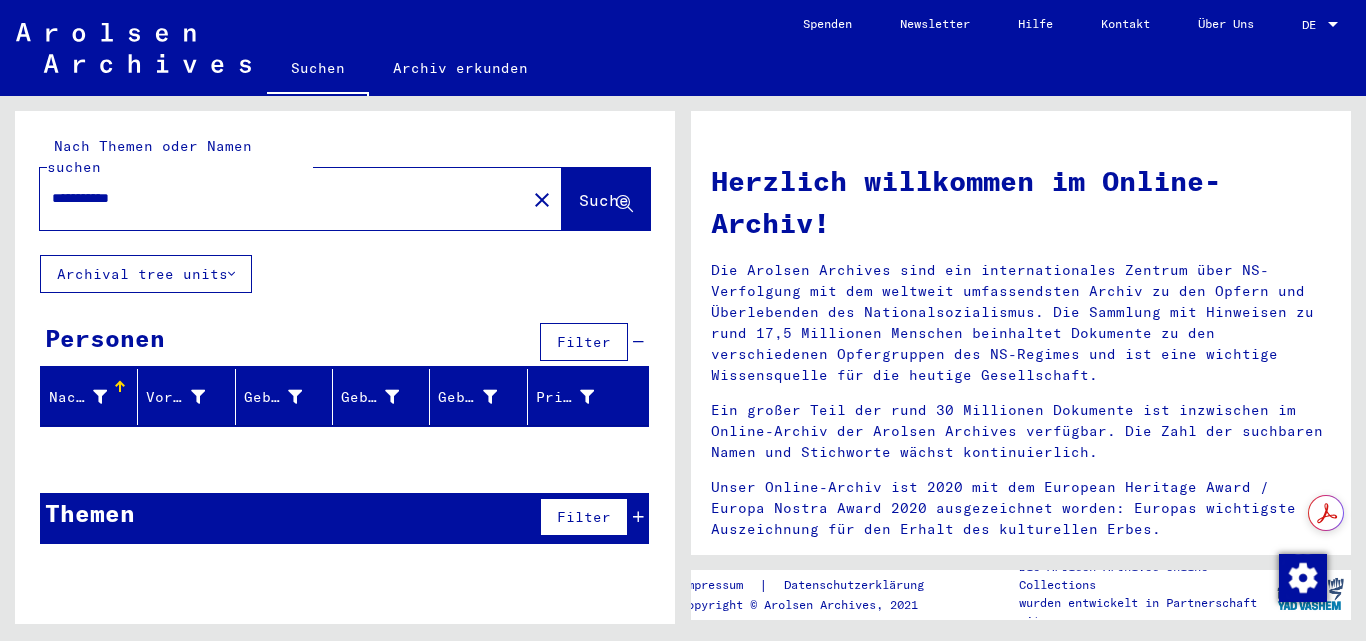 drag, startPoint x: 193, startPoint y: 172, endPoint x: 50, endPoint y: 166, distance: 143.12582 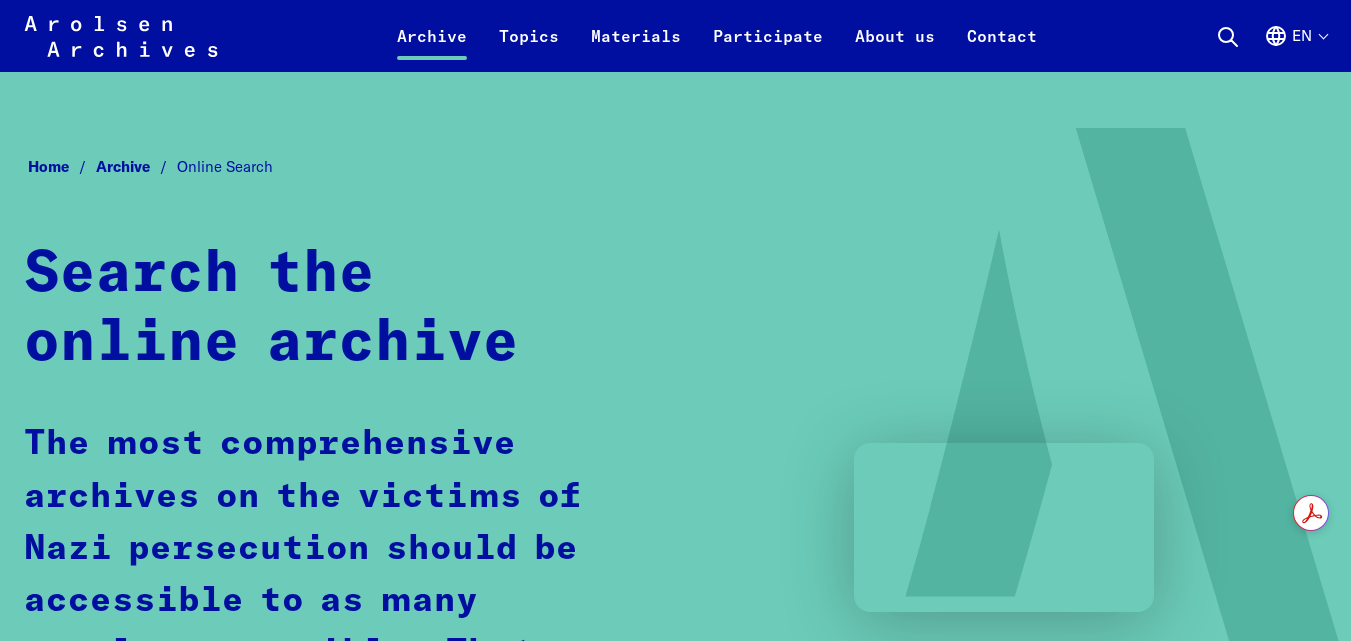 scroll, scrollTop: 1200, scrollLeft: 0, axis: vertical 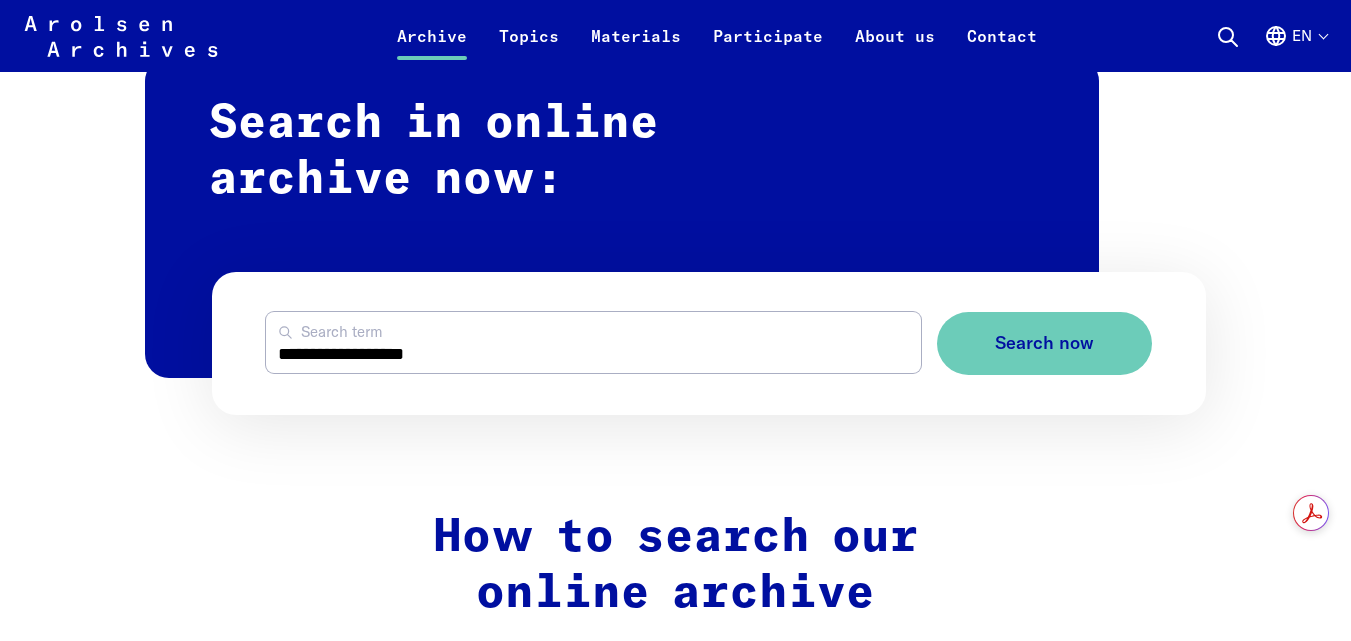 click on "**********" at bounding box center (593, 342) 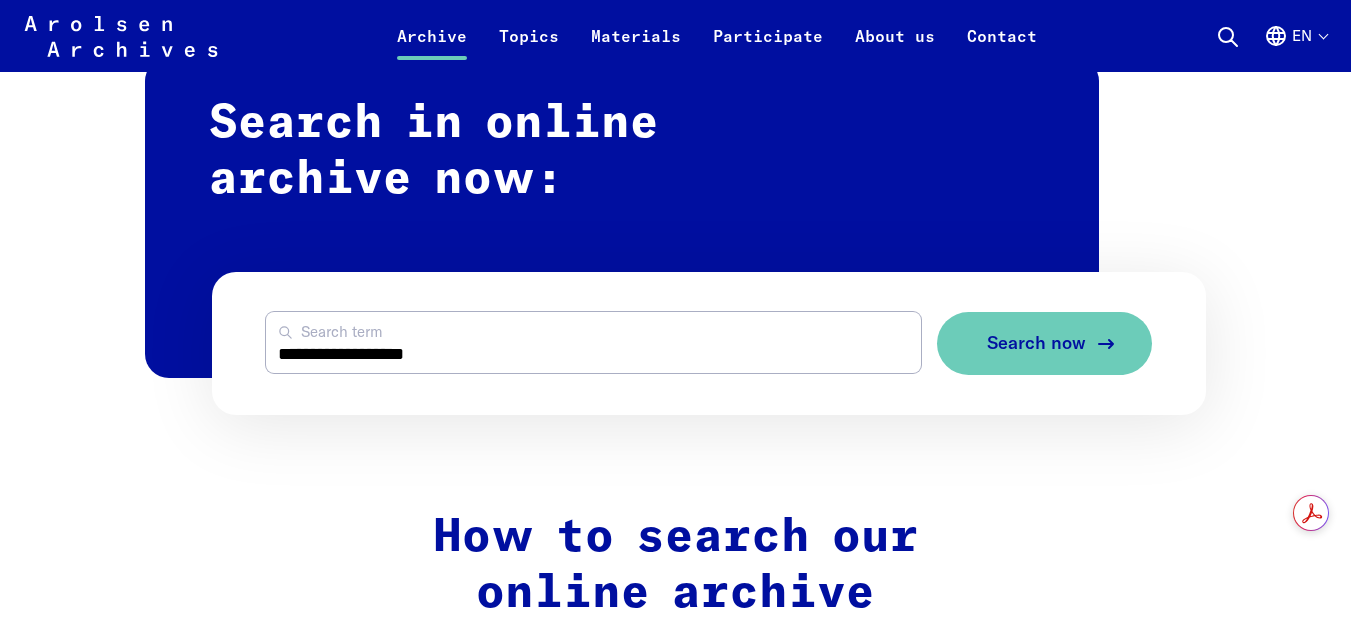 click on "Search now" at bounding box center (1036, 343) 